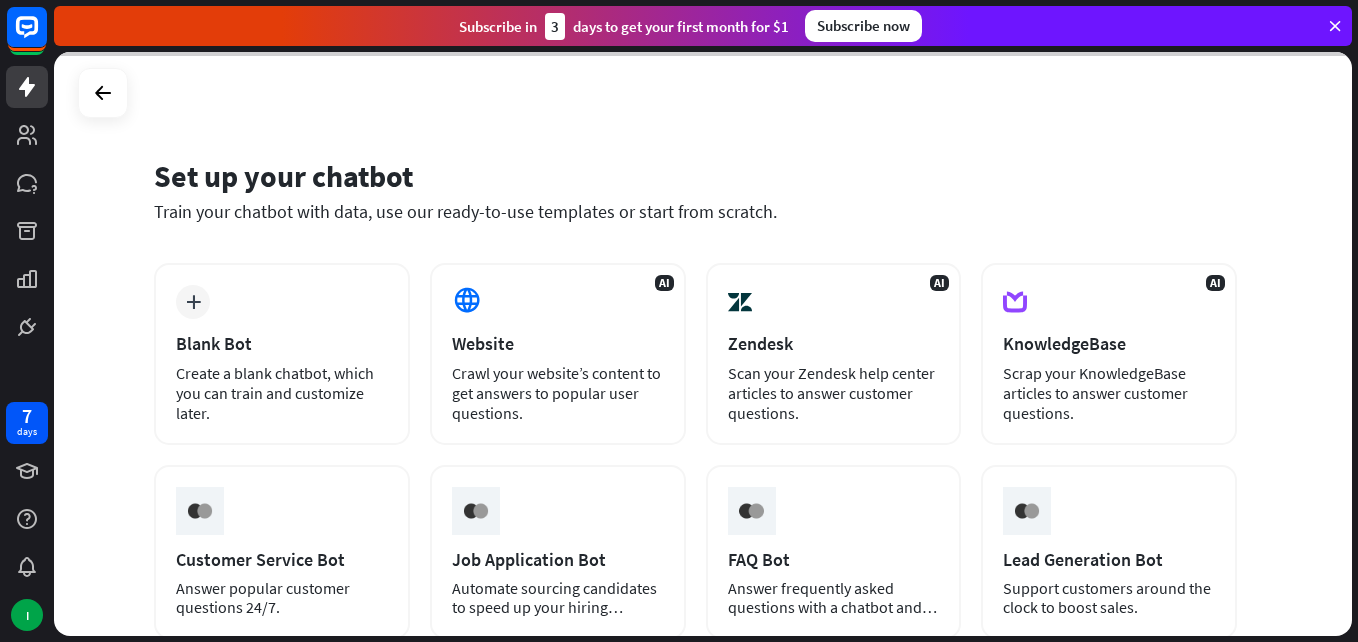 scroll, scrollTop: 0, scrollLeft: 0, axis: both 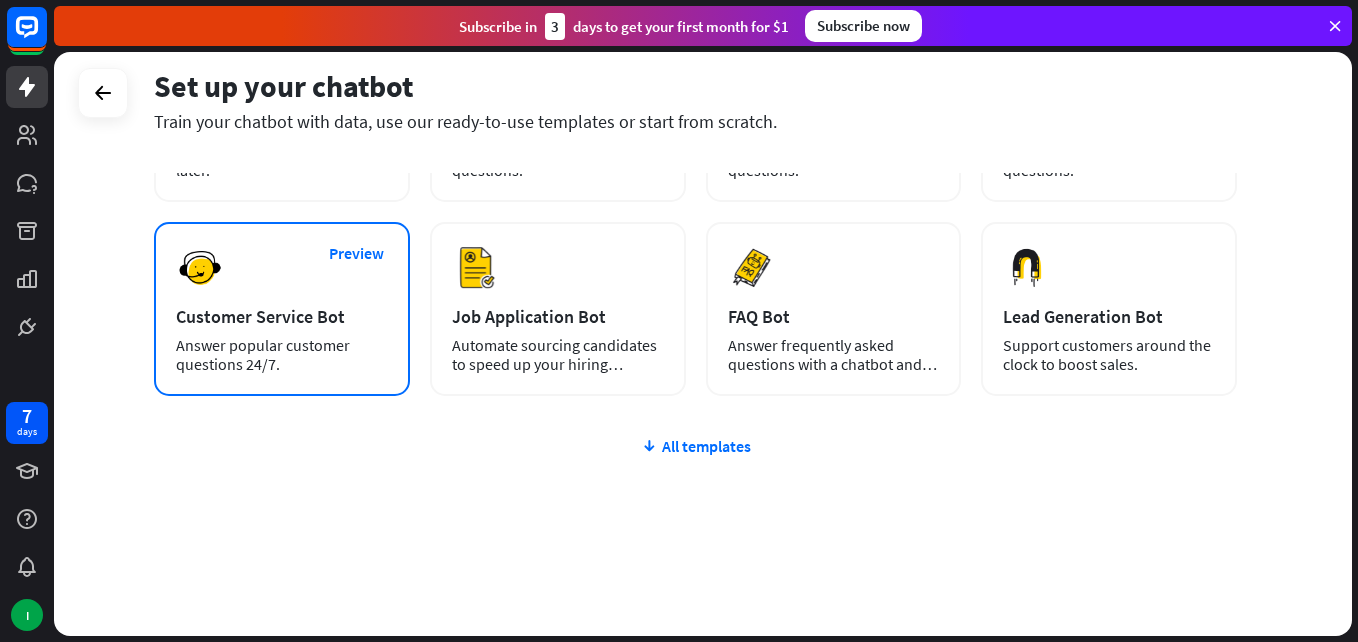 click on "Preview
Customer Service Bot
Answer popular customer questions 24/7." at bounding box center [282, 309] 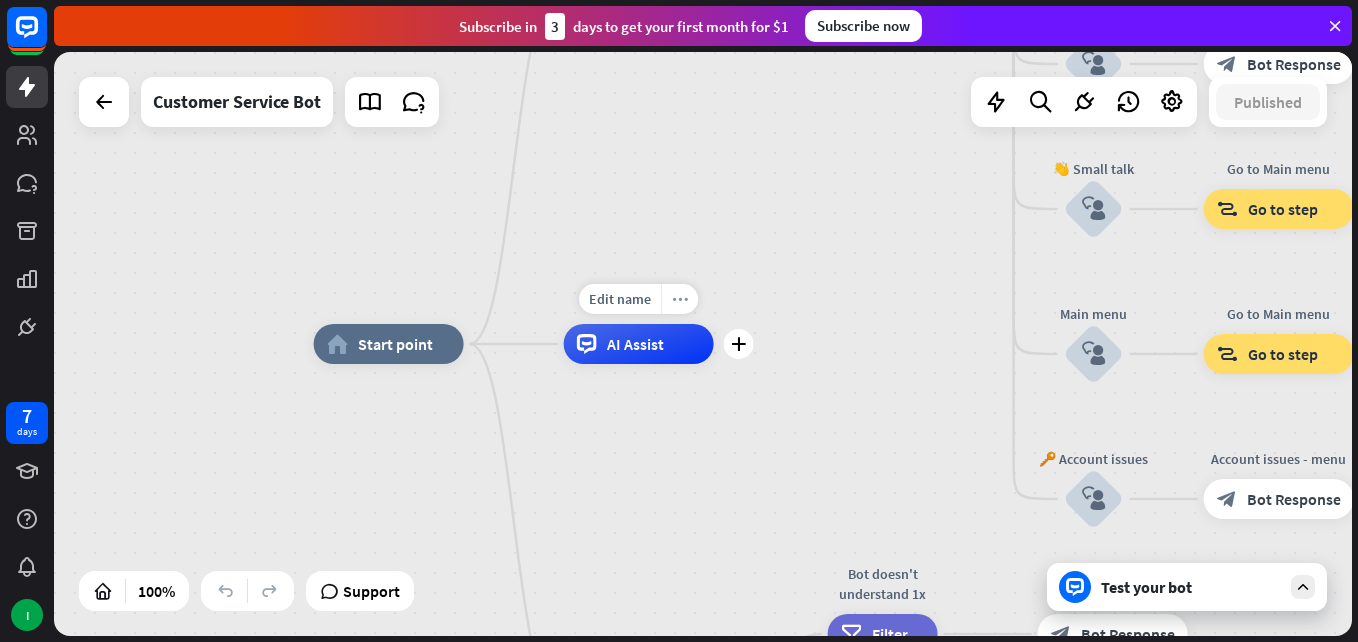 click on "more_horiz" at bounding box center [680, 299] 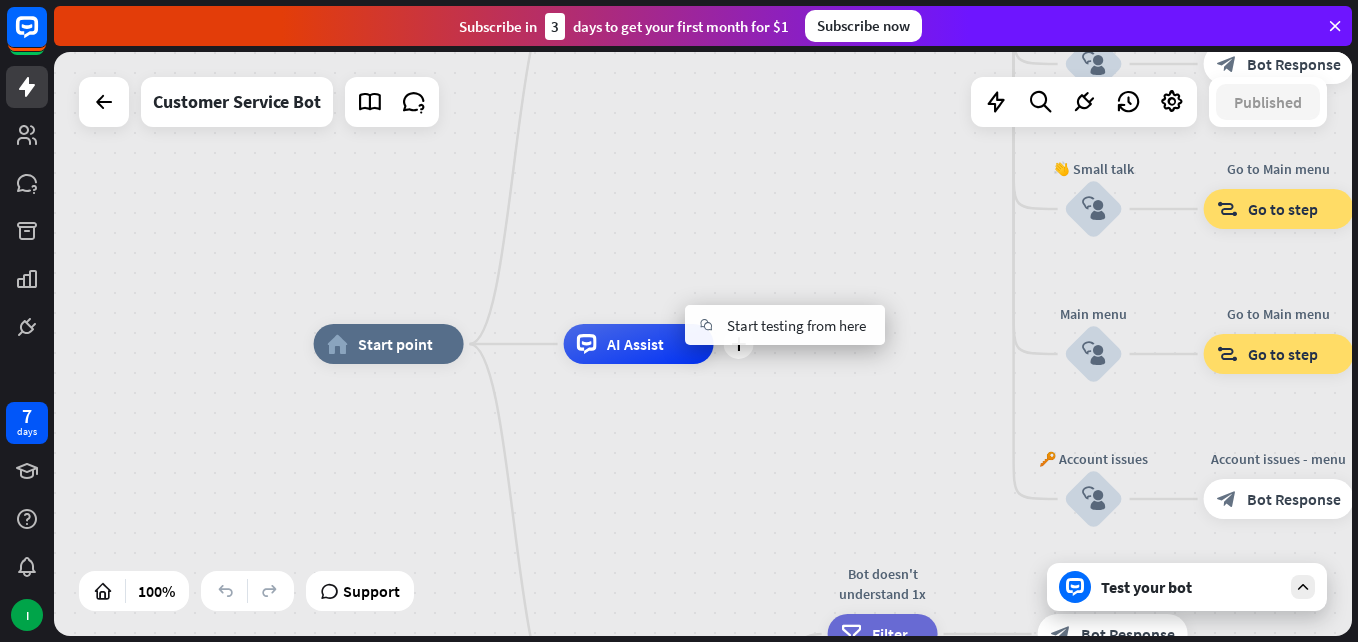 click on "plus       AI Assist" at bounding box center [639, 344] 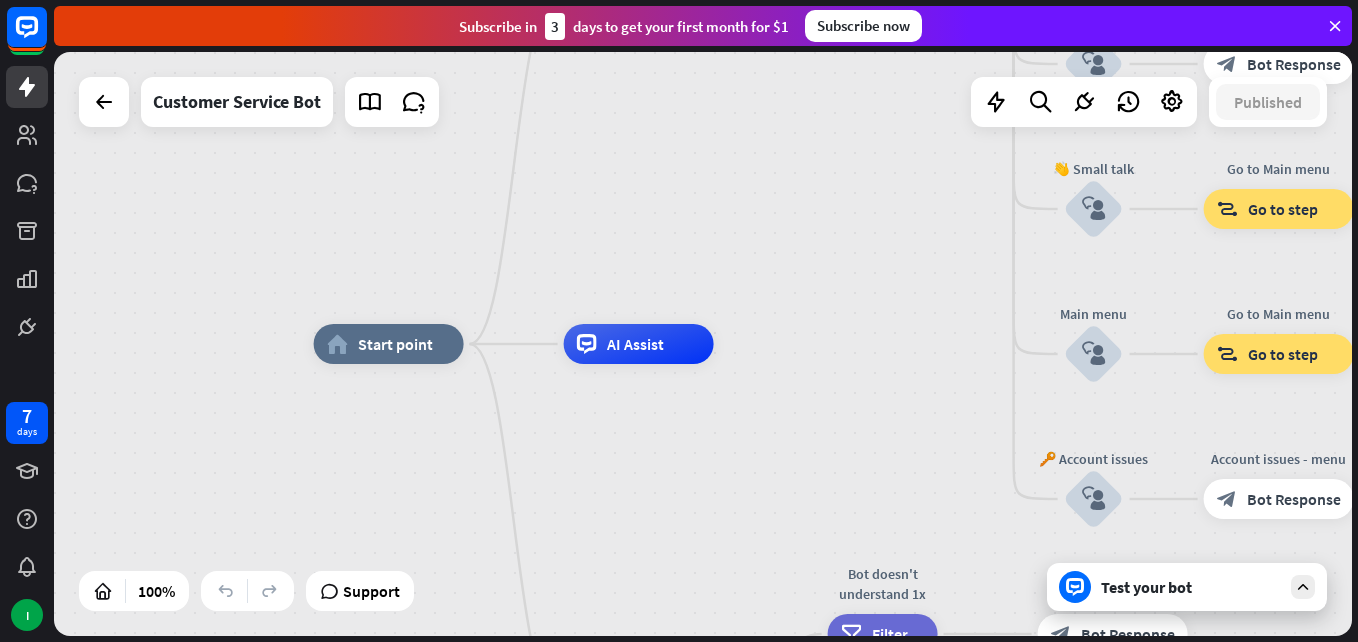 click at bounding box center (1335, 26) 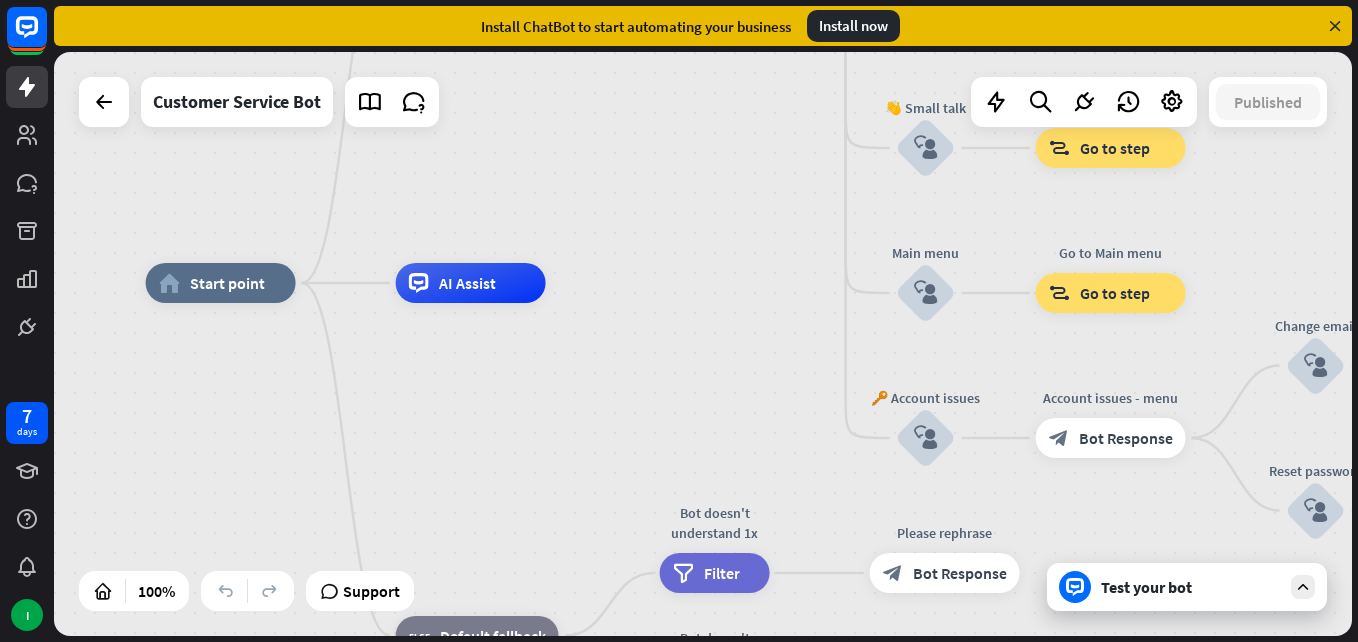 drag, startPoint x: 931, startPoint y: 245, endPoint x: 766, endPoint y: 182, distance: 176.61823 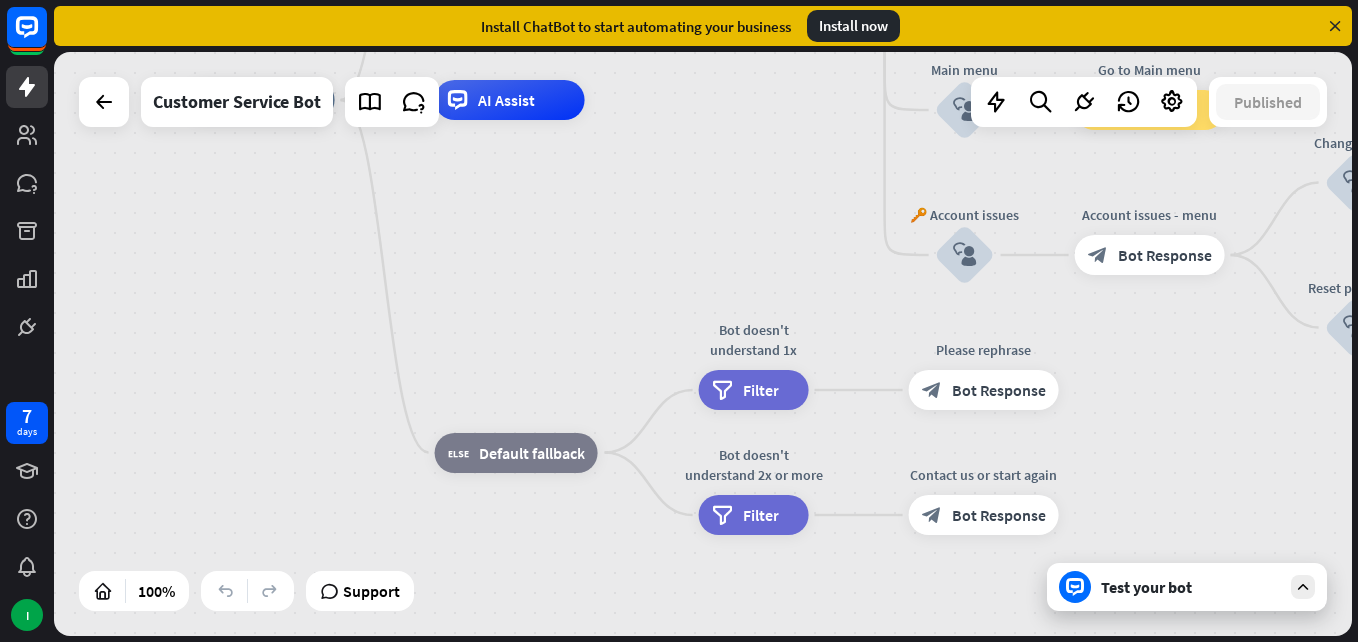 drag, startPoint x: 660, startPoint y: 346, endPoint x: 696, endPoint y: 164, distance: 185.52628 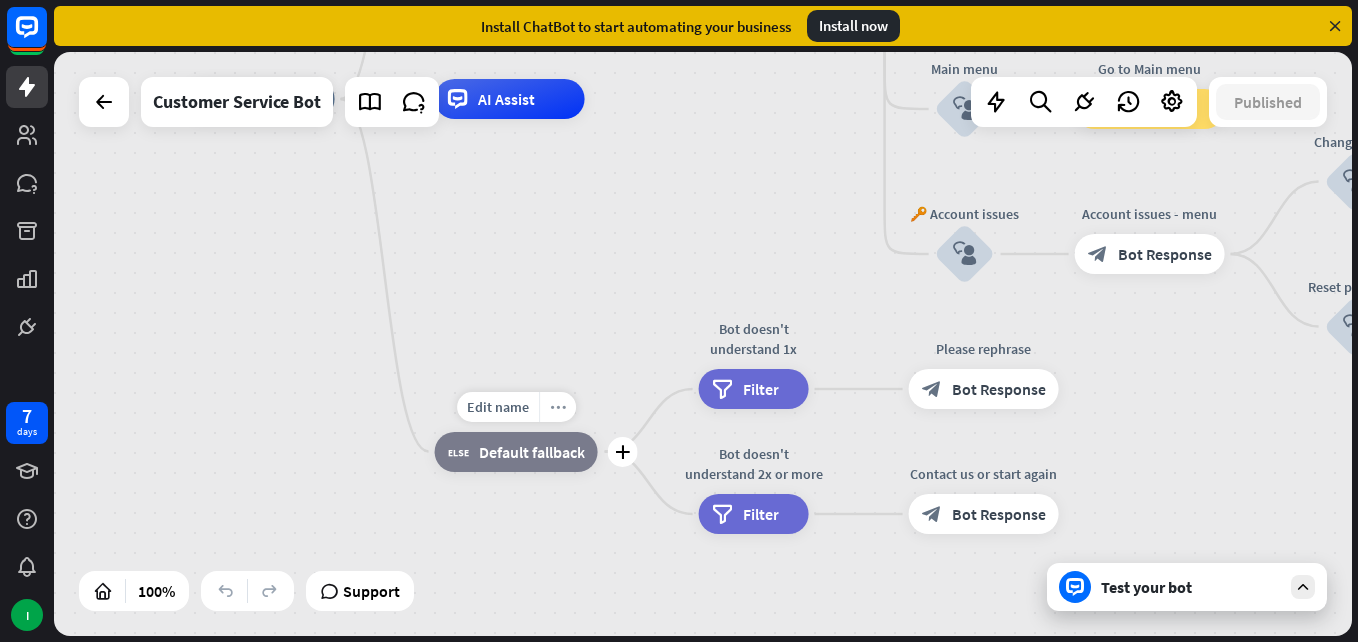 click on "more_horiz" at bounding box center [558, 406] 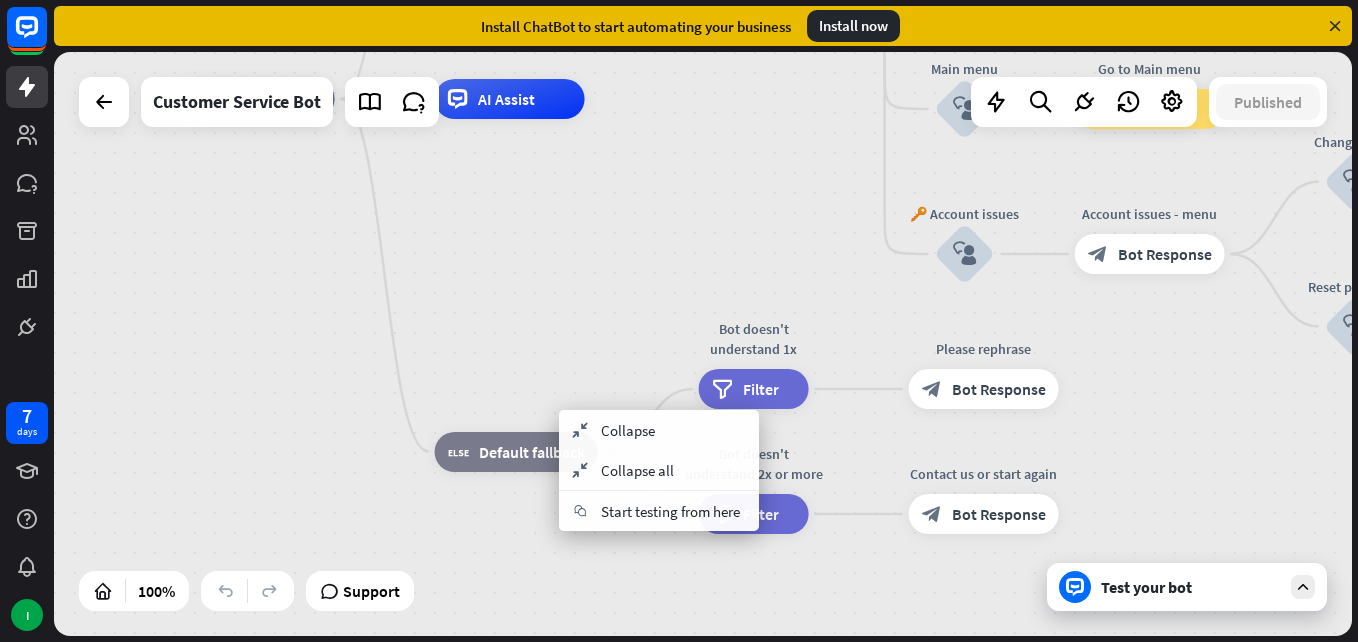 click on "home_2   Start point                 Welcome message   block_bot_response   Bot Response                 🔙 Main menu   block_bot_response   Bot Response                 Our offer   block_user_input                 Select product category   block_bot_response   Bot Response                 ❓ Question   block_user_input                 How can I help you?   block_bot_response   Bot Response                 FAQ   block_user_input                 Type your question   block_bot_response   Bot Response                 Popular questions   block_faq                 Feedback   block_user_input                 Feedback flow   builder_tree   Flow                 Newsletter   block_user_input                 Newsletter flow   builder_tree   Flow                 Contact us   block_user_input                 Contact info   block_bot_response   Bot Response                 👋 Small talk   block_user_input                 Go to Main menu   block_goto   Go to step                 Main menu" at bounding box center (834, 391) 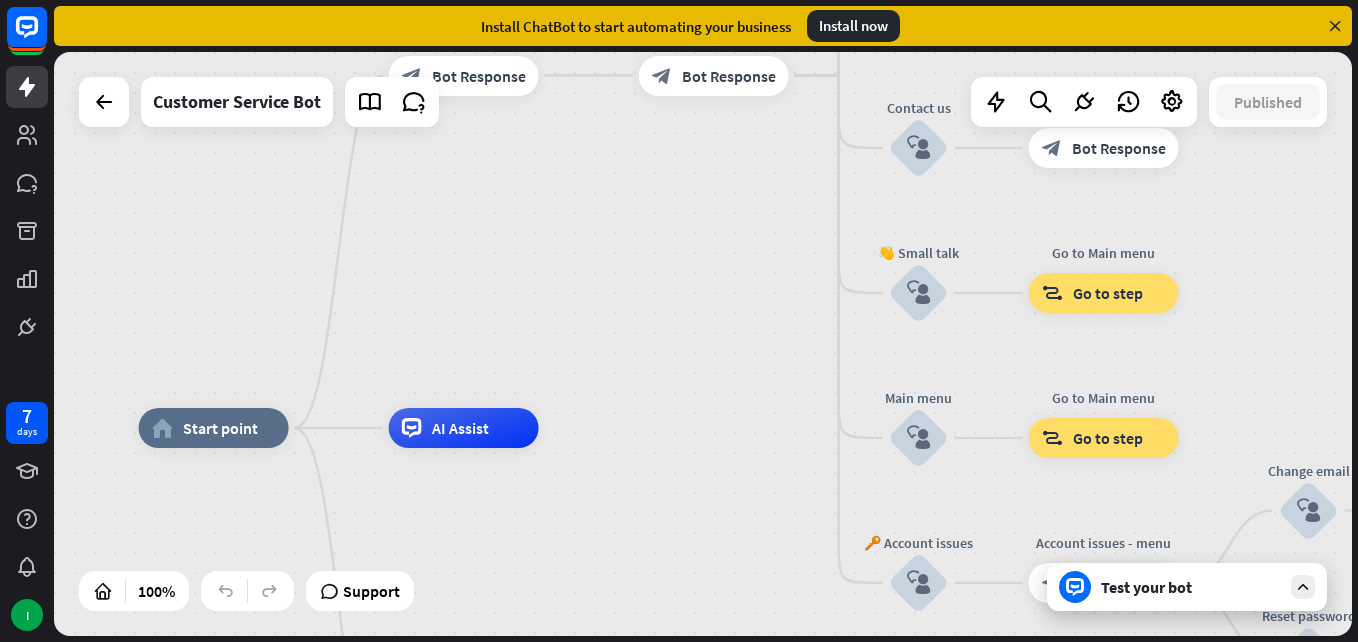 drag, startPoint x: 658, startPoint y: 142, endPoint x: 611, endPoint y: 471, distance: 332.34018 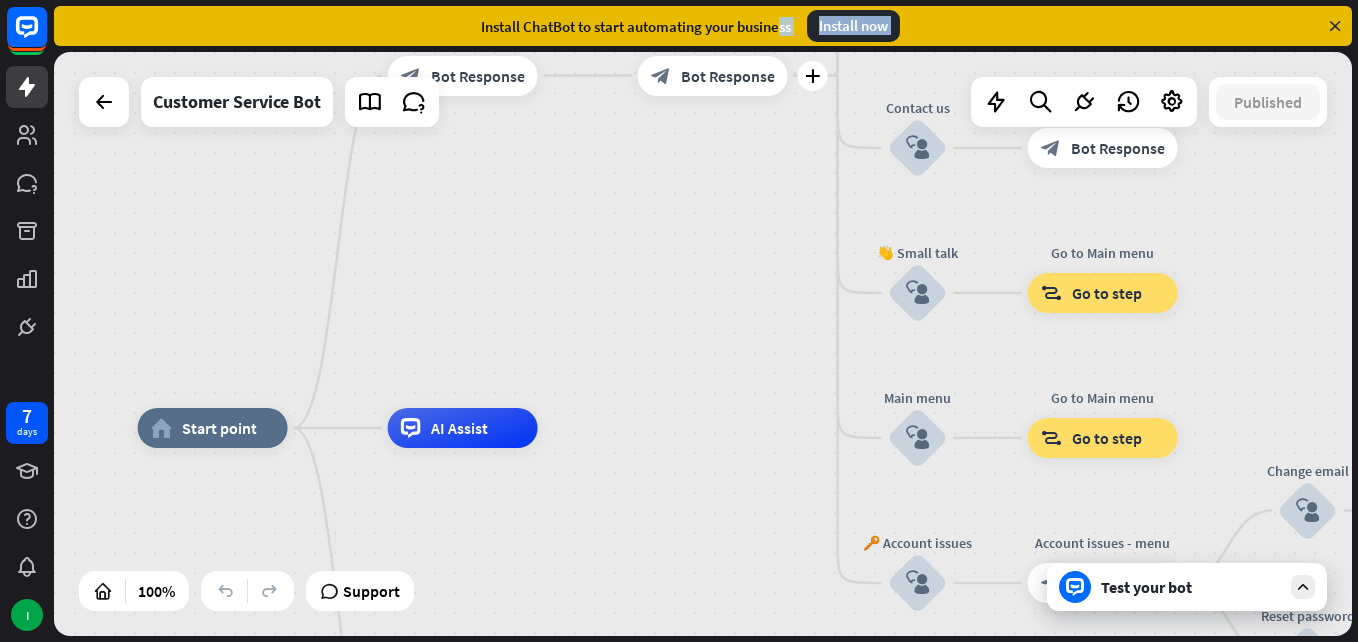 drag, startPoint x: 720, startPoint y: 47, endPoint x: 711, endPoint y: 93, distance: 46.872166 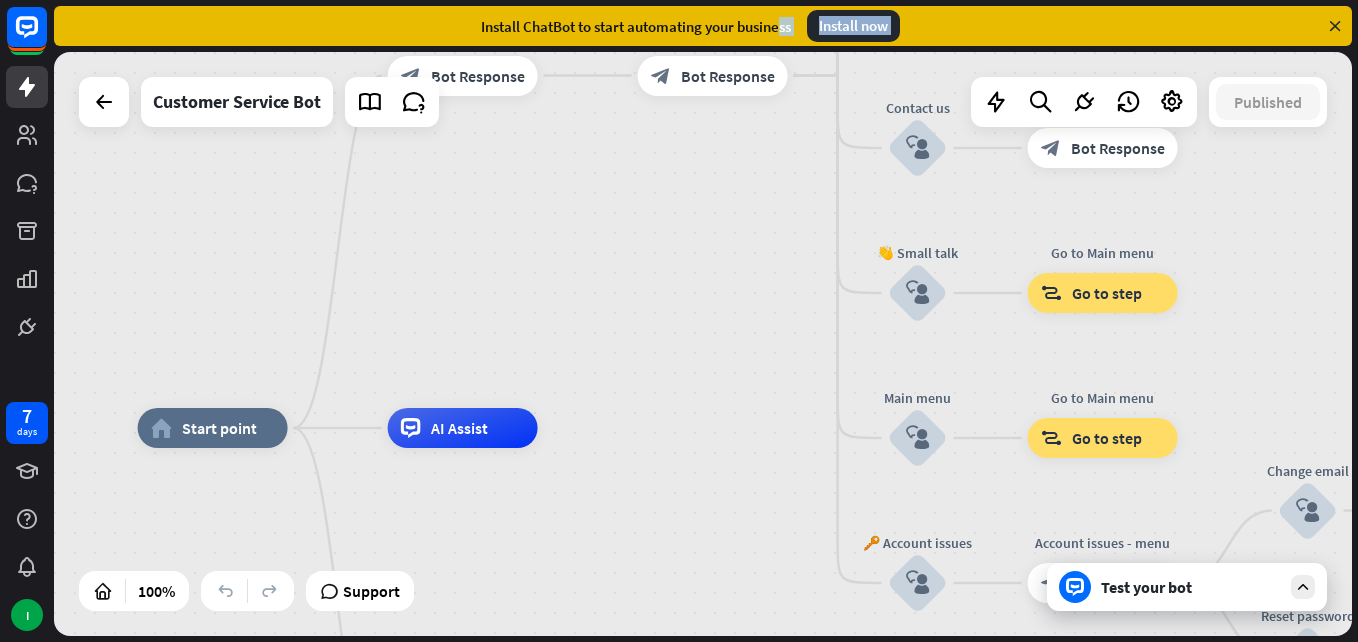 drag, startPoint x: 711, startPoint y: 93, endPoint x: 691, endPoint y: 287, distance: 195.0282 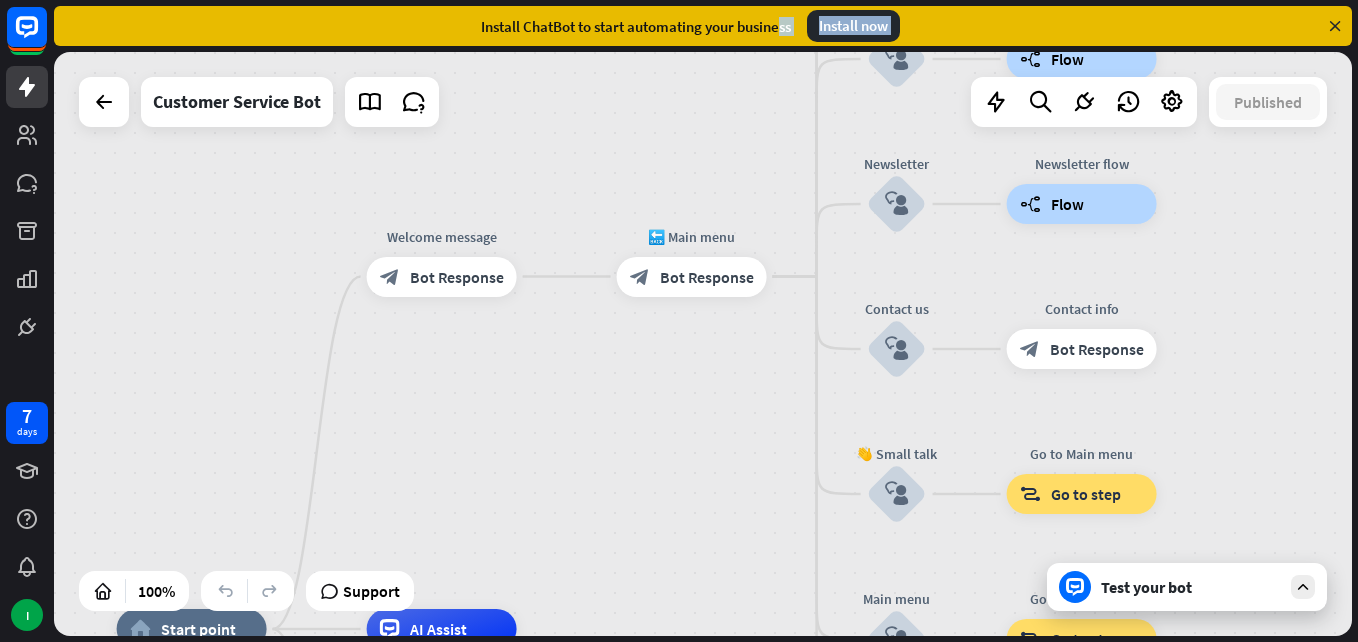 drag, startPoint x: 691, startPoint y: 287, endPoint x: 665, endPoint y: 492, distance: 206.6422 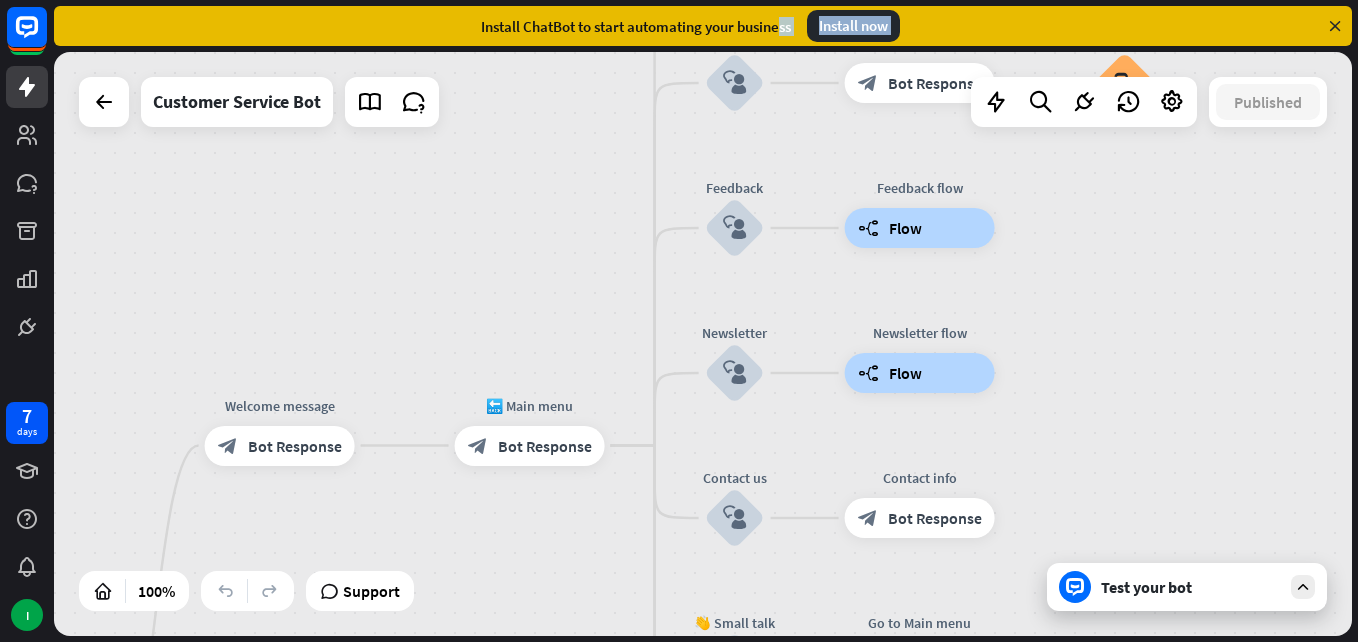 drag, startPoint x: 665, startPoint y: 492, endPoint x: 508, endPoint y: 657, distance: 227.75865 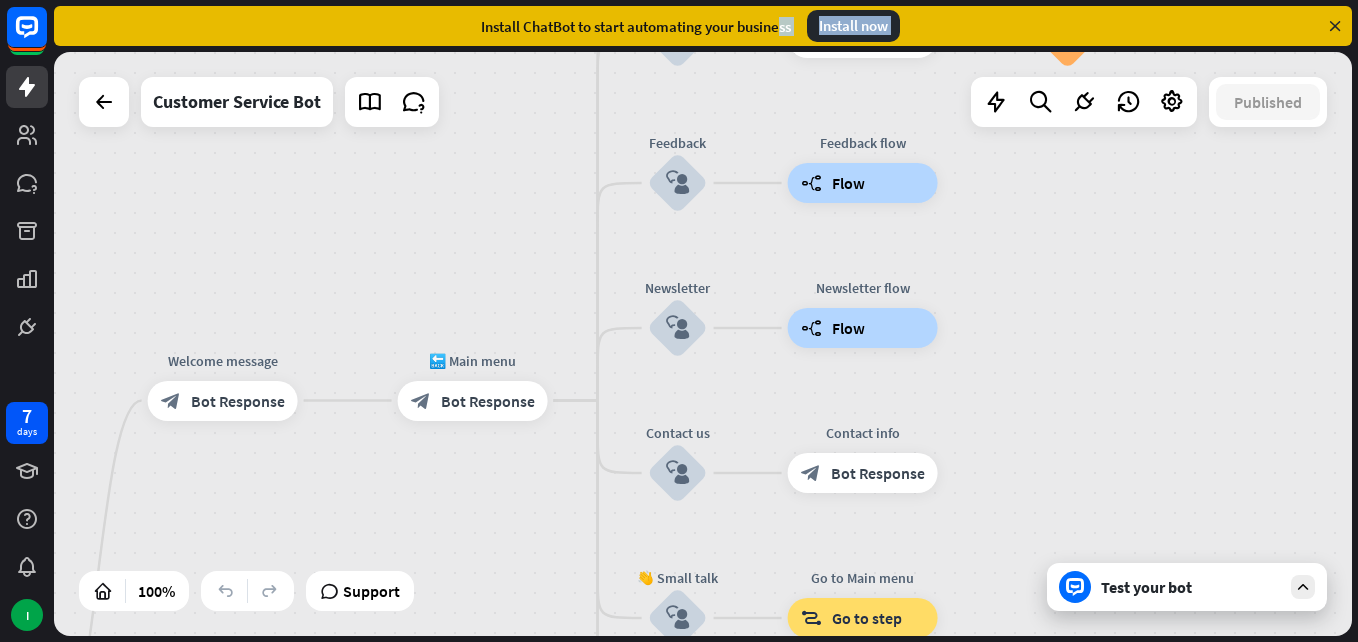 drag, startPoint x: 540, startPoint y: 289, endPoint x: 483, endPoint y: 244, distance: 72.62231 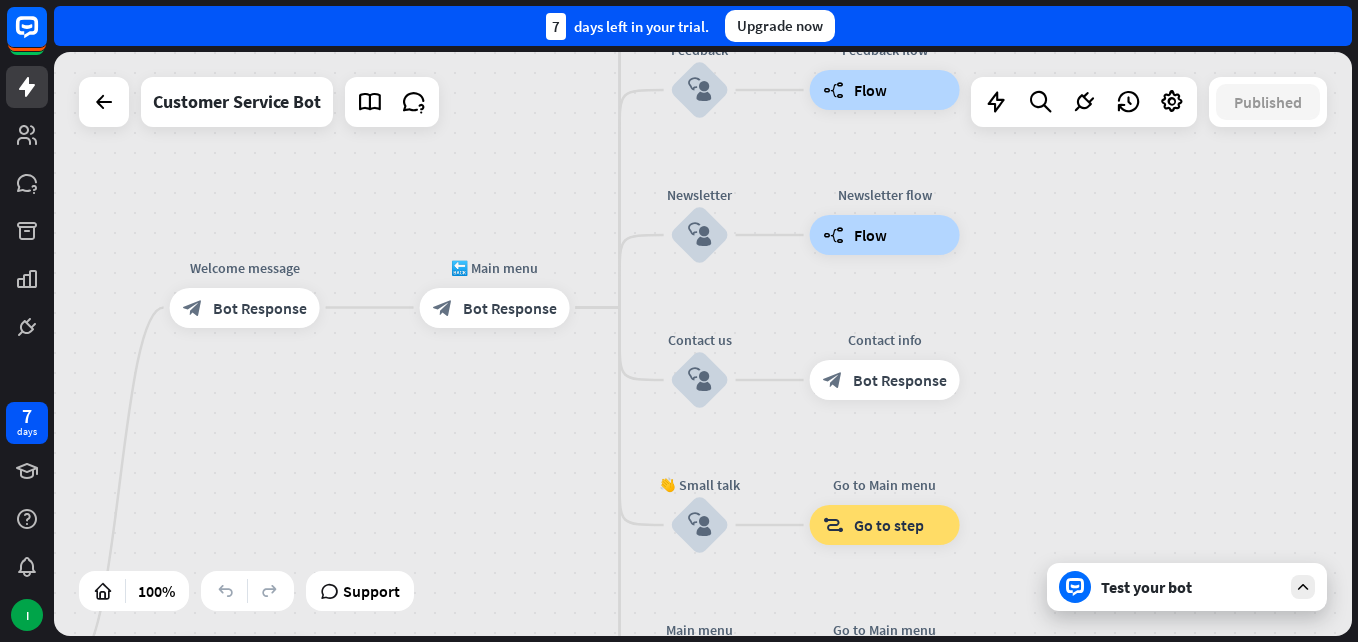 drag, startPoint x: 524, startPoint y: 525, endPoint x: 583, endPoint y: 214, distance: 316.547 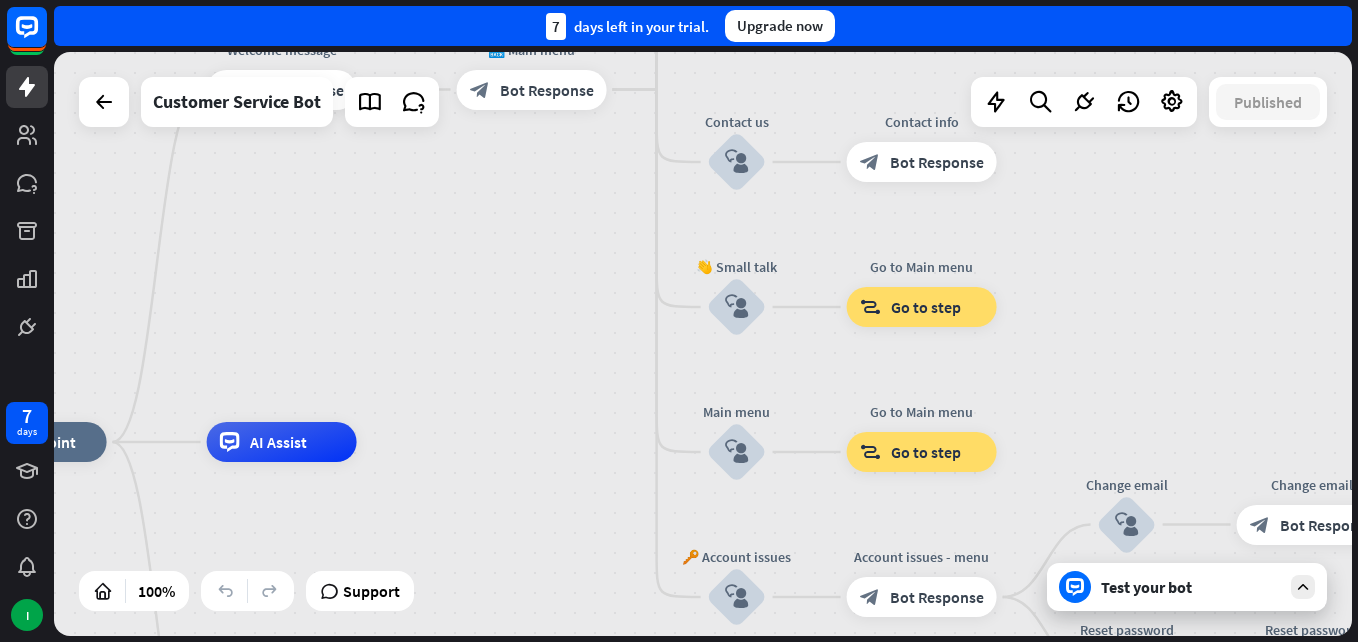 drag, startPoint x: 535, startPoint y: 403, endPoint x: 558, endPoint y: 264, distance: 140.89003 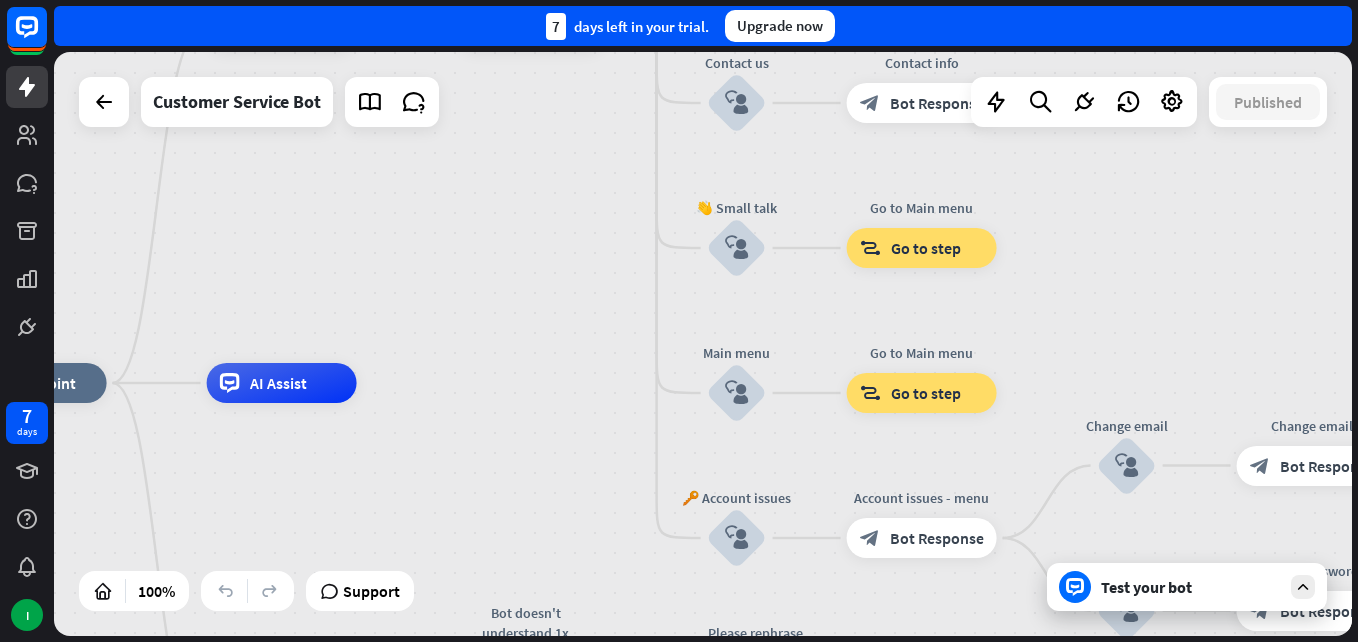 drag, startPoint x: 1178, startPoint y: 390, endPoint x: 1183, endPoint y: 250, distance: 140.08926 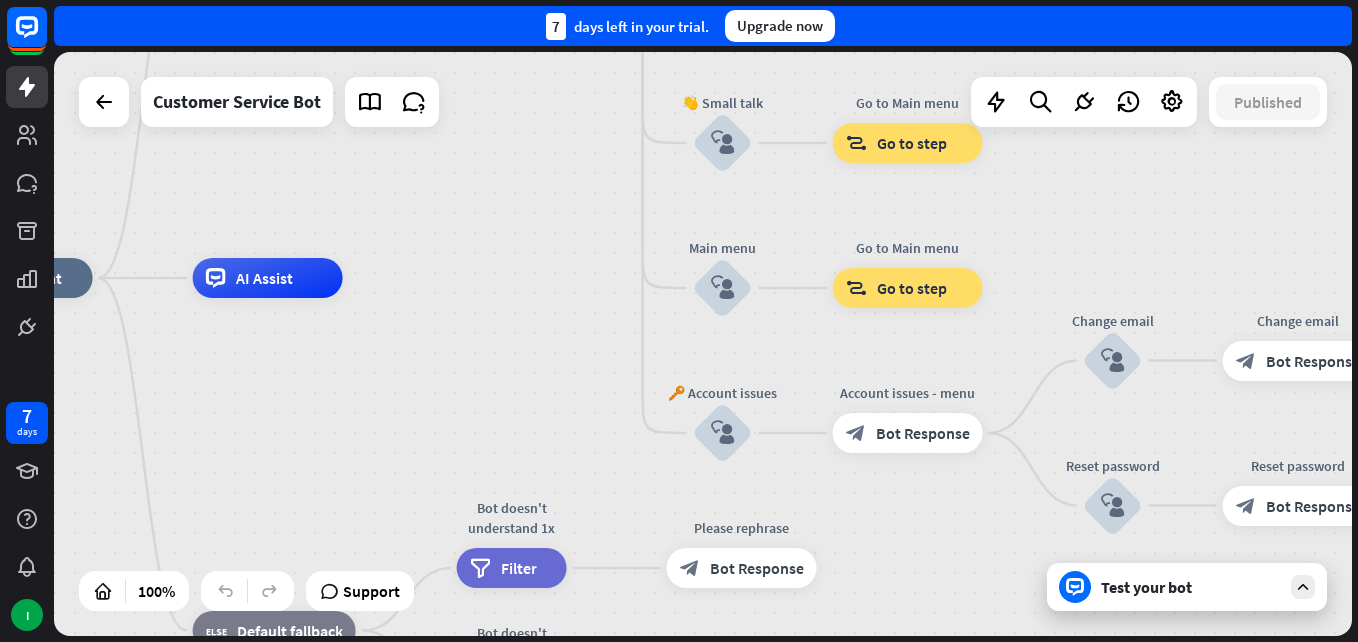 drag, startPoint x: 1183, startPoint y: 250, endPoint x: 1160, endPoint y: 220, distance: 37.802116 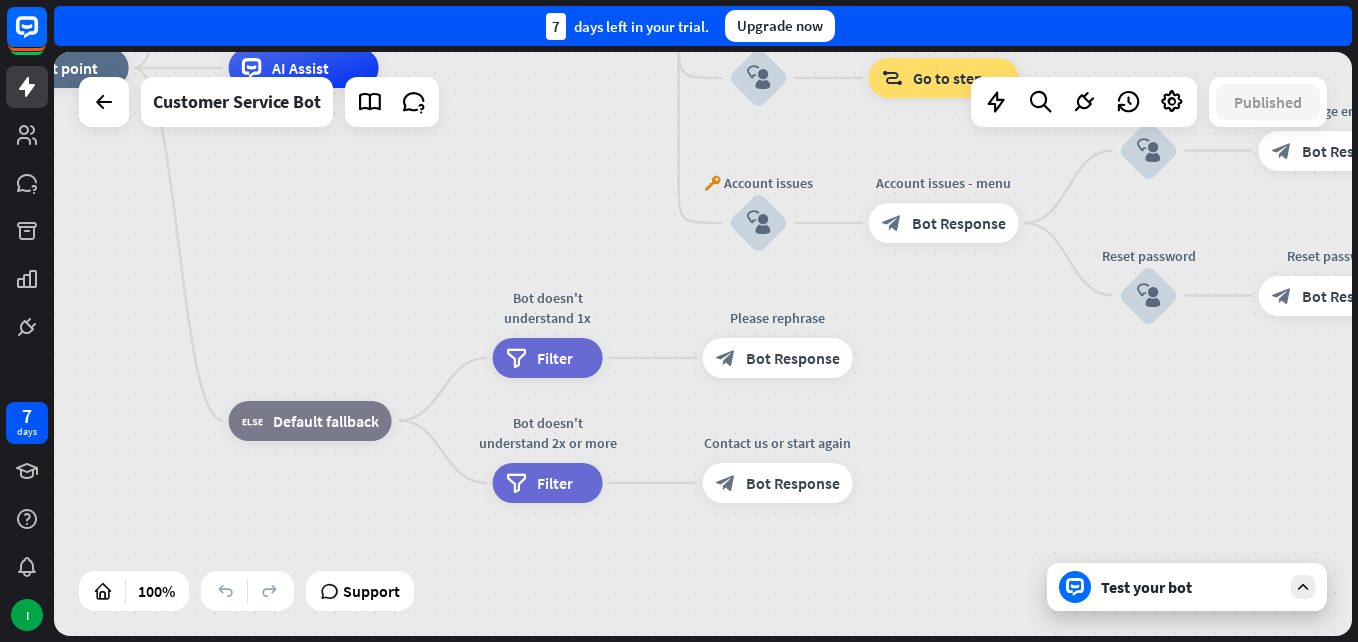 drag, startPoint x: 485, startPoint y: 409, endPoint x: 524, endPoint y: 191, distance: 221.46106 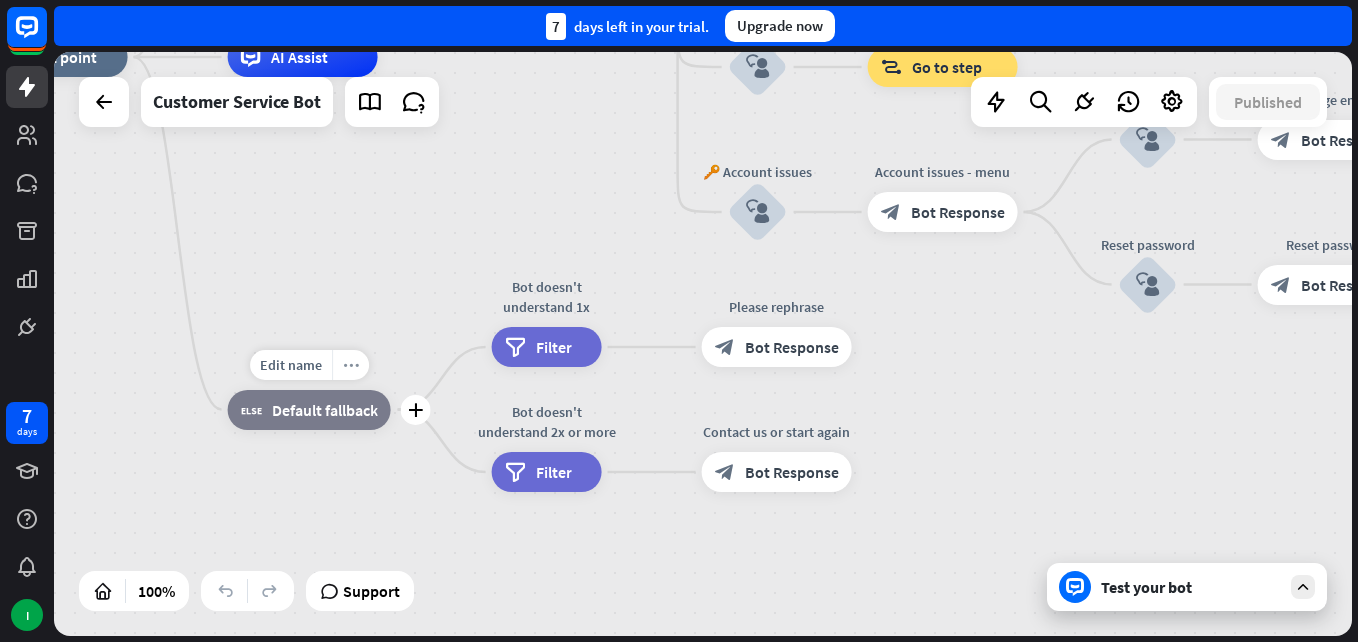click on "more_horiz" at bounding box center (351, 364) 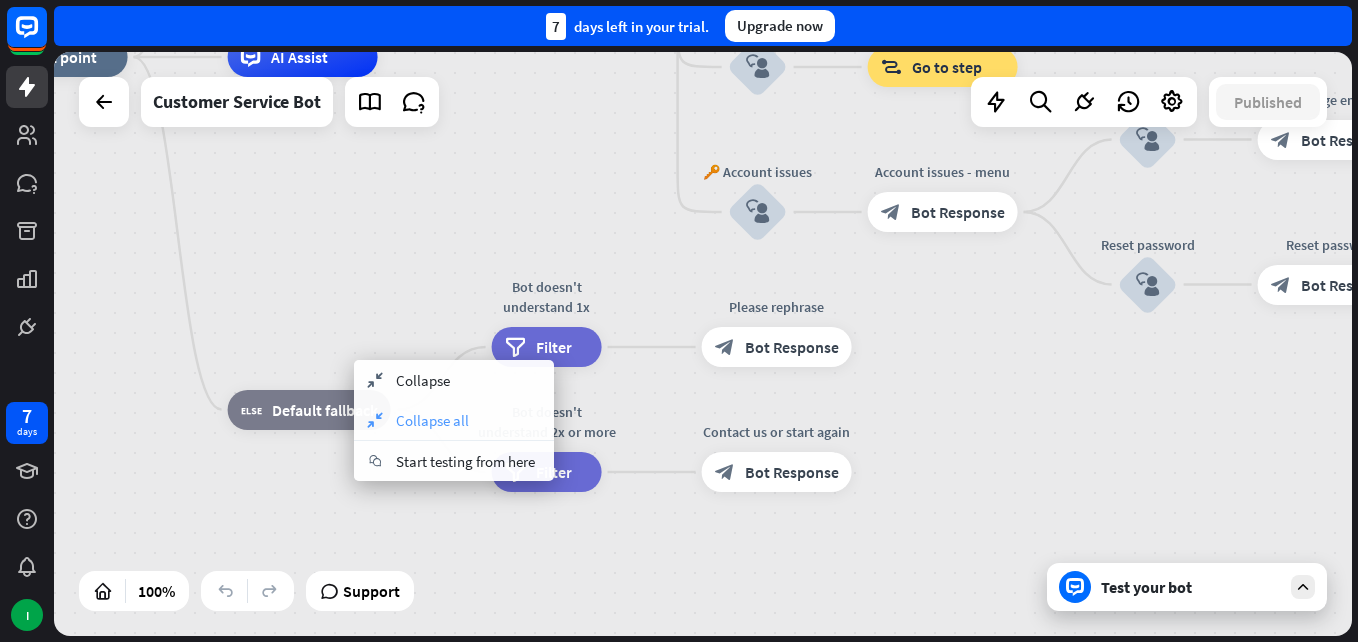 click on "Collapse all" at bounding box center (432, 420) 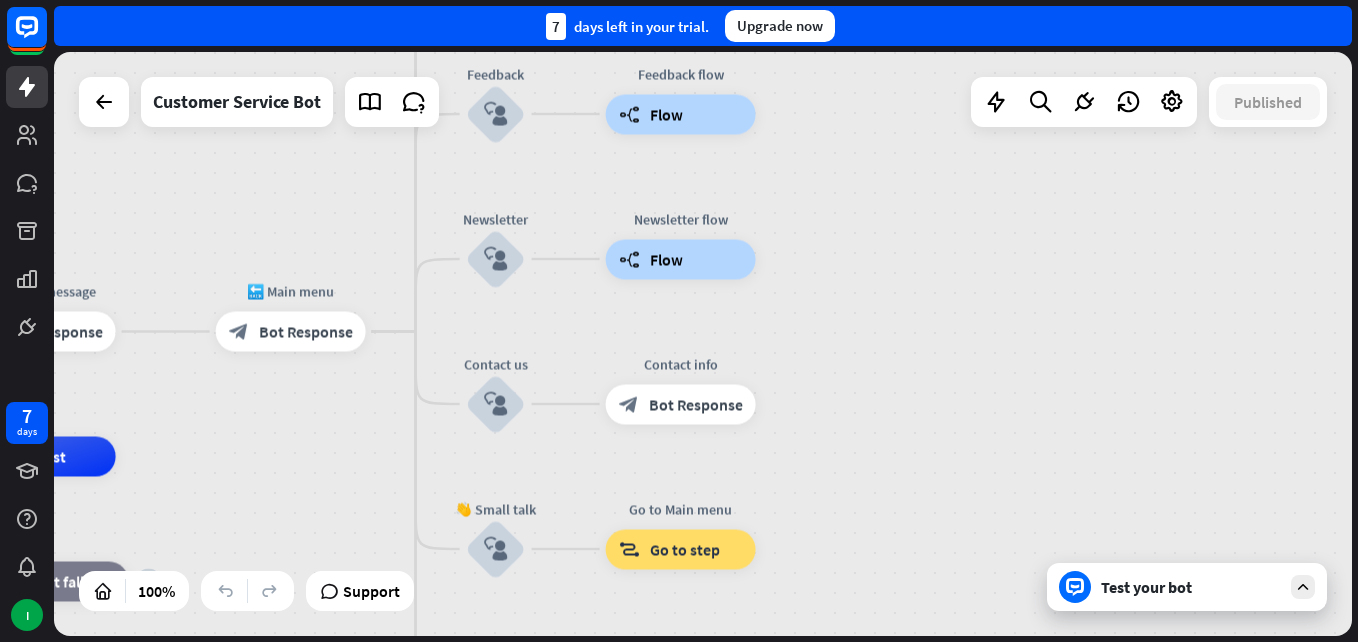 drag, startPoint x: 548, startPoint y: 314, endPoint x: 277, endPoint y: 486, distance: 320.97507 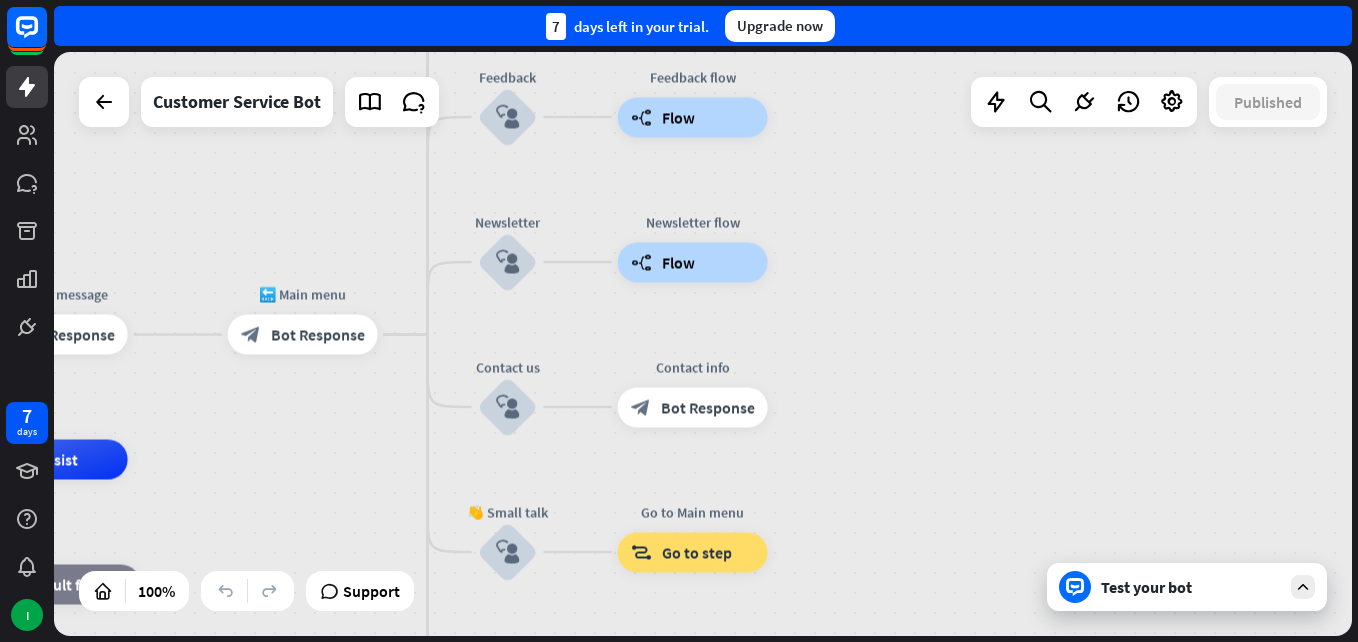 drag, startPoint x: 288, startPoint y: 487, endPoint x: 349, endPoint y: 521, distance: 69.83552 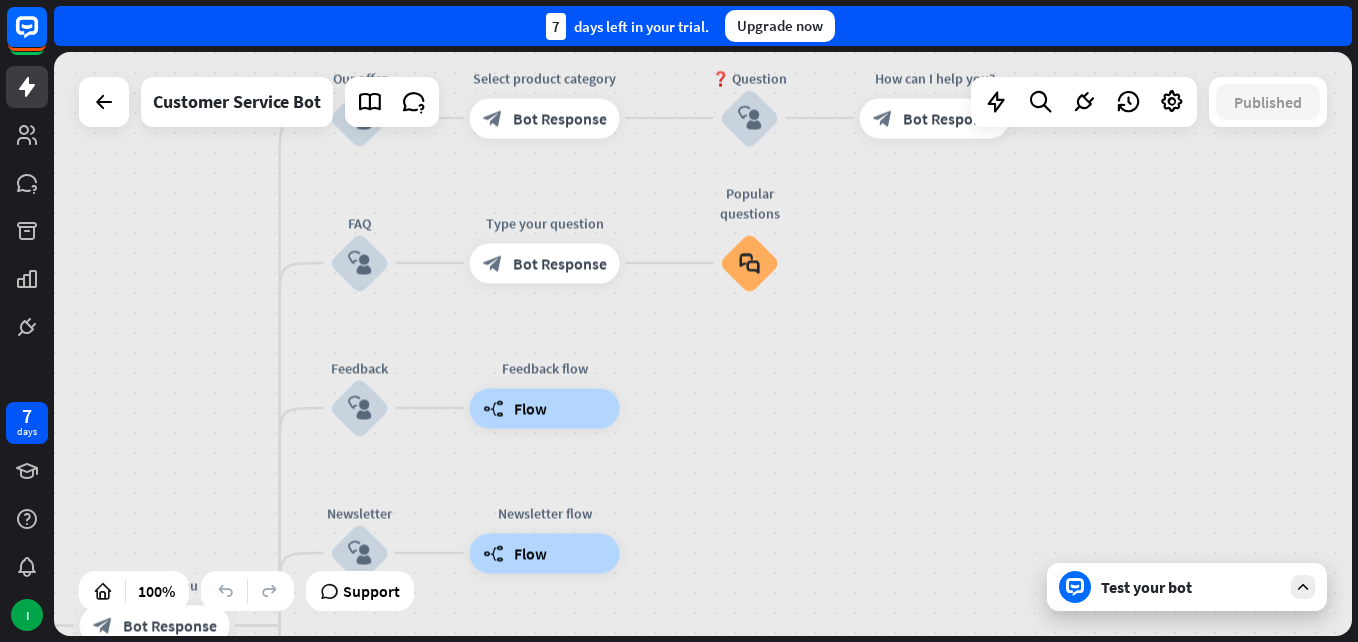 drag, startPoint x: 408, startPoint y: 233, endPoint x: 209, endPoint y: 509, distance: 340.2602 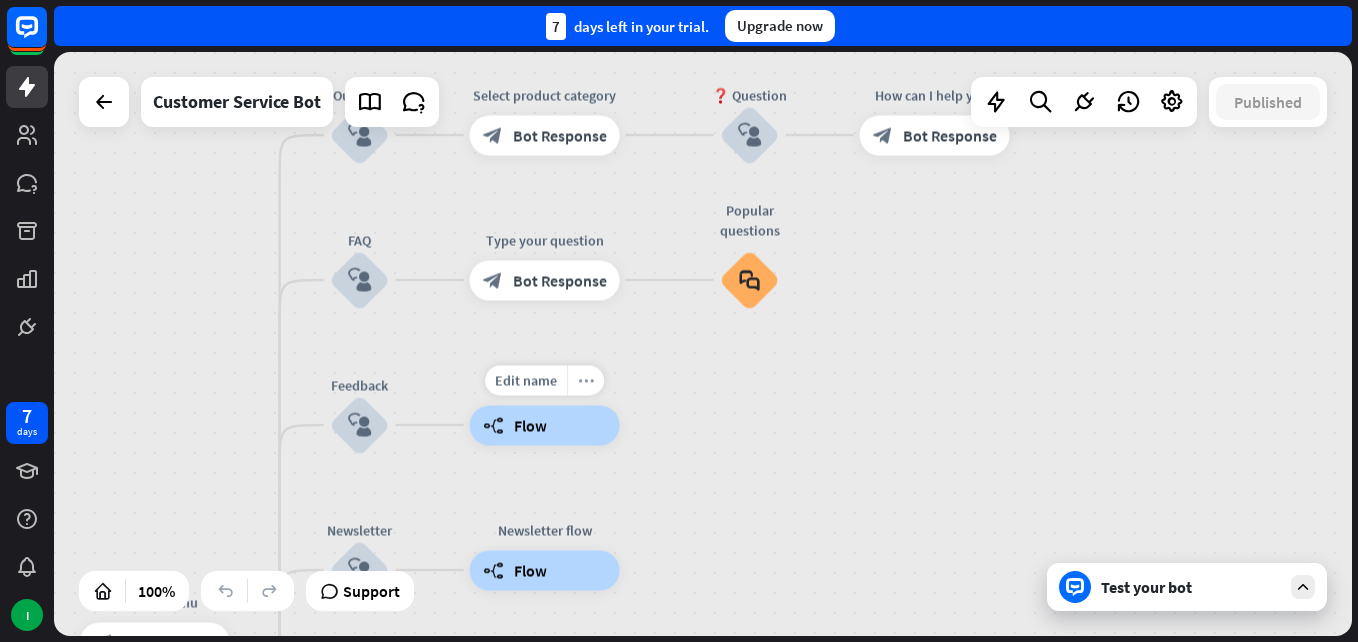 click on "more_horiz" at bounding box center (586, 380) 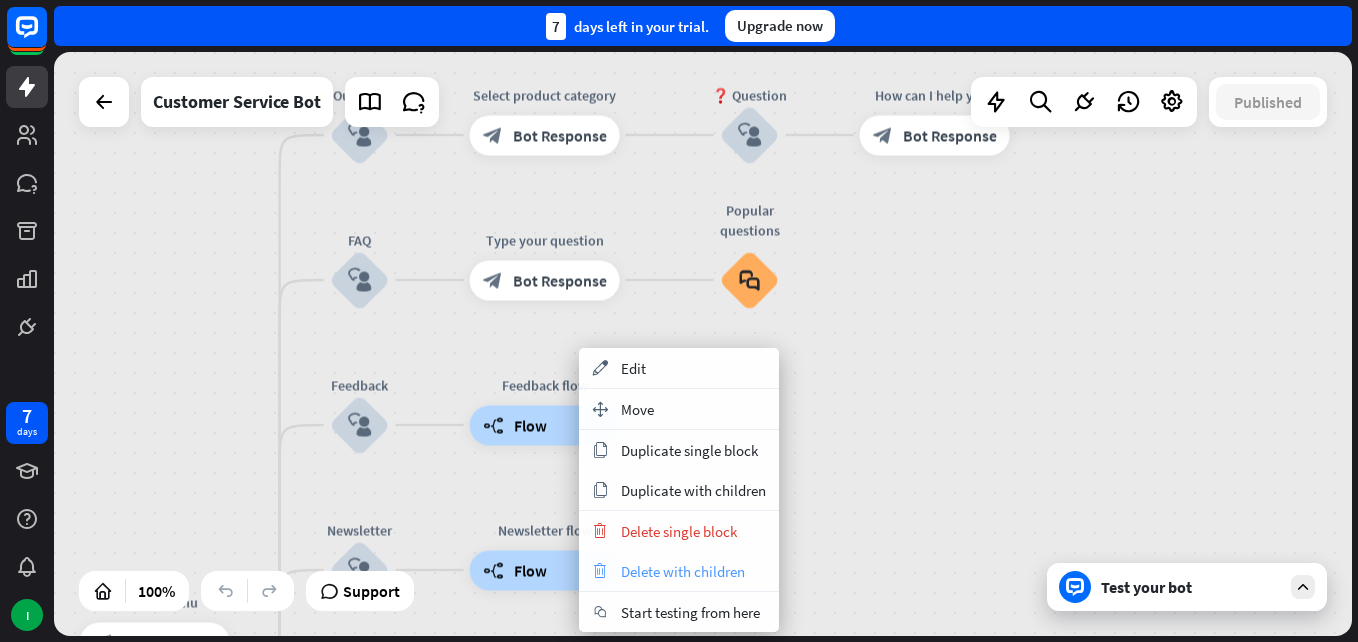 click on "Delete with children" at bounding box center (683, 571) 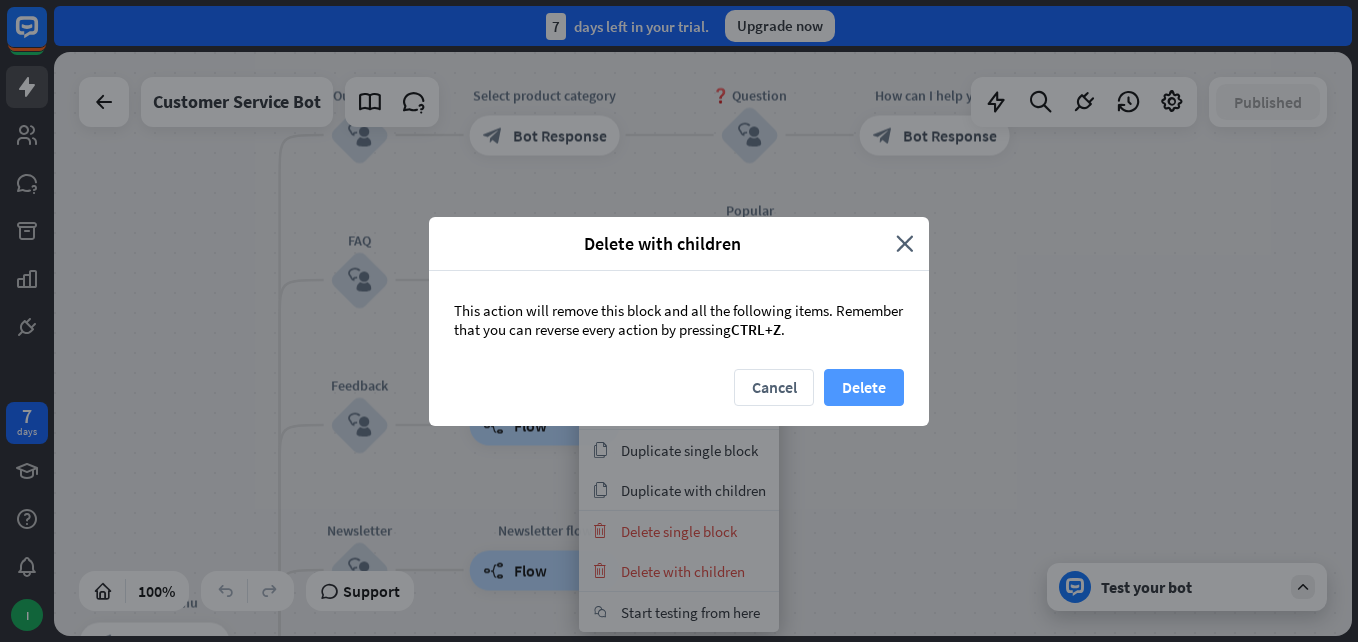 click on "Delete" at bounding box center [864, 387] 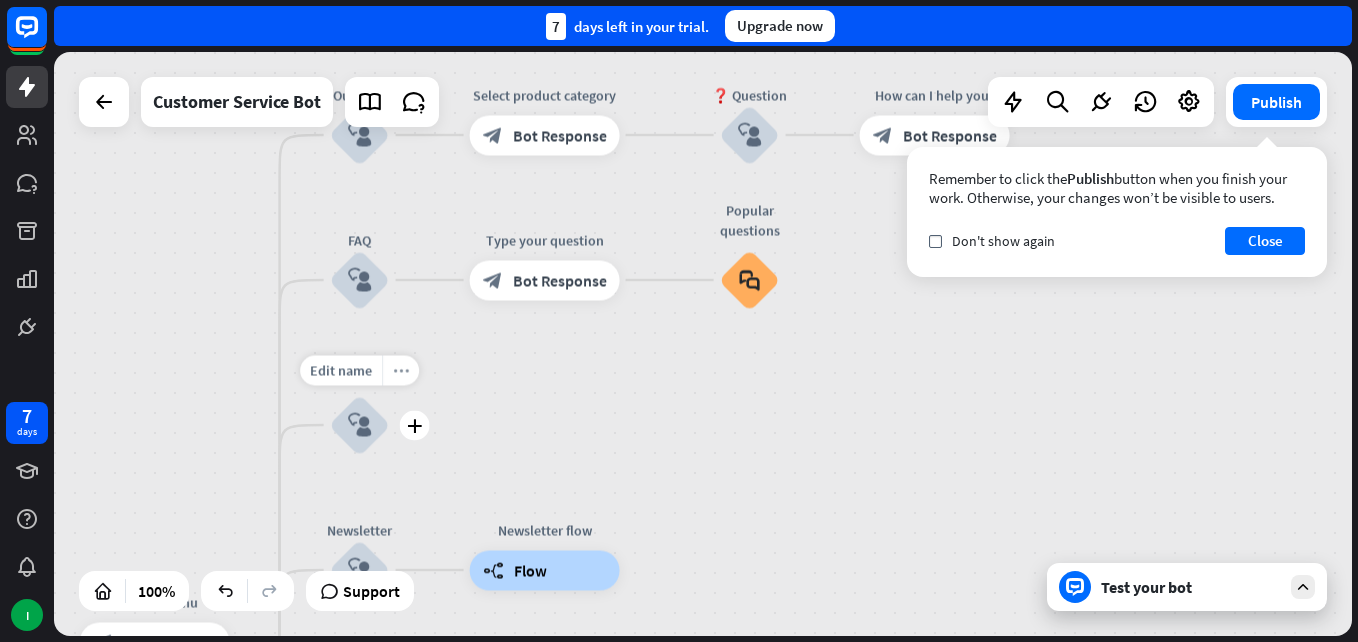 click on "more_horiz" at bounding box center [400, 370] 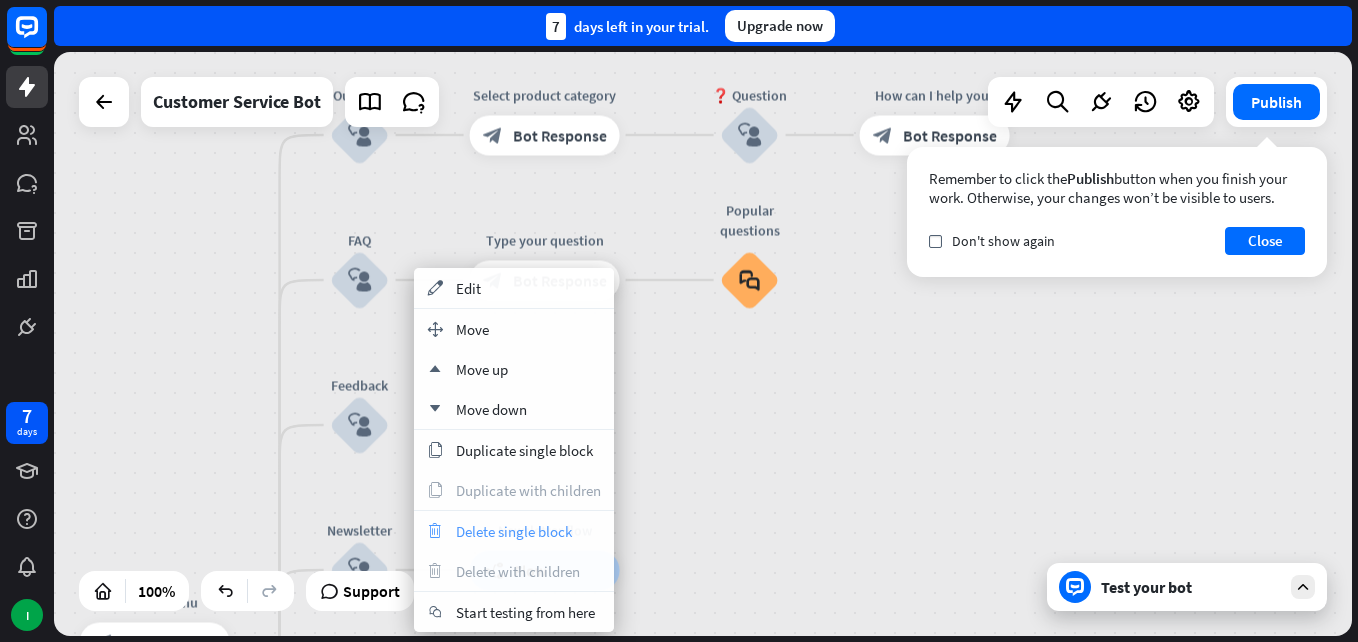 click on "trash   Delete single block" at bounding box center [514, 531] 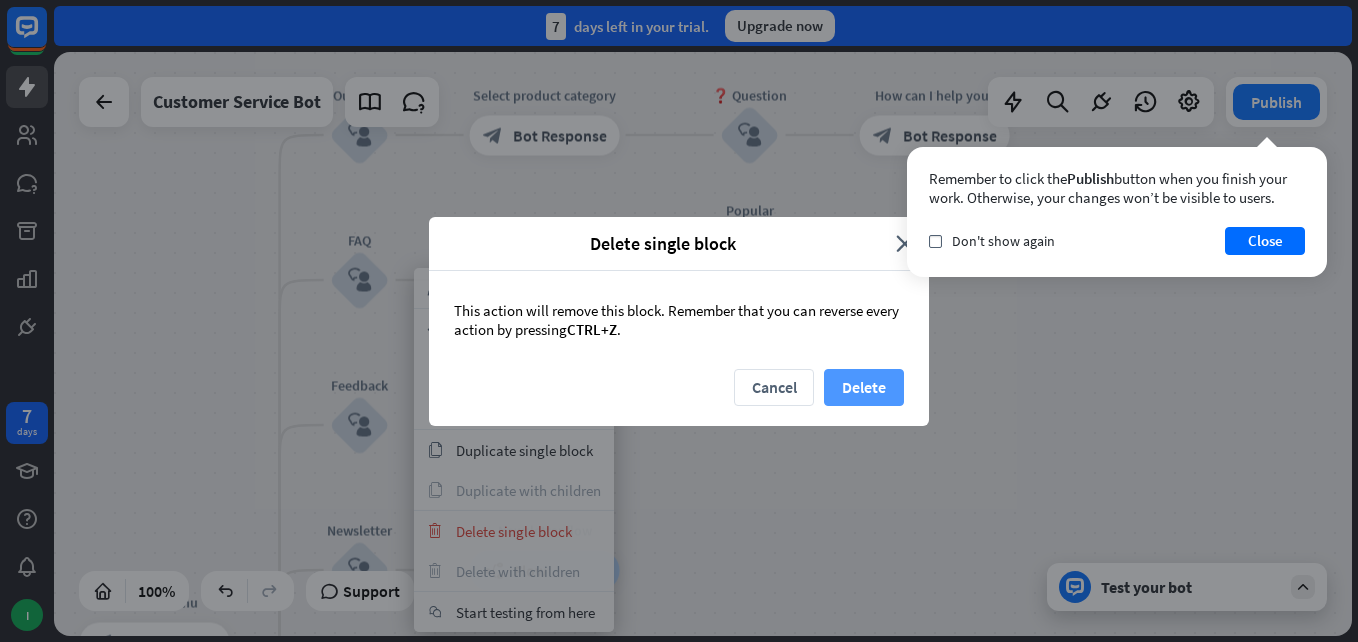click on "Delete" at bounding box center (864, 387) 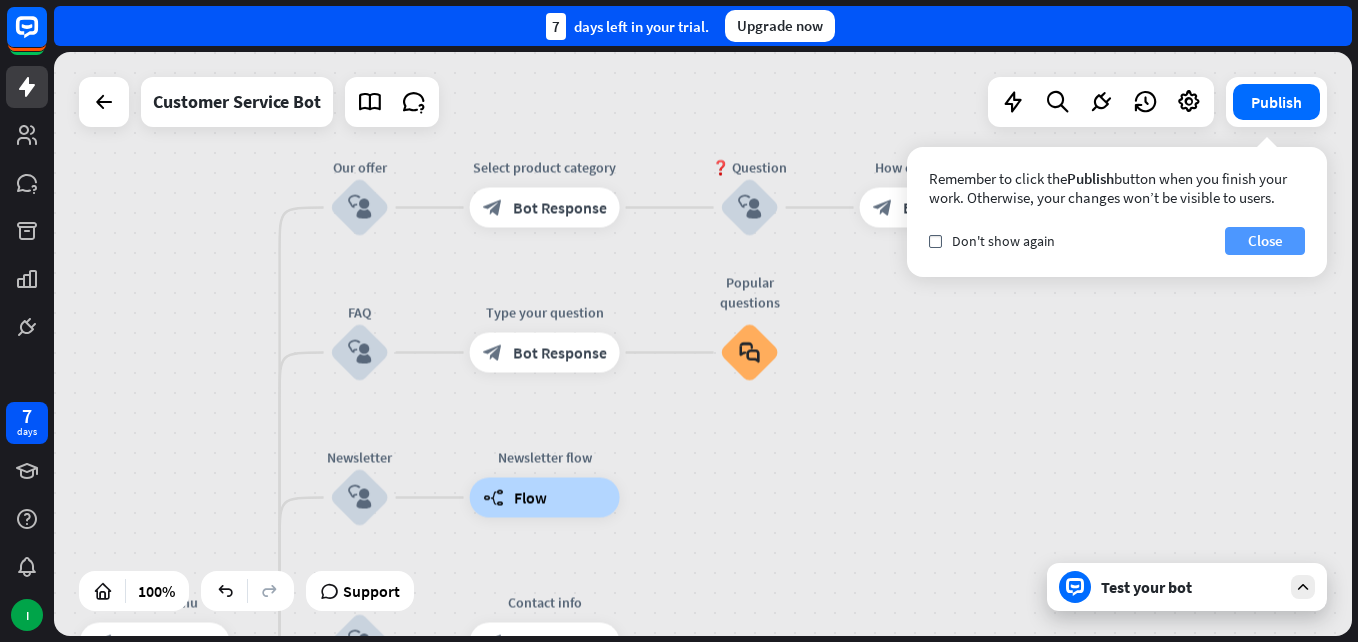 click on "Close" at bounding box center [1265, 241] 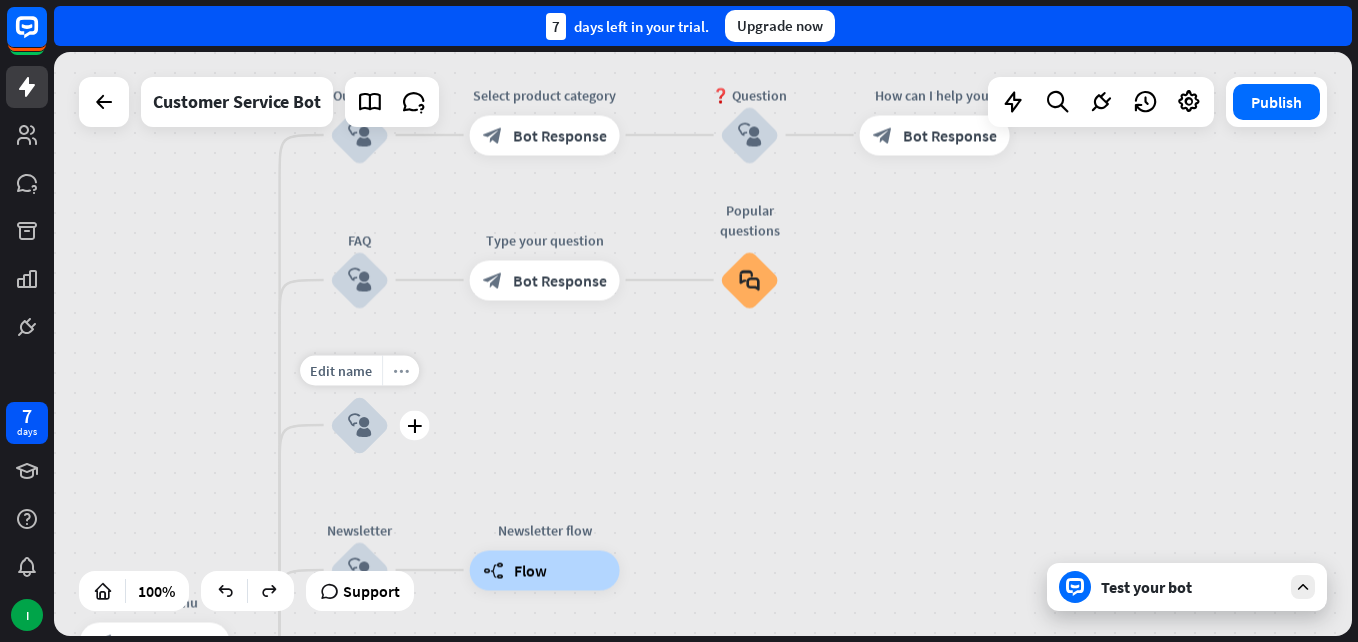 click on "more_horiz" at bounding box center (400, 370) 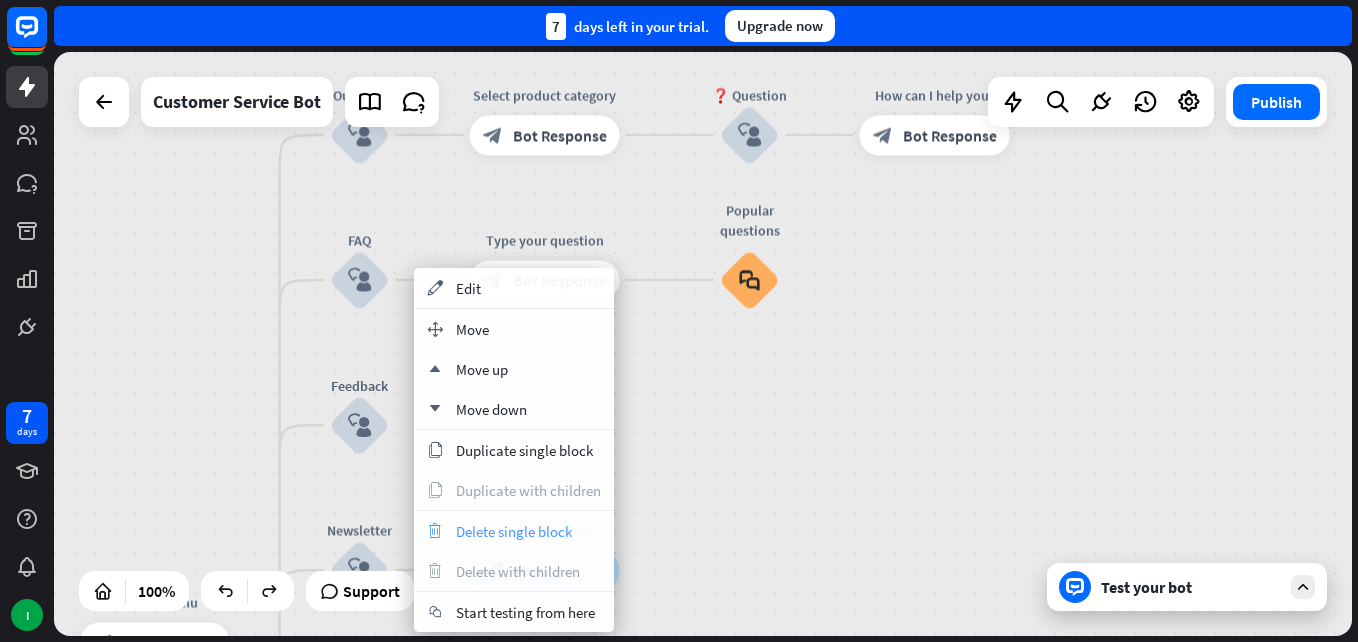 click on "Delete single block" at bounding box center [514, 531] 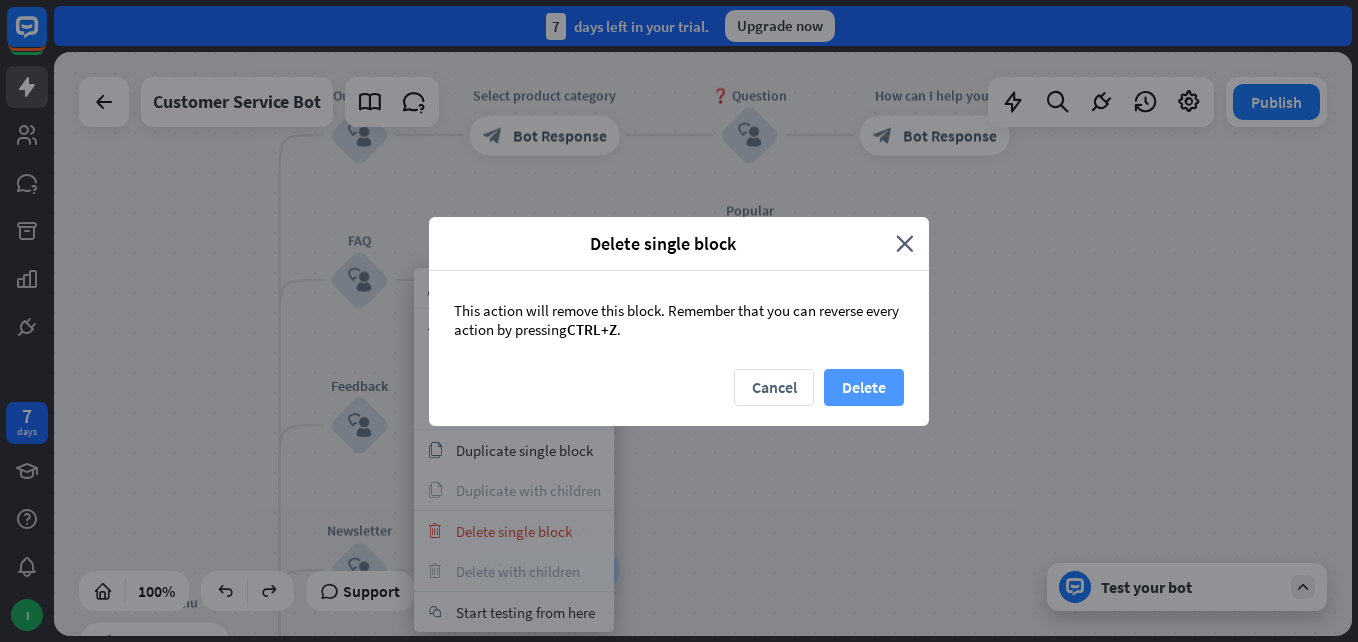 click on "Delete" at bounding box center [864, 387] 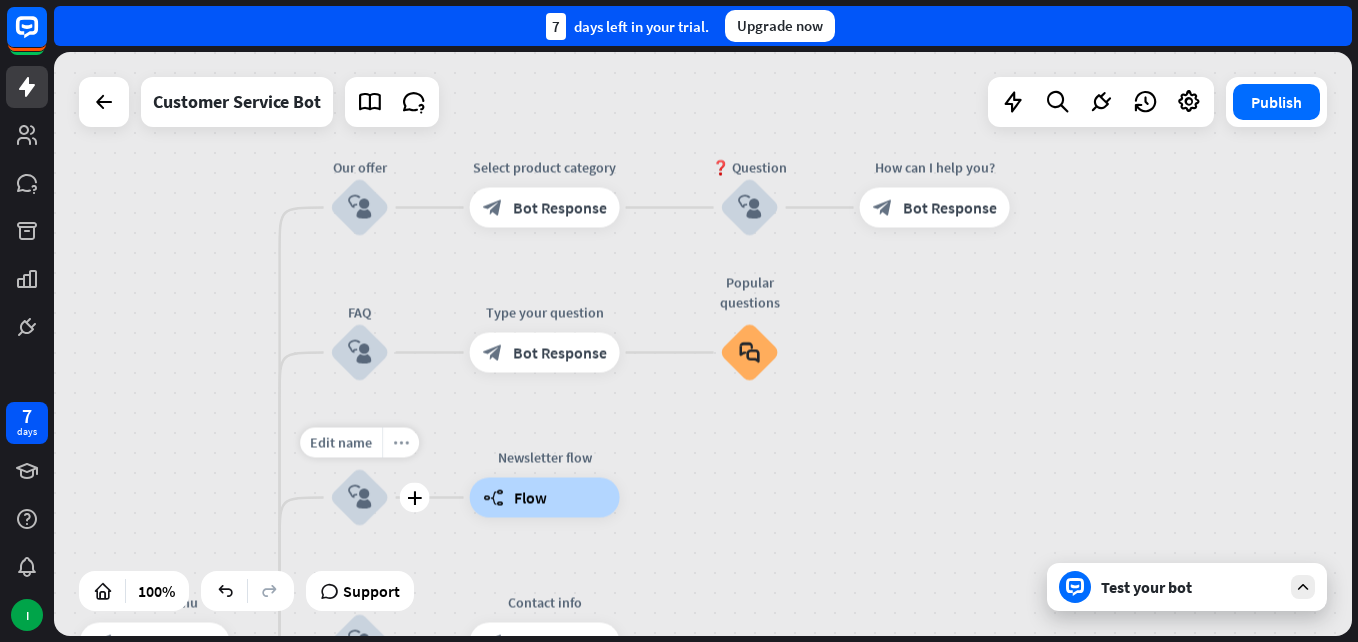 click on "more_horiz" at bounding box center (401, 442) 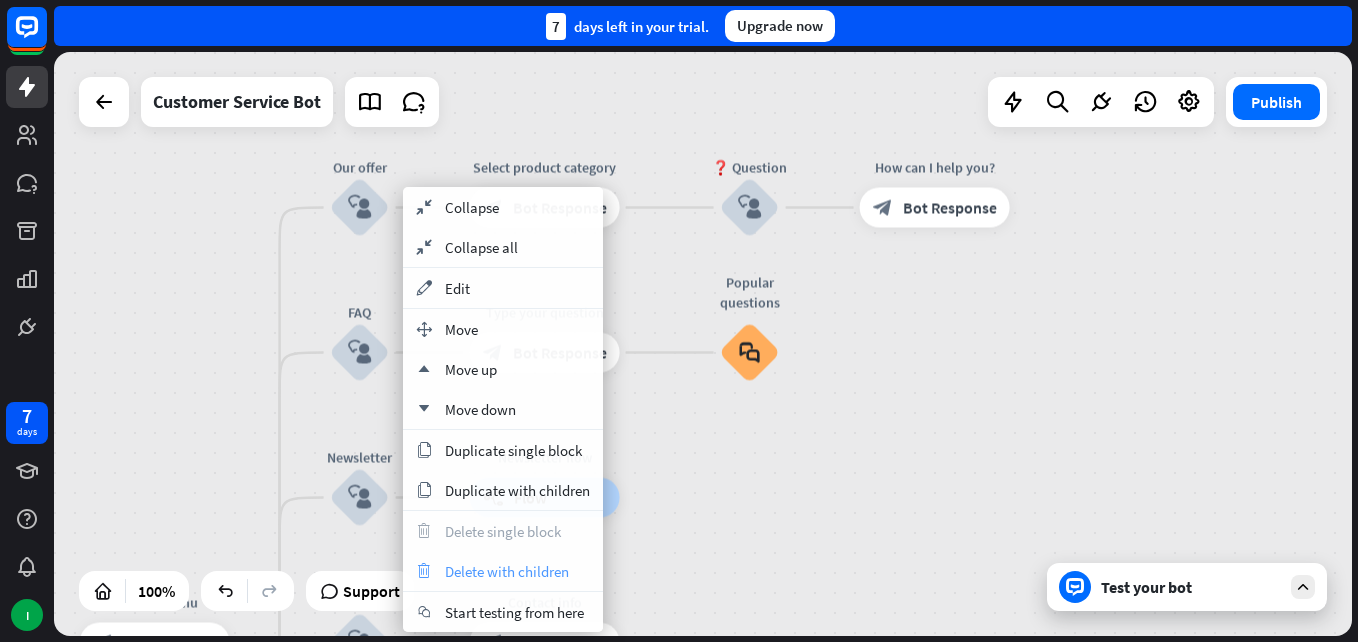 click on "Delete with children" at bounding box center [507, 571] 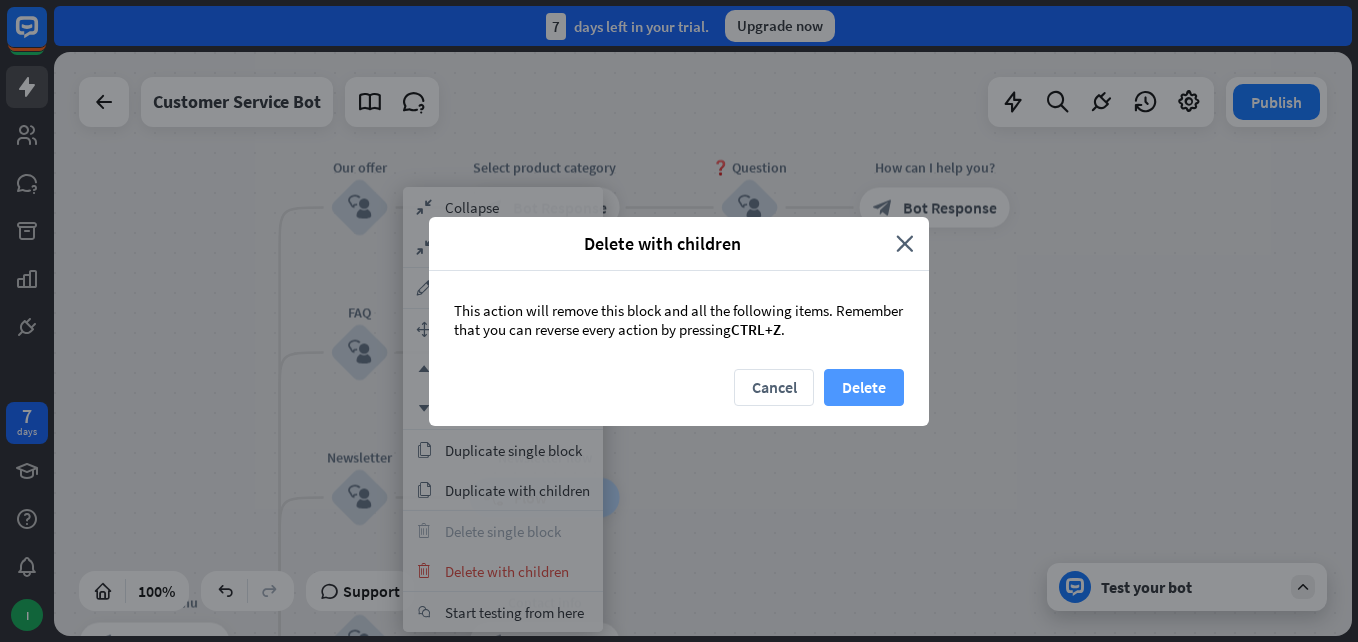 click on "Delete" at bounding box center [864, 387] 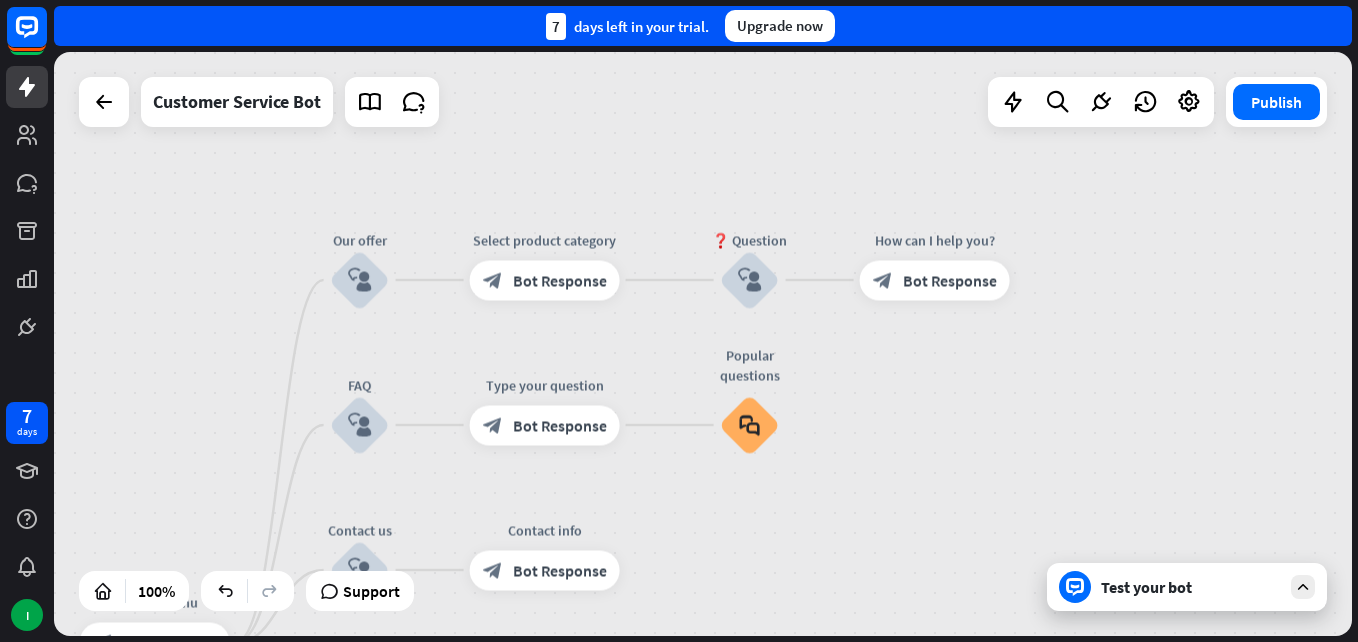 drag, startPoint x: 980, startPoint y: 496, endPoint x: 998, endPoint y: 413, distance: 84.92938 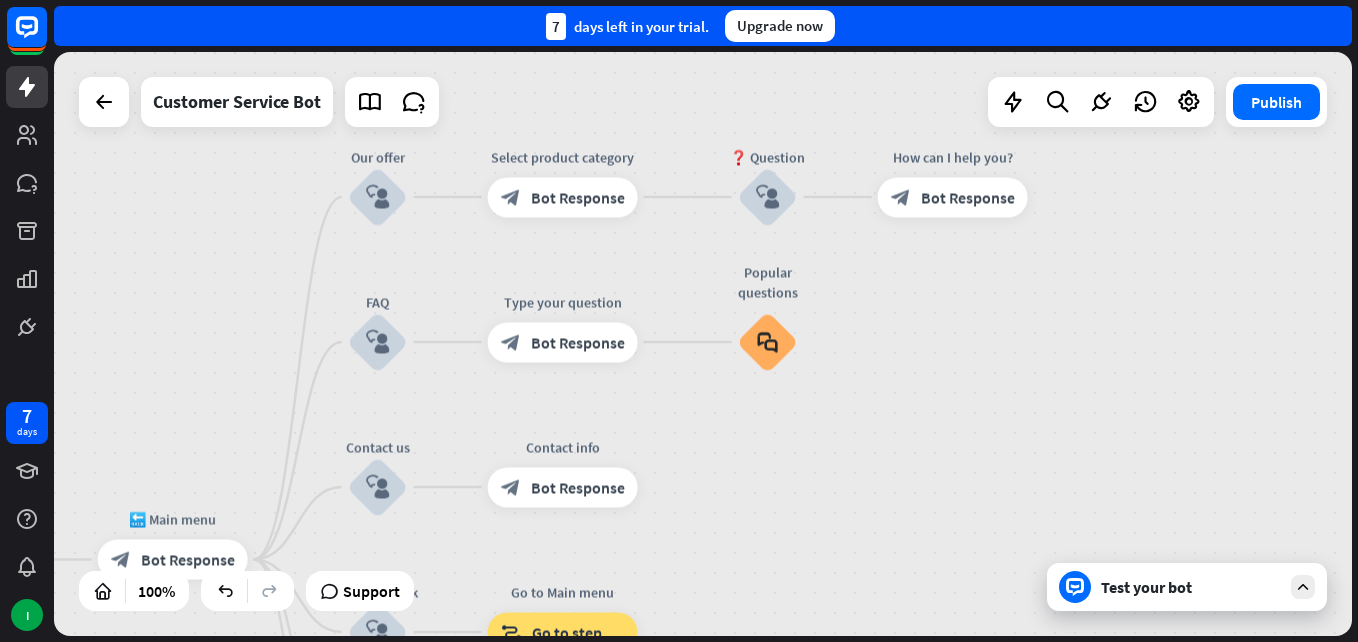 click on "home_2   Start point                 Welcome message   block_bot_response   Bot Response                 🔙 Main menu   block_bot_response   Bot Response                 Our offer   block_user_input                 Select product category   block_bot_response   Bot Response                 ❓ Question   block_user_input                 How can I help you?   block_bot_response   Bot Response                 FAQ   block_user_input                 Type your question   block_bot_response   Bot Response                 Popular questions   block_faq                 Contact us   block_user_input                 Contact info   block_bot_response   Bot Response                 👋 Small talk   block_user_input                 Go to Main menu   block_goto   Go to step                 Main menu   block_user_input                 Go to Main menu   block_goto   Go to step                 🔑 Account issues   block_user_input                 Account issues - menu   block_bot_response   Bot Response" at bounding box center (703, 344) 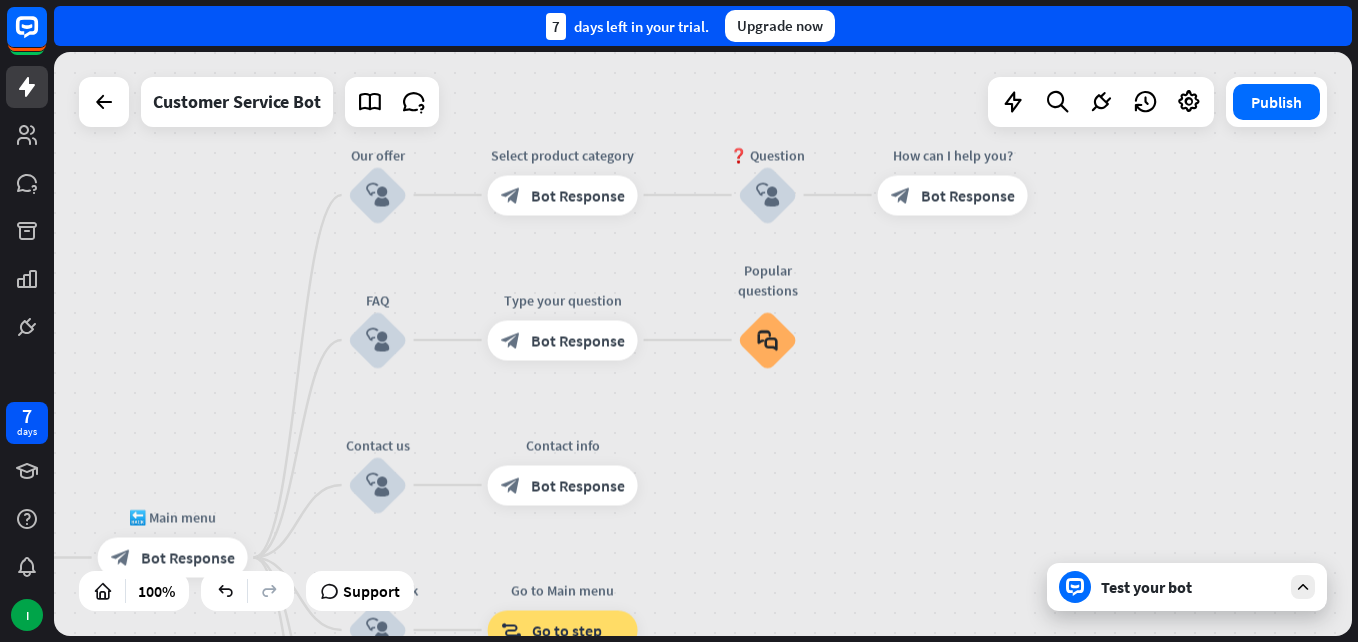 drag, startPoint x: 995, startPoint y: 489, endPoint x: 1063, endPoint y: 362, distance: 144.05902 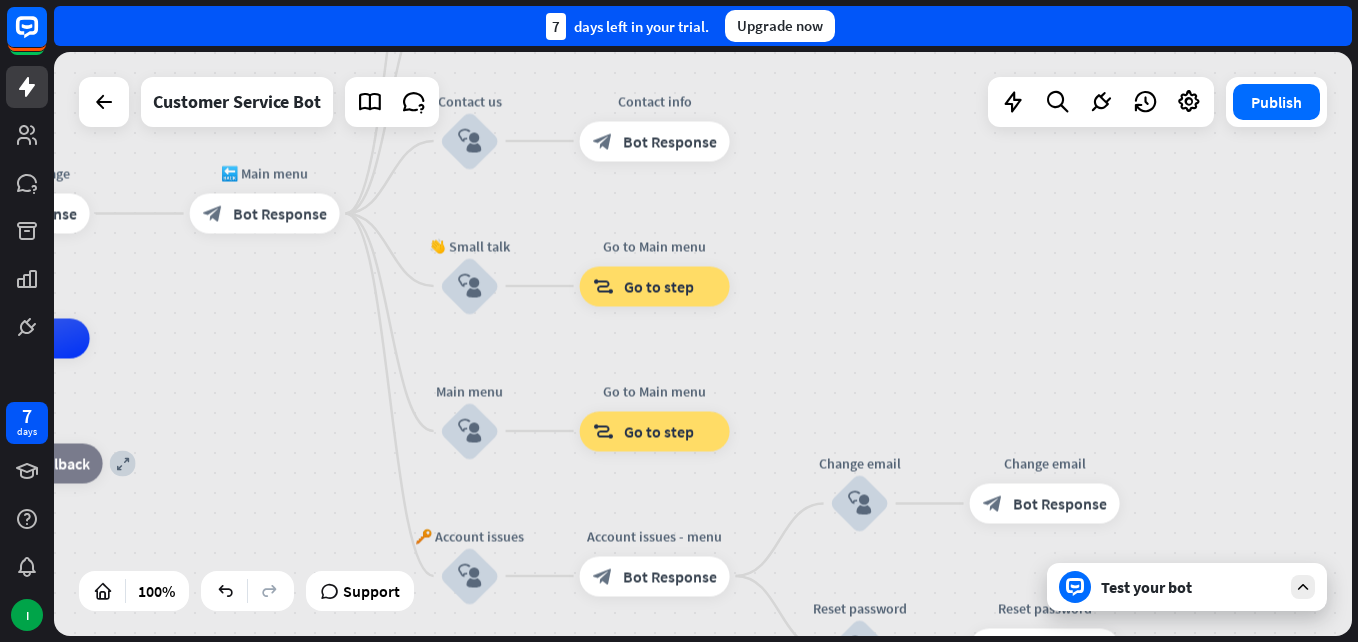 drag, startPoint x: 929, startPoint y: 496, endPoint x: 952, endPoint y: 276, distance: 221.199 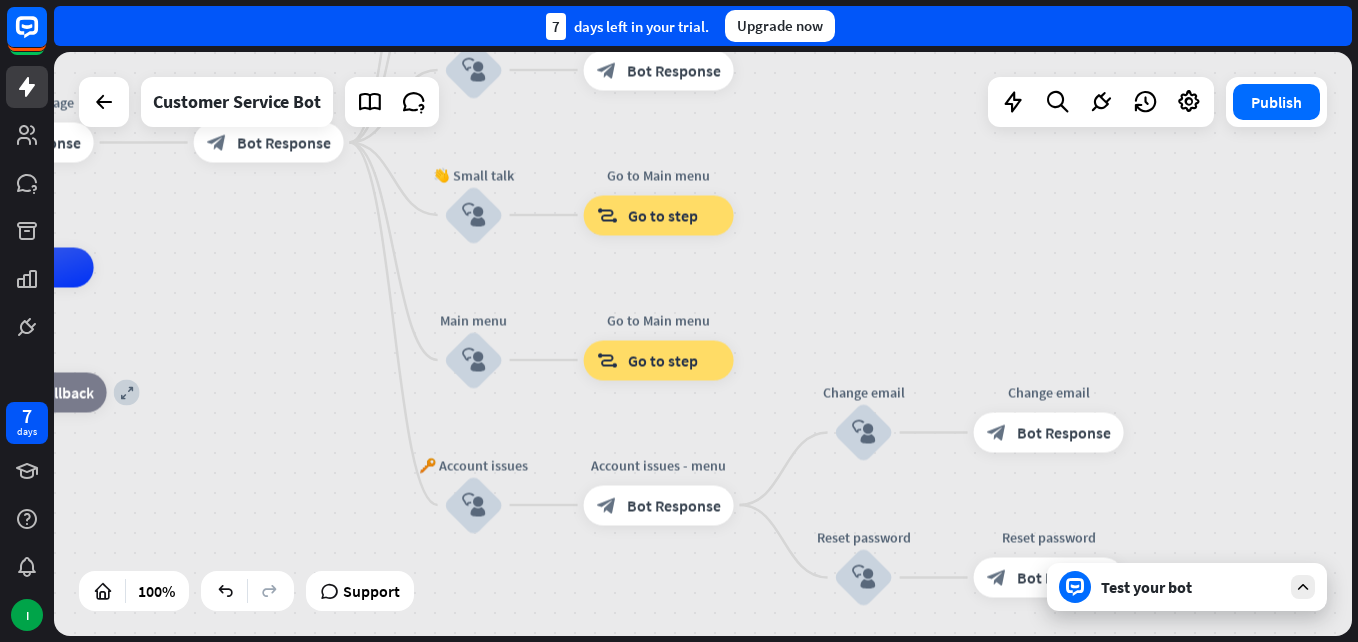 drag, startPoint x: 942, startPoint y: 334, endPoint x: 944, endPoint y: 263, distance: 71.02816 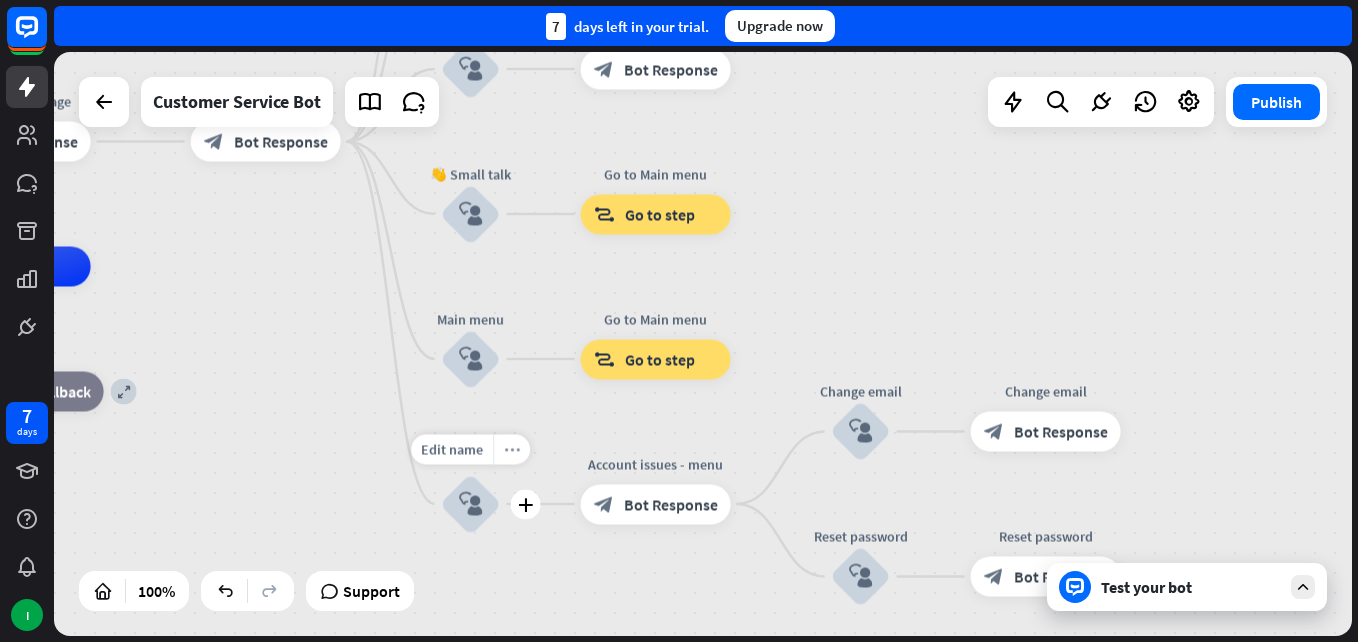 click on "more_horiz" at bounding box center [512, 449] 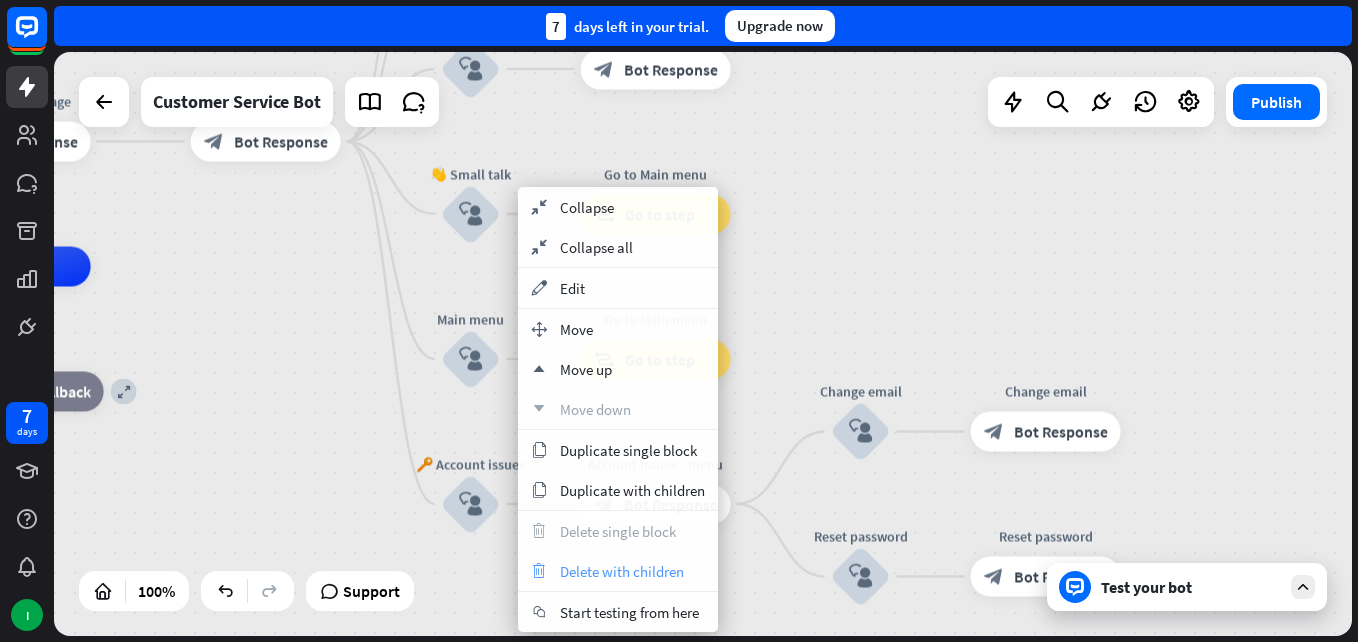 click on "Delete with children" at bounding box center (622, 571) 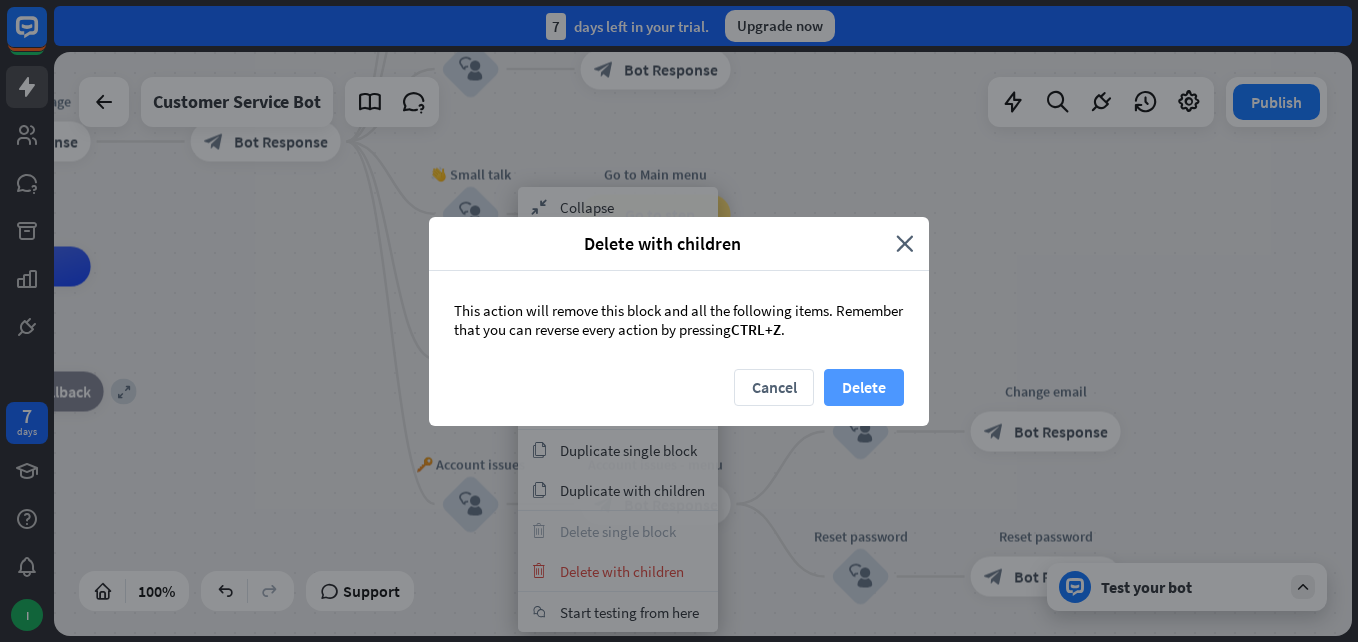 click on "Delete" at bounding box center [864, 387] 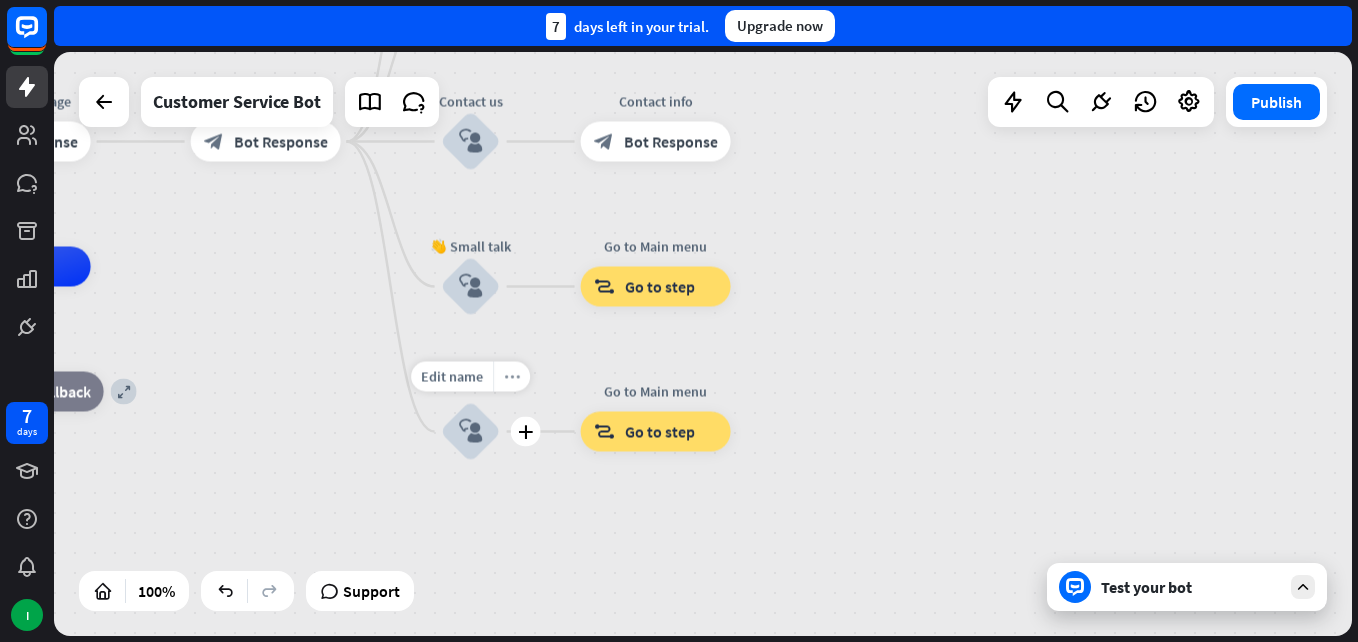 click on "more_horiz" at bounding box center [512, 376] 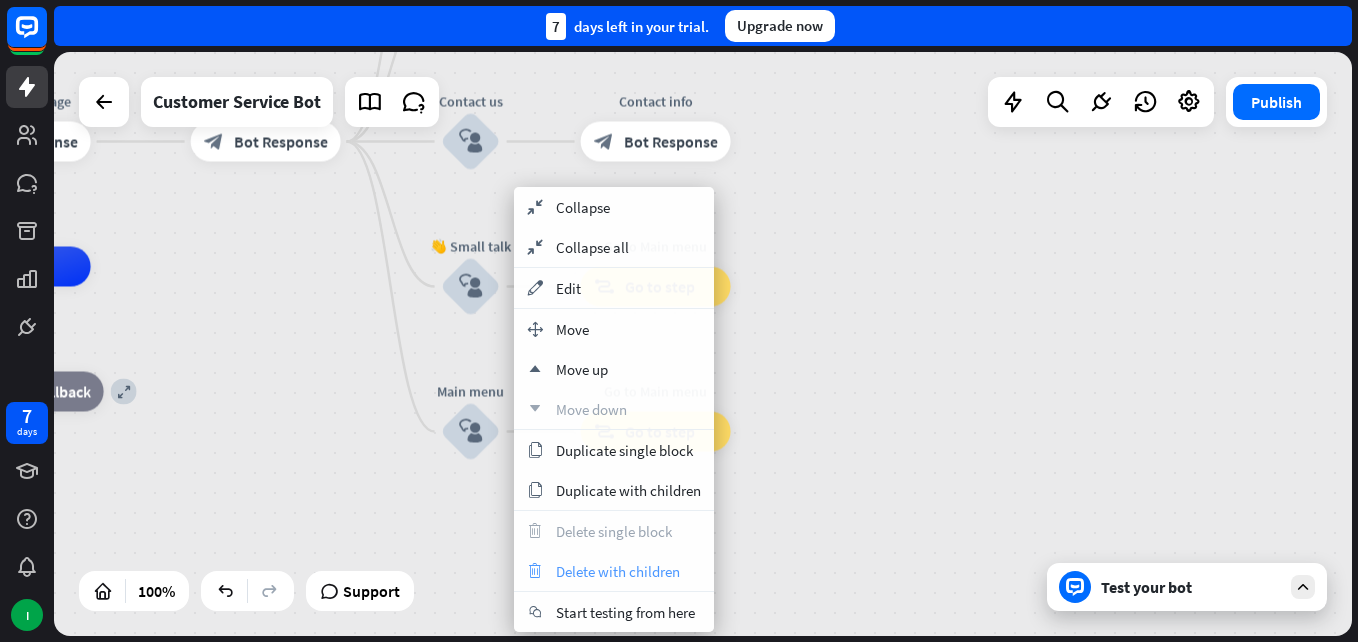 click on "Delete with children" at bounding box center (618, 571) 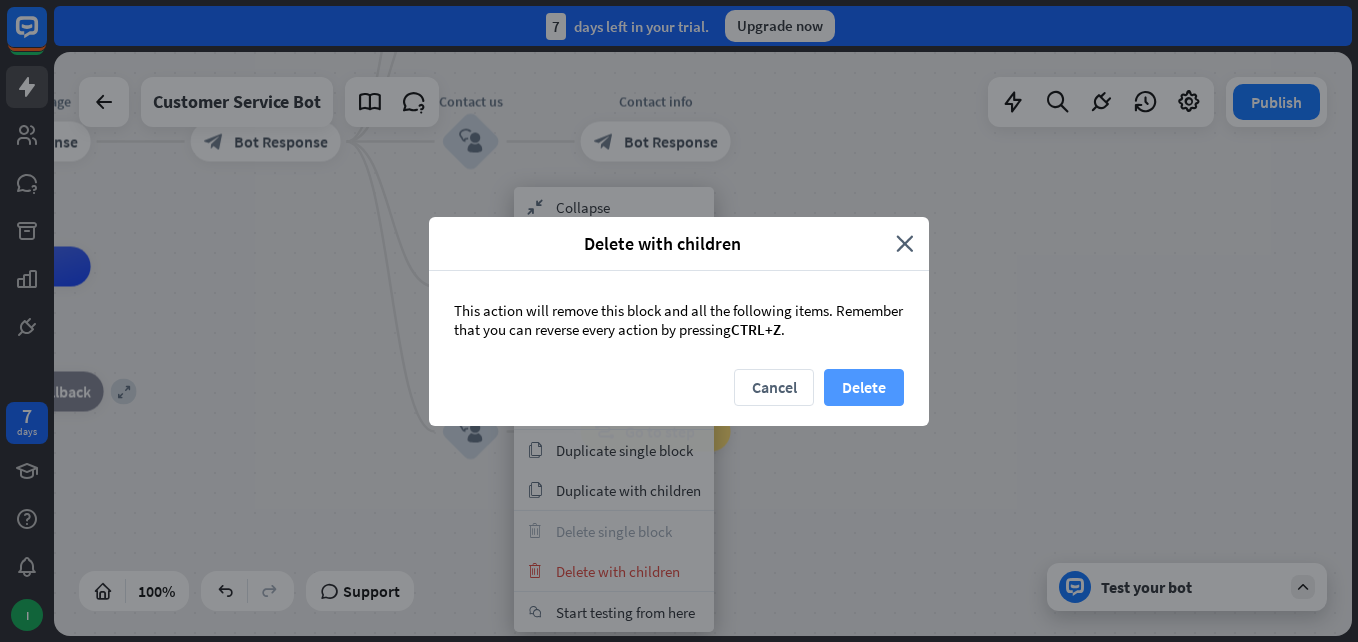 click on "Delete" at bounding box center [864, 387] 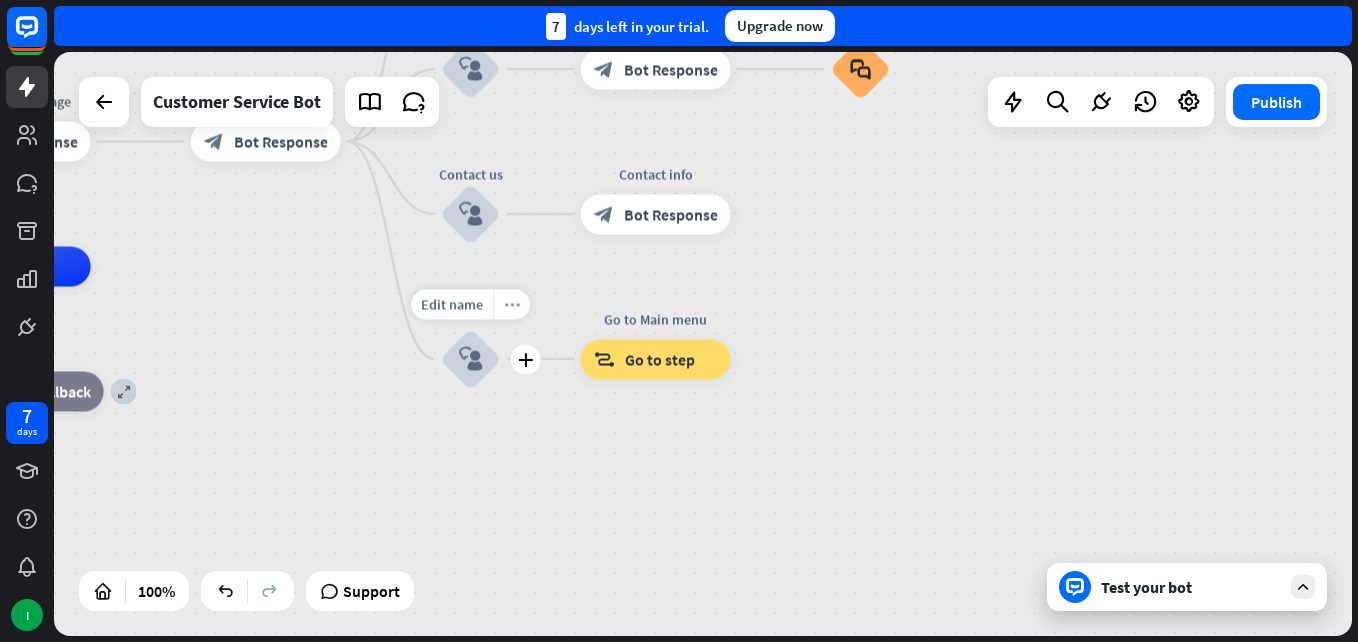 click on "more_horiz" at bounding box center (512, 304) 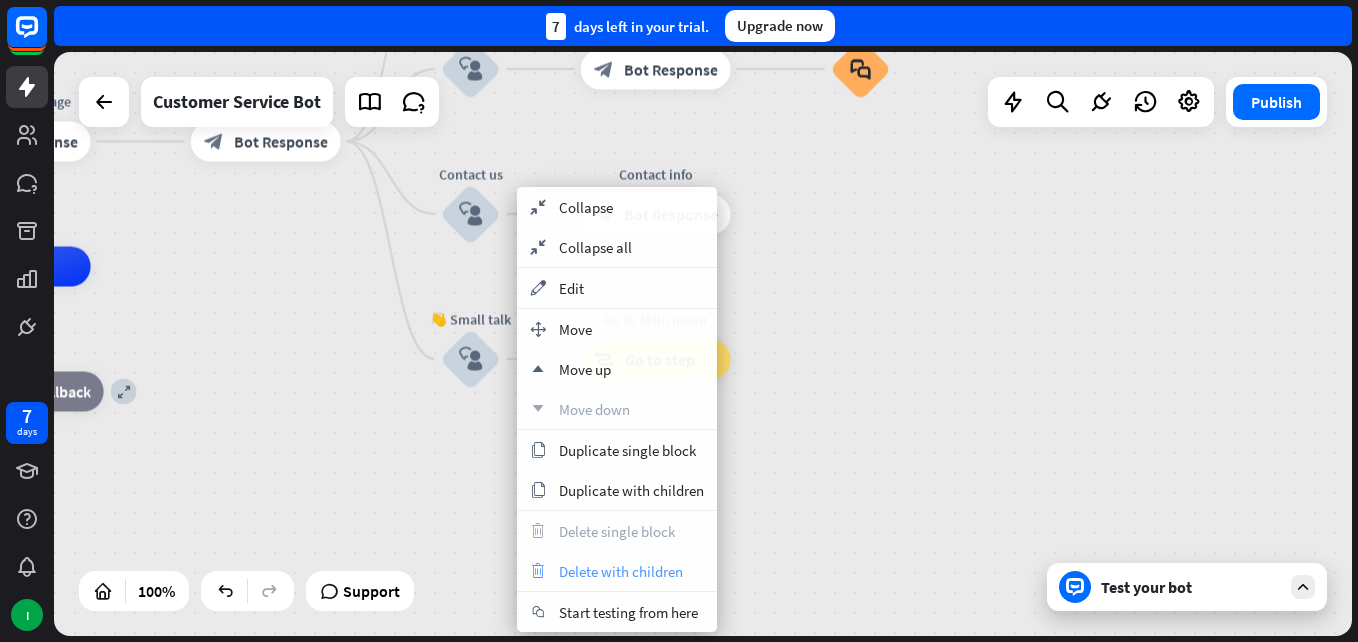 click on "Delete with children" at bounding box center (621, 571) 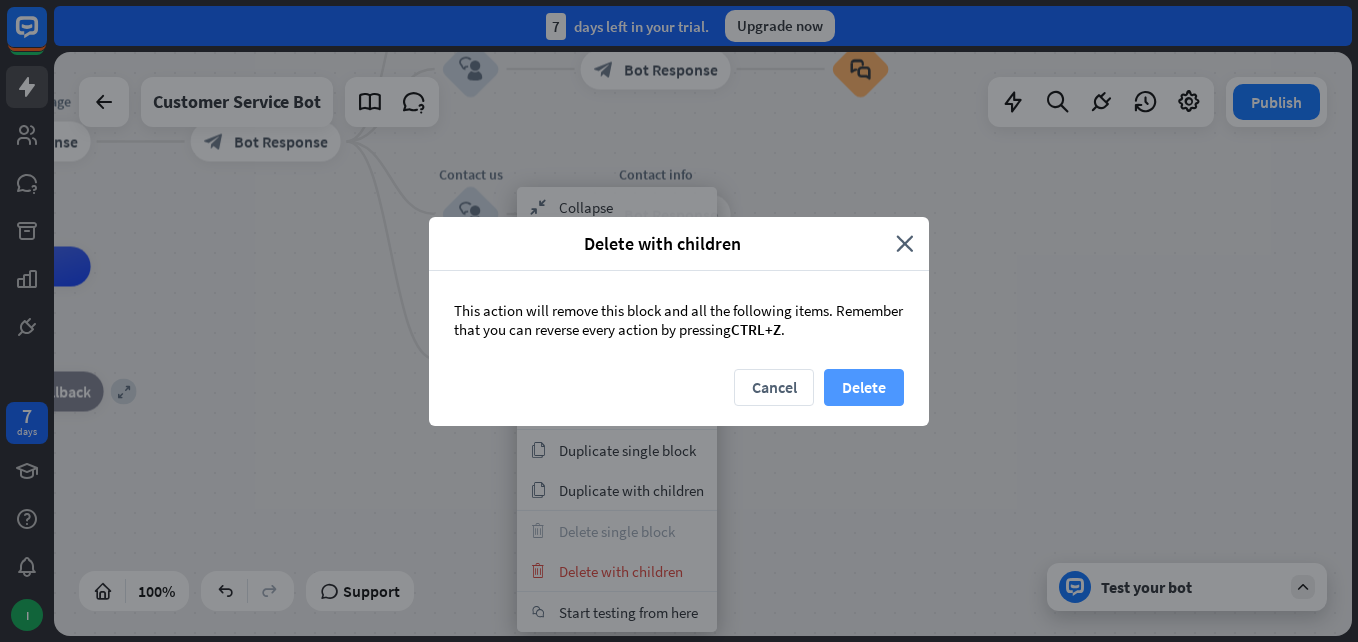 click on "Delete" at bounding box center [864, 387] 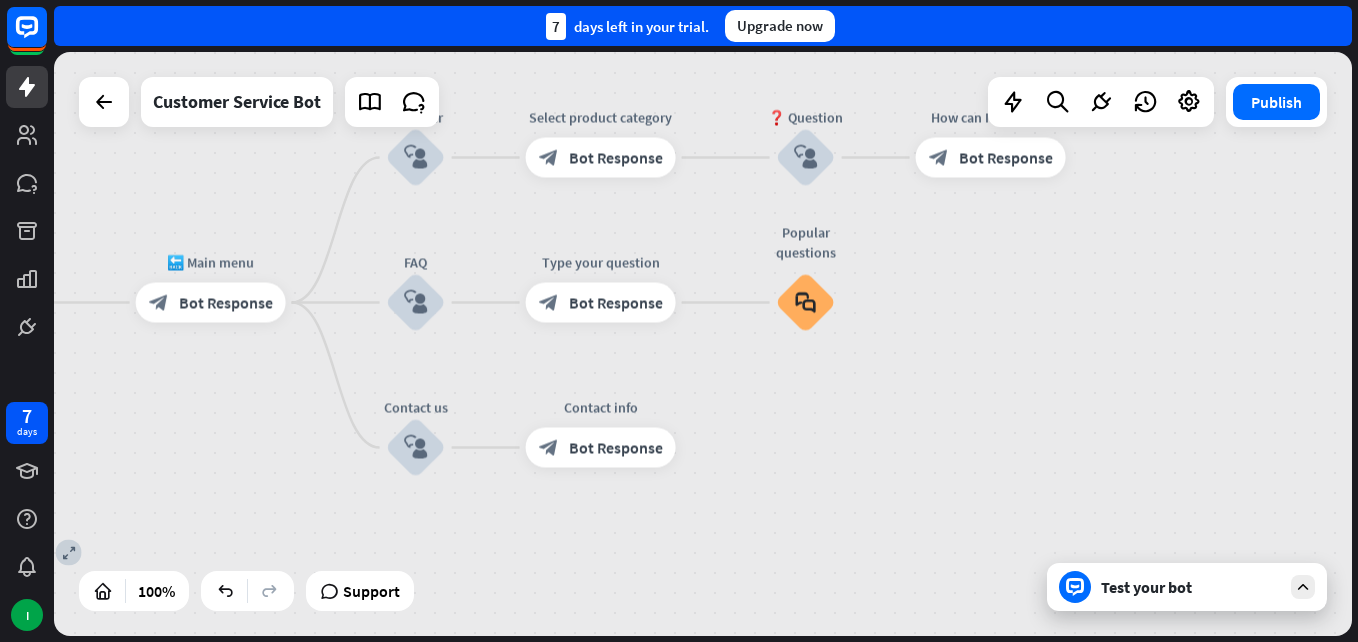 drag, startPoint x: 1045, startPoint y: 156, endPoint x: 988, endPoint y: 317, distance: 170.79227 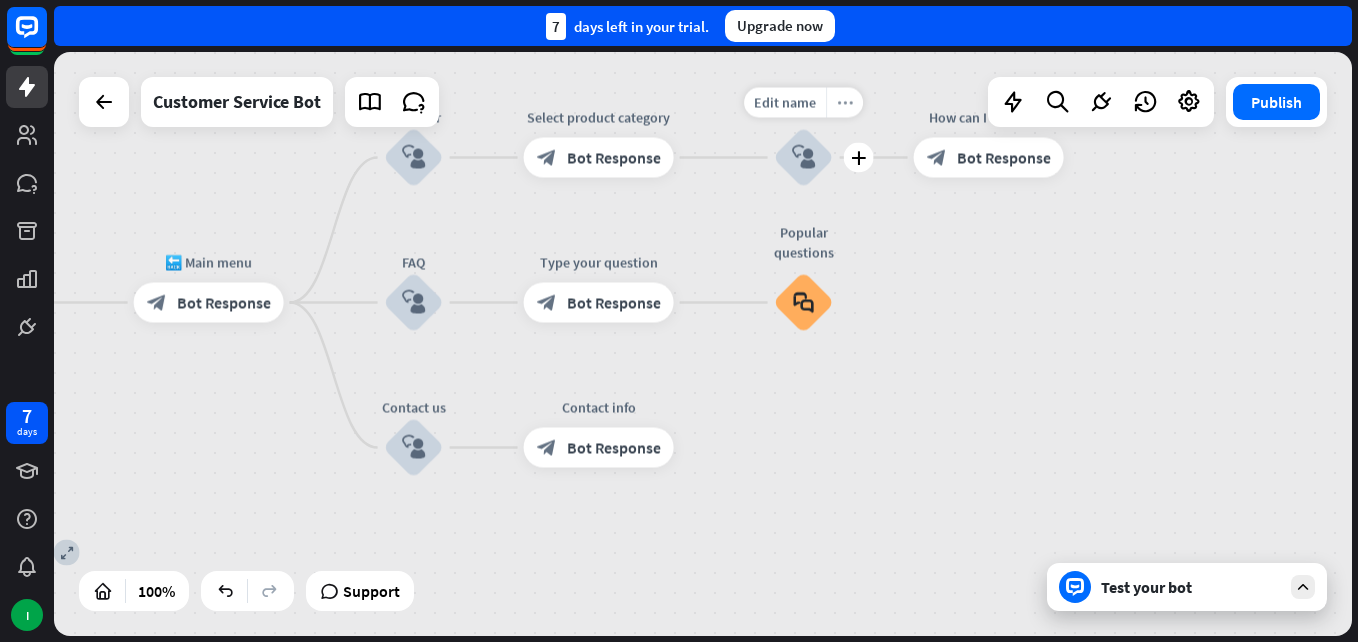 click on "more_horiz" at bounding box center [845, 102] 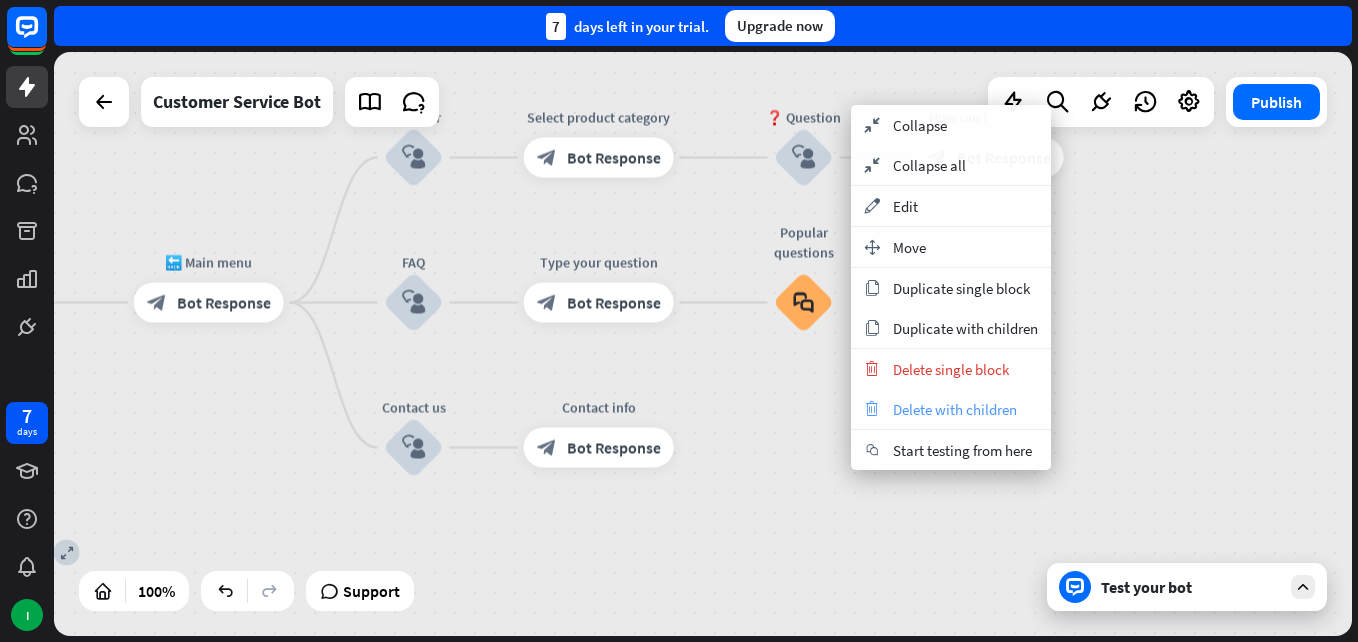 click on "Delete with children" at bounding box center [955, 409] 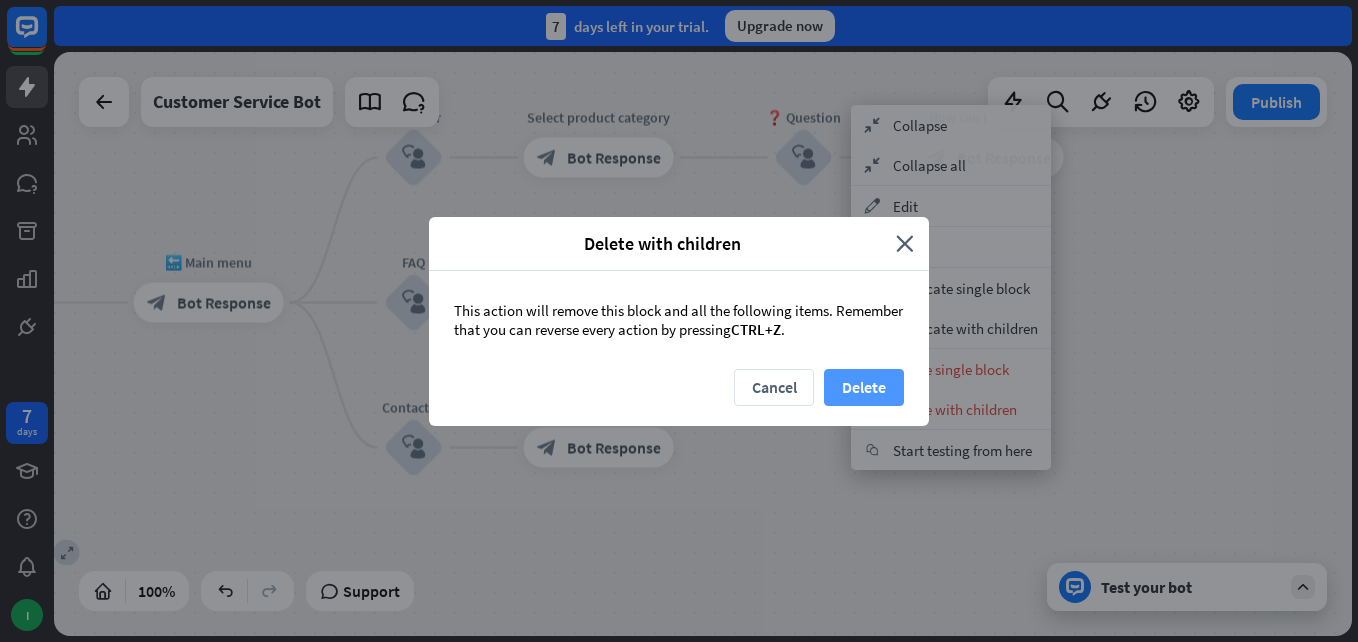 click on "Delete" at bounding box center [864, 387] 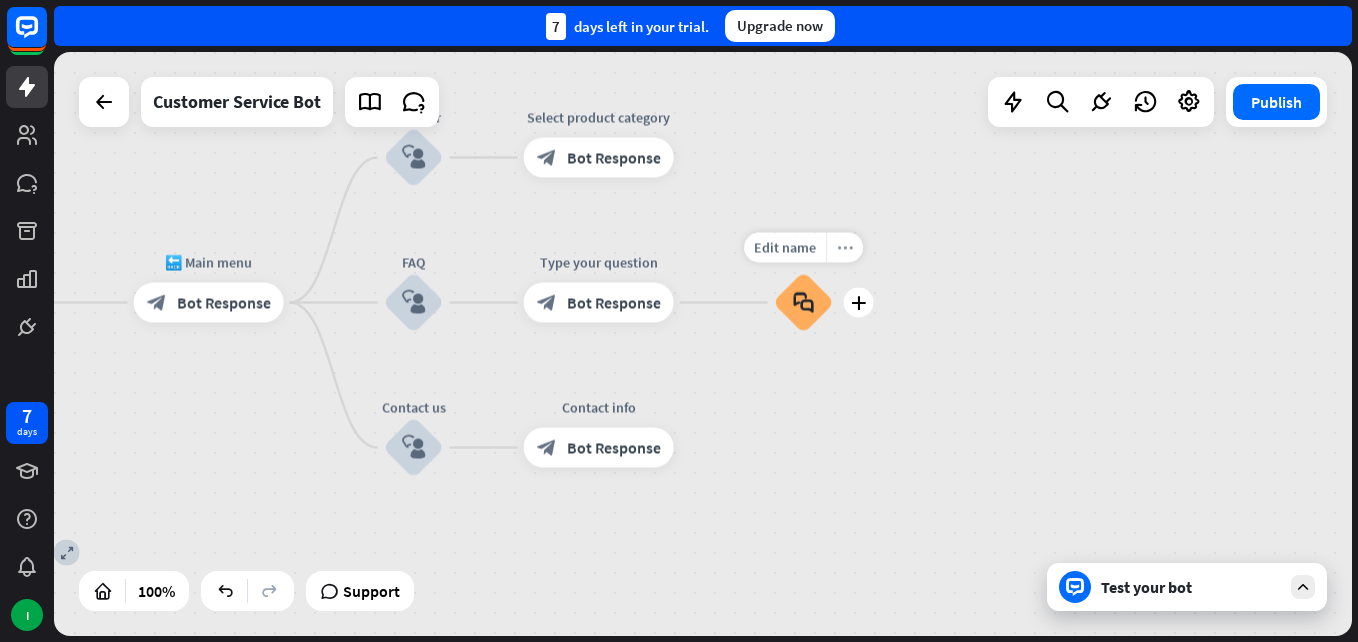 click on "more_horiz" at bounding box center [845, 247] 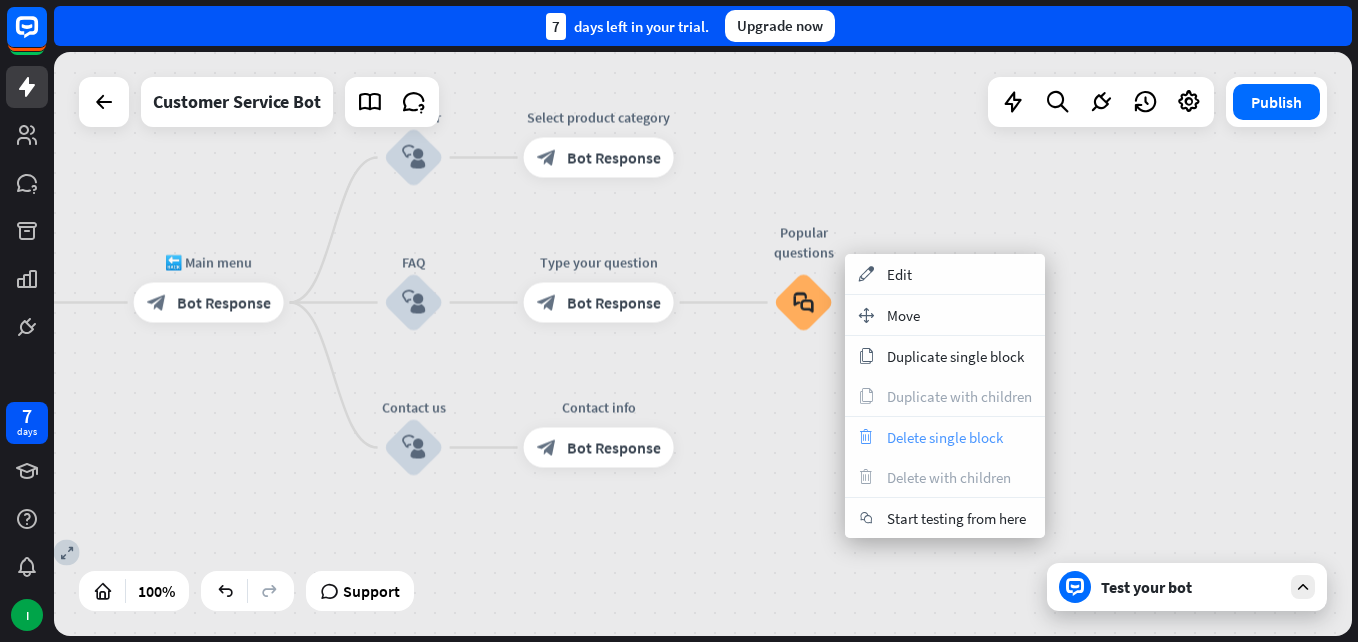 click on "Delete single block" at bounding box center [945, 437] 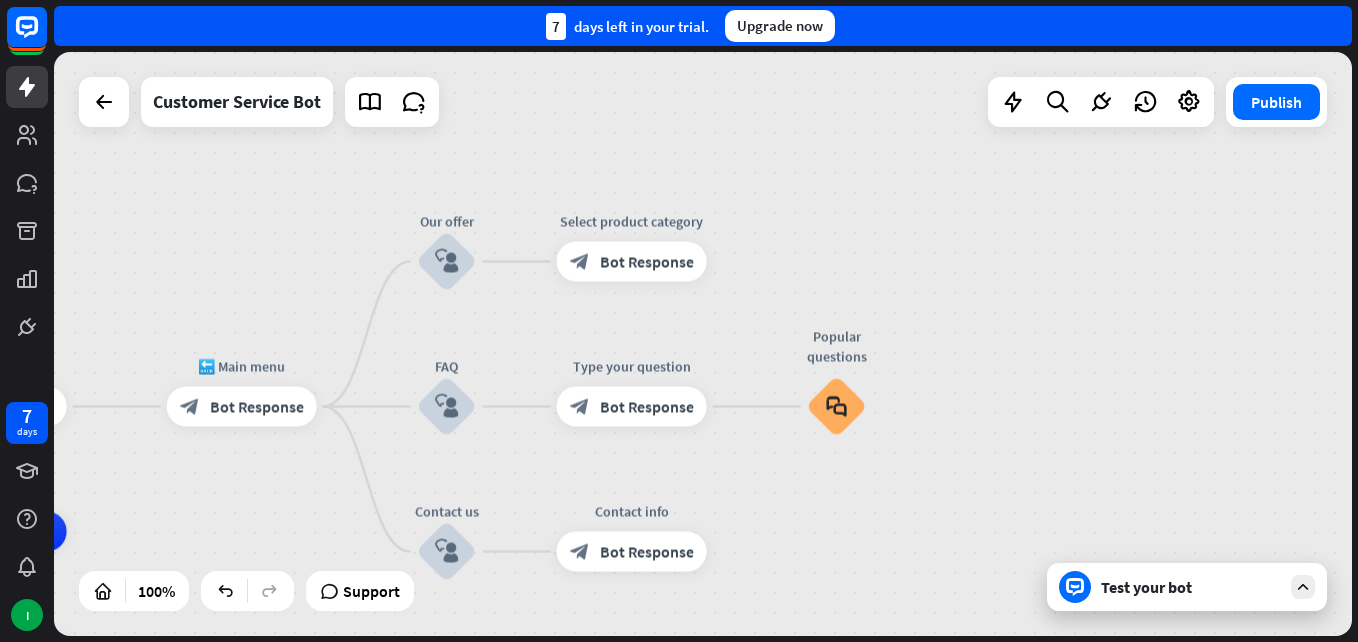 drag, startPoint x: 776, startPoint y: 149, endPoint x: 809, endPoint y: 255, distance: 111.01801 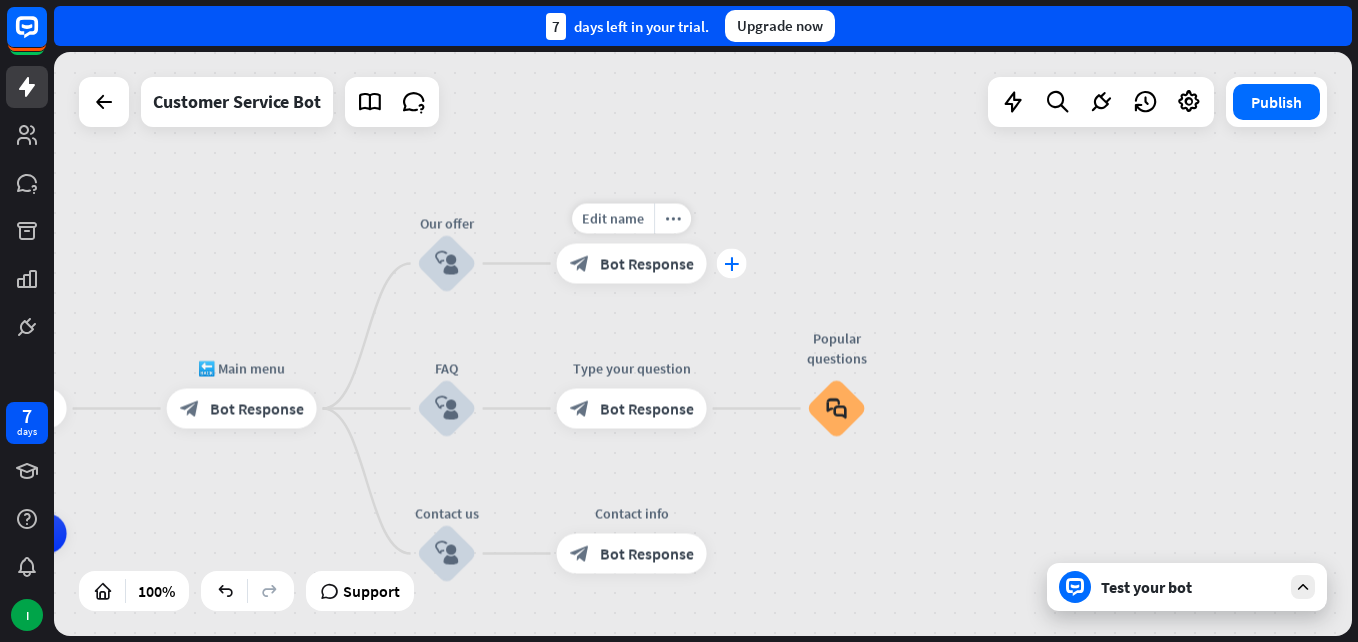 click on "plus" at bounding box center [731, 264] 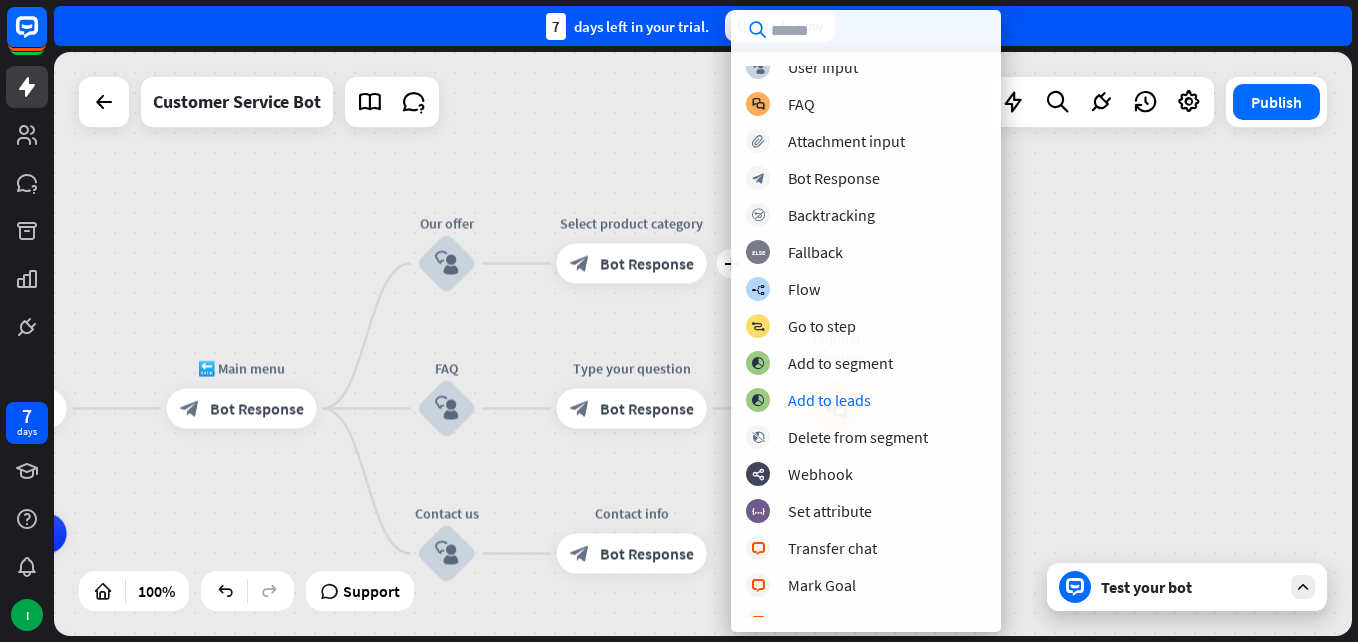 scroll, scrollTop: 0, scrollLeft: 0, axis: both 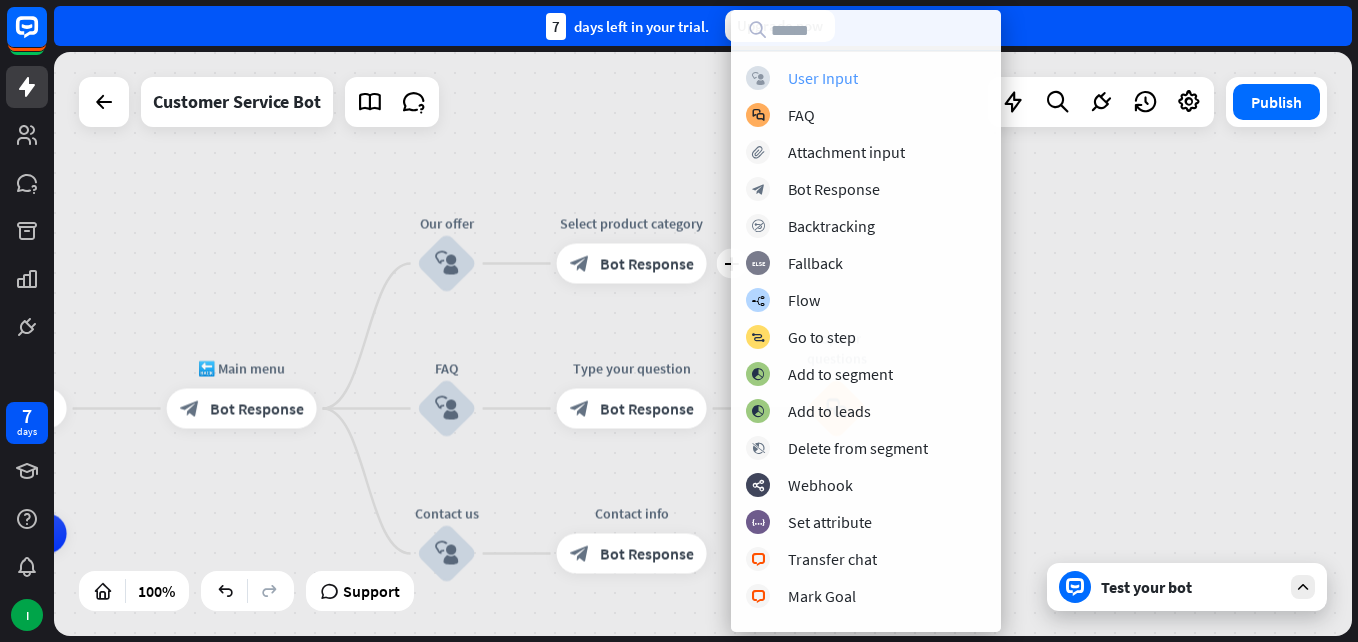 click on "block_user_input
User Input" at bounding box center (866, 78) 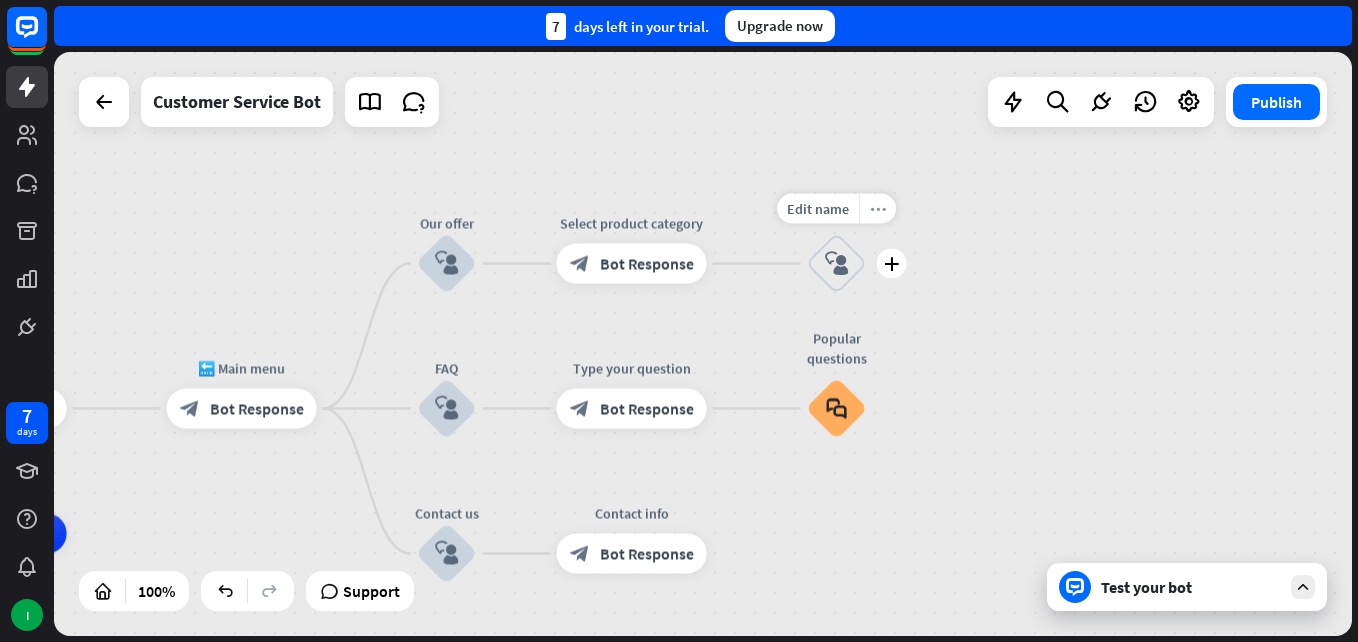 click on "more_horiz" at bounding box center (878, 208) 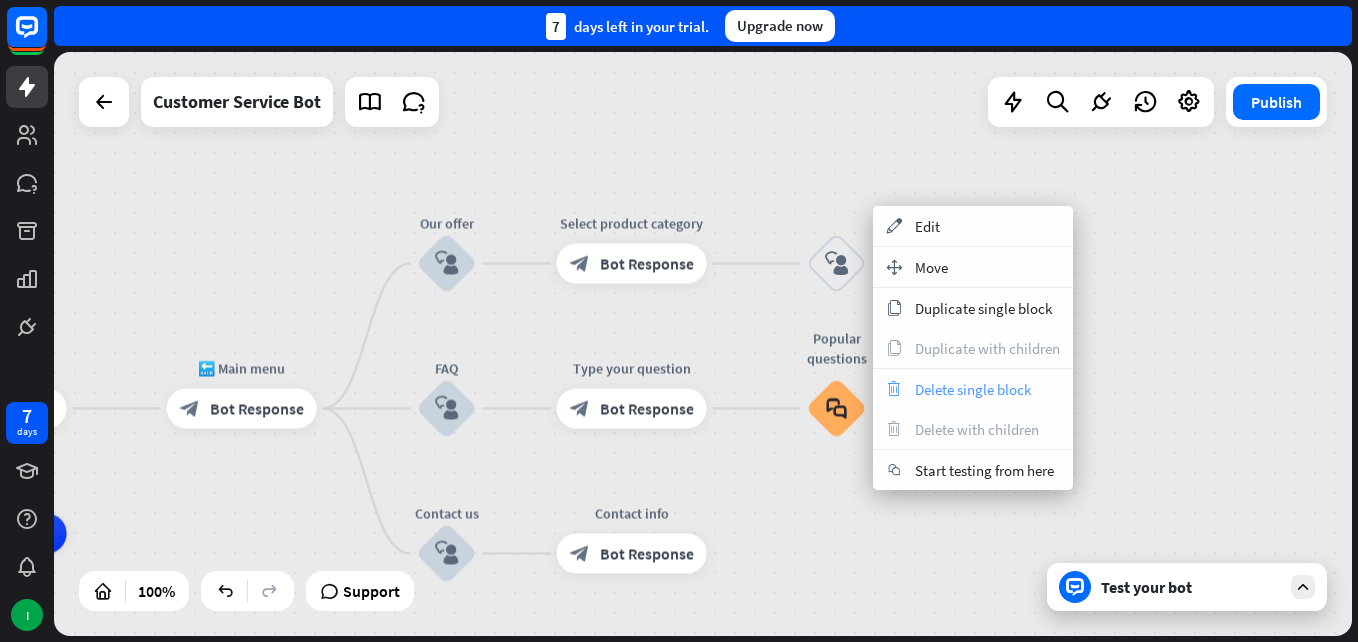 click on "trash   Delete single block" at bounding box center [973, 389] 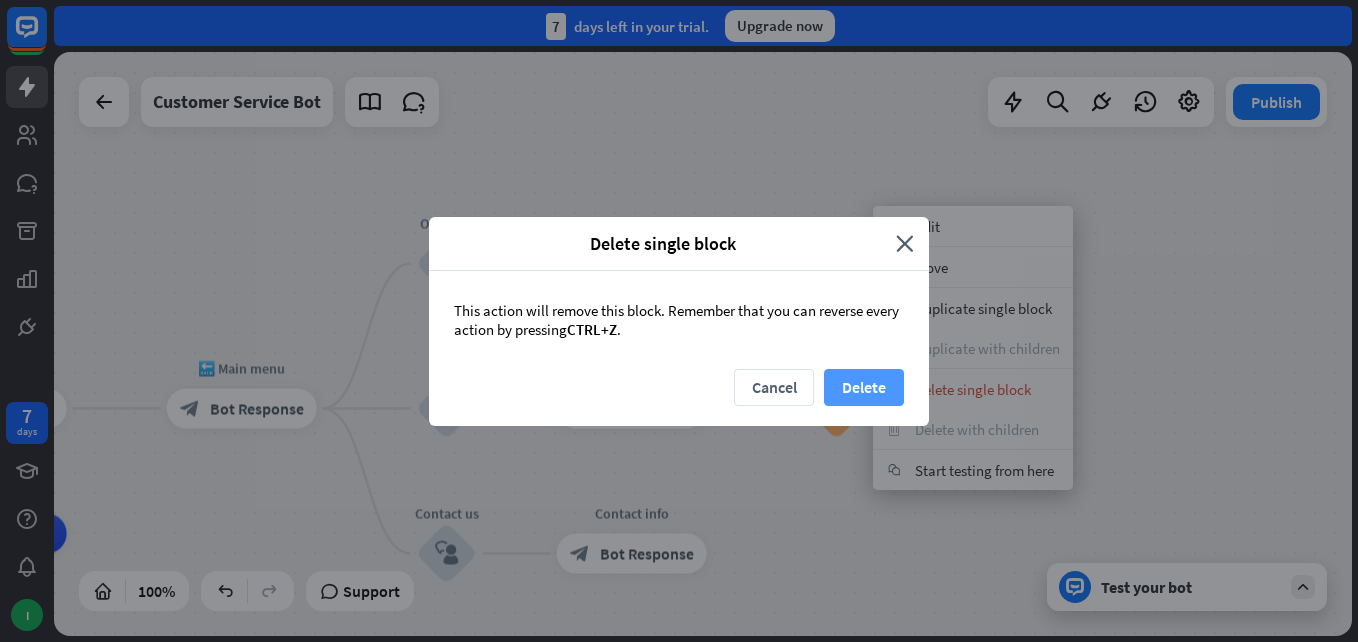 click on "Delete" at bounding box center [864, 387] 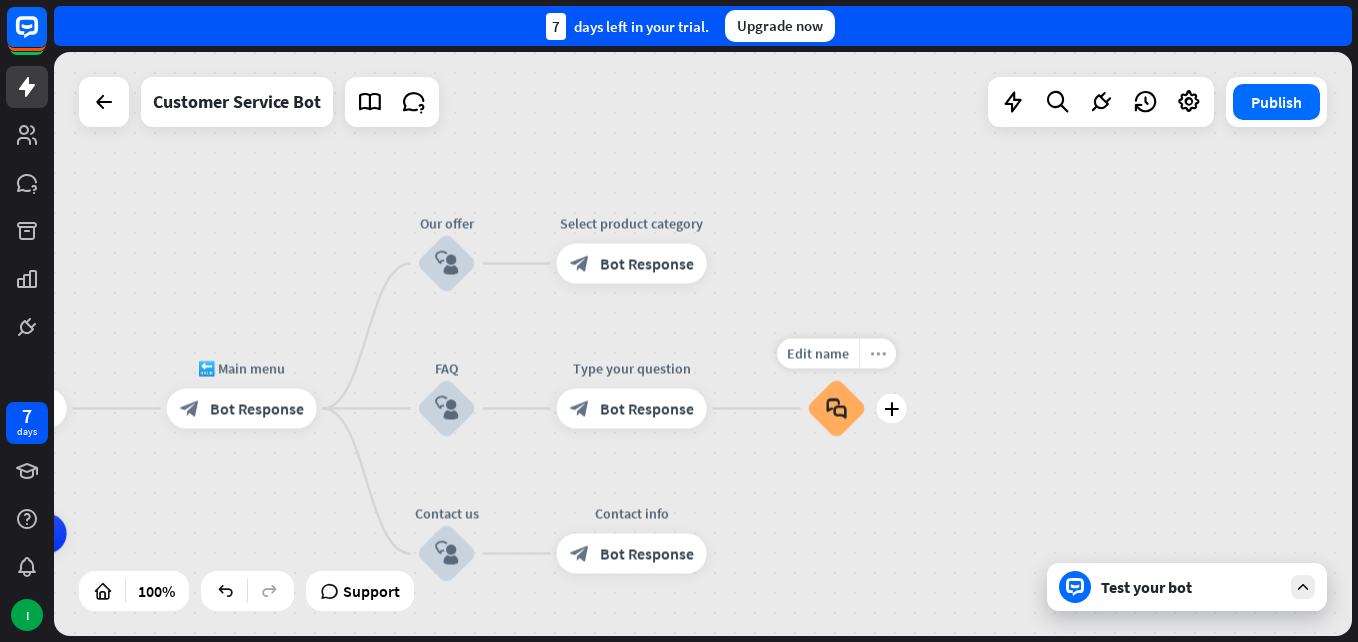 click on "more_horiz" at bounding box center [877, 354] 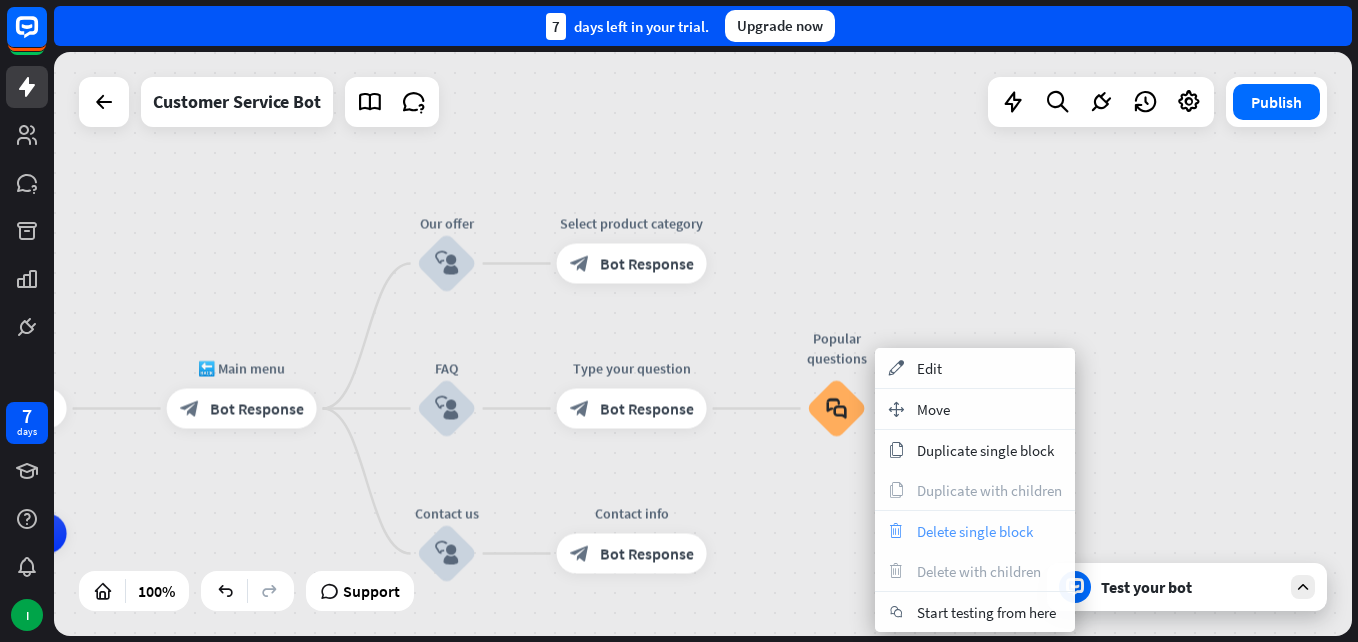 click on "trash   Delete single block" at bounding box center (975, 531) 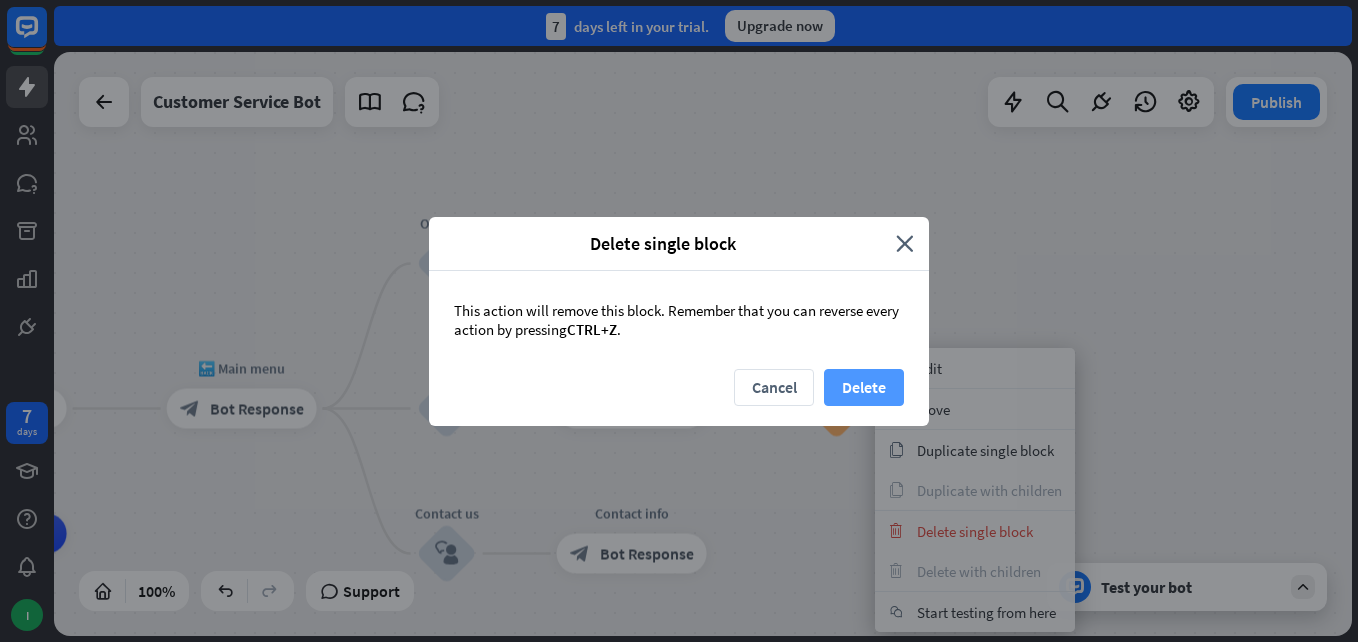 click on "Delete" at bounding box center (864, 387) 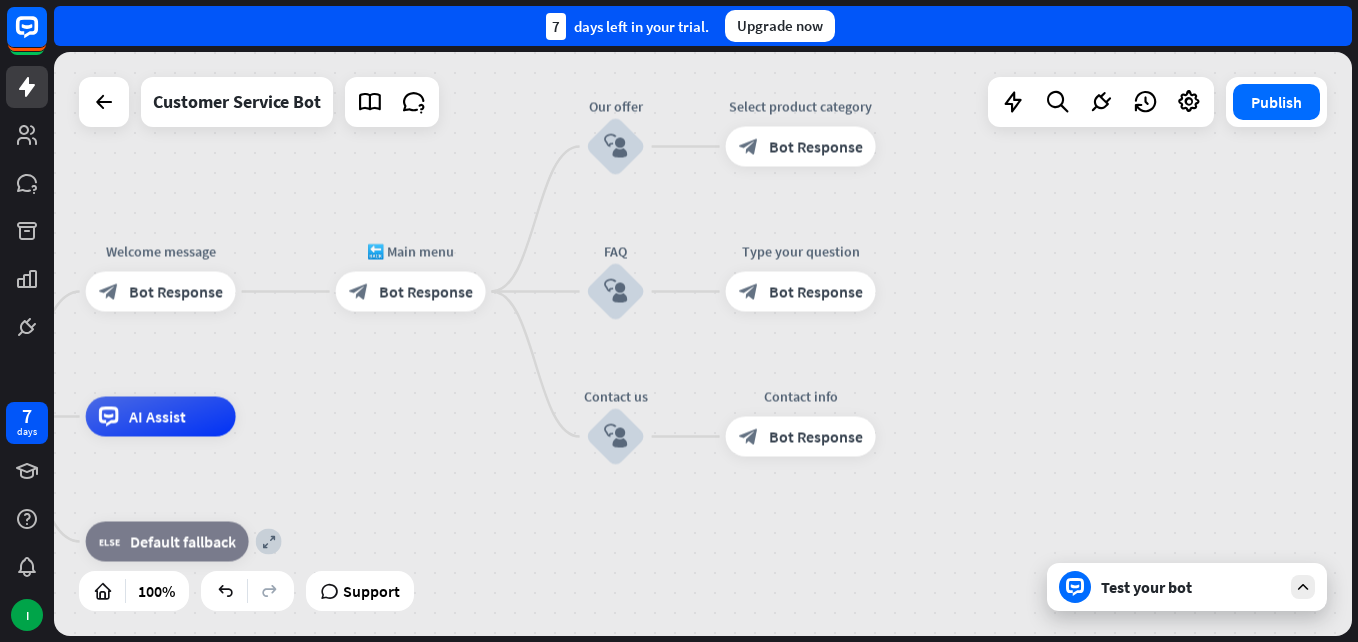 drag, startPoint x: 294, startPoint y: 265, endPoint x: 546, endPoint y: 170, distance: 269.31207 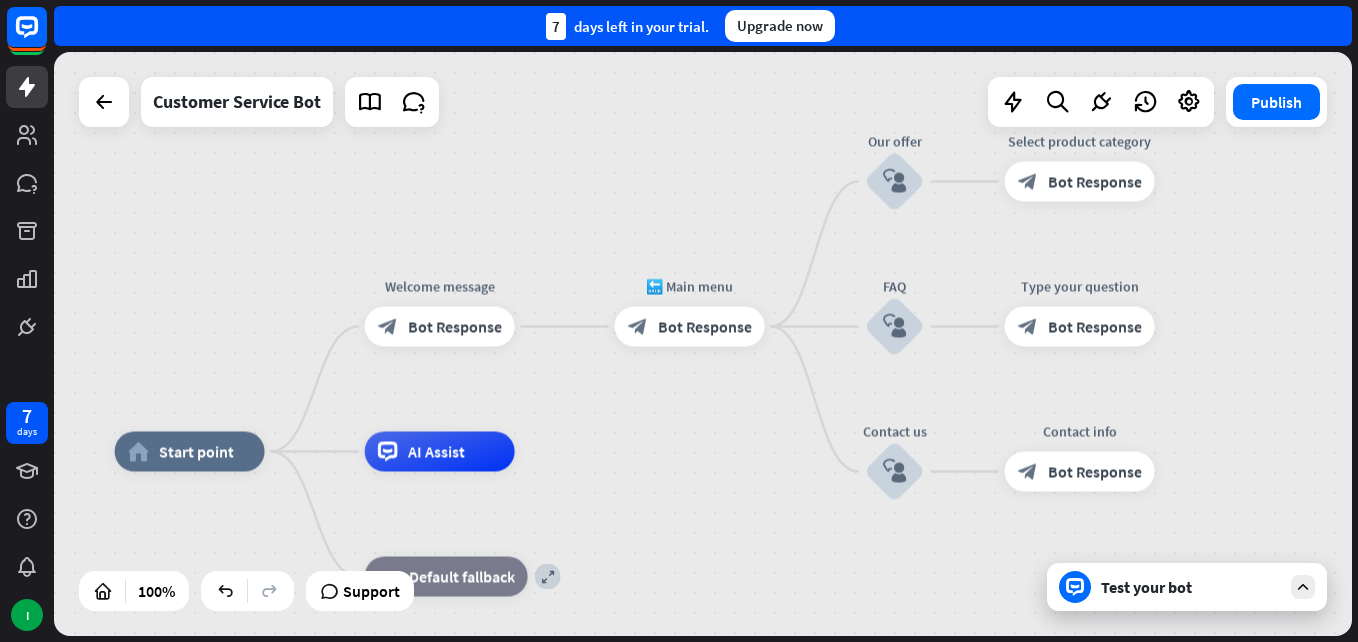 drag, startPoint x: 363, startPoint y: 192, endPoint x: 631, endPoint y: 210, distance: 268.6038 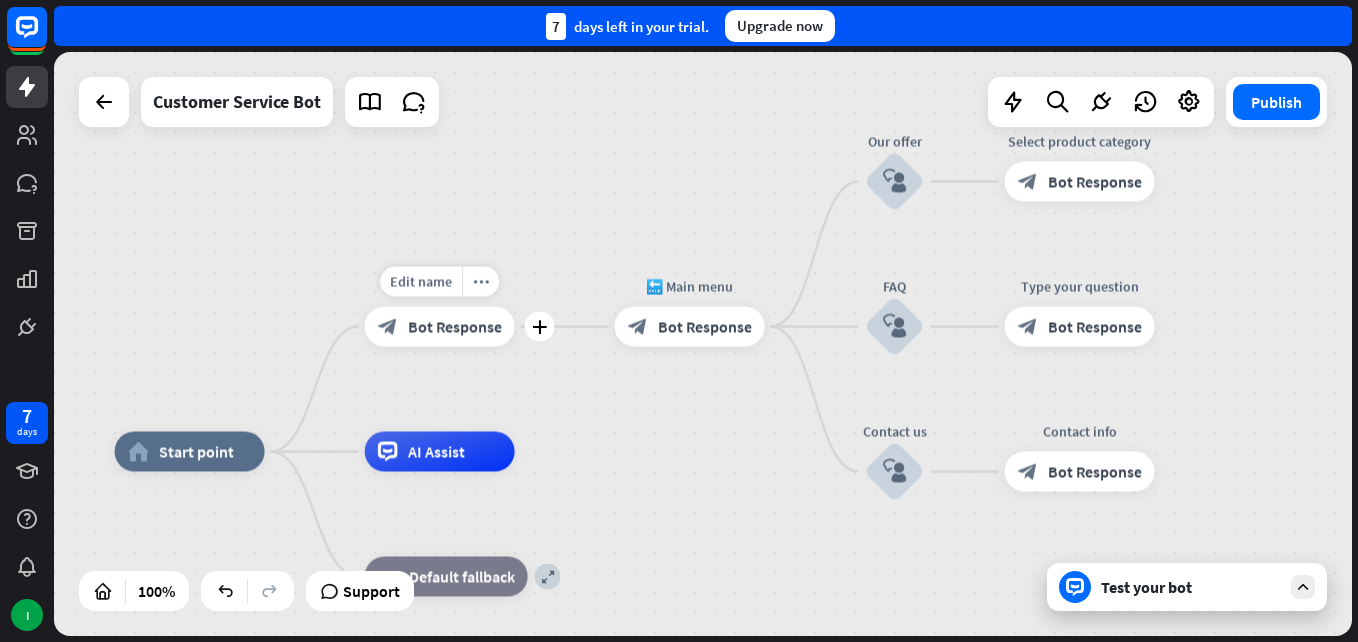 click on "Bot Response" at bounding box center [455, 327] 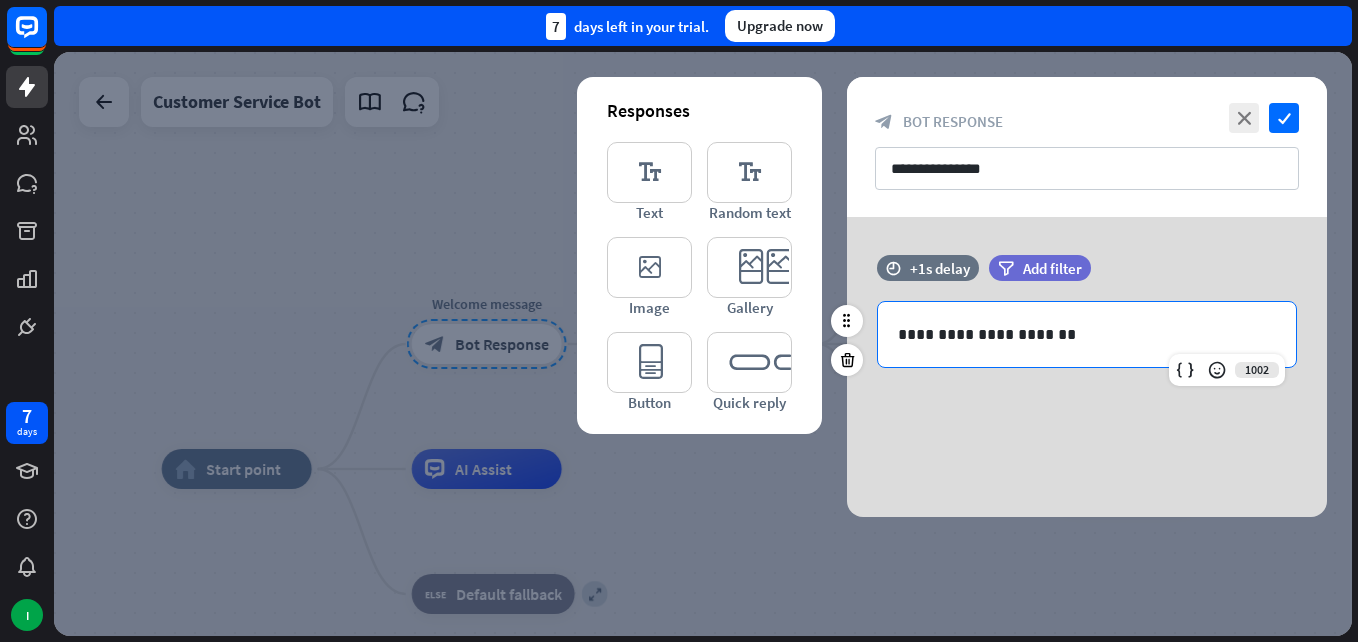 click on "**********" at bounding box center (1087, 334) 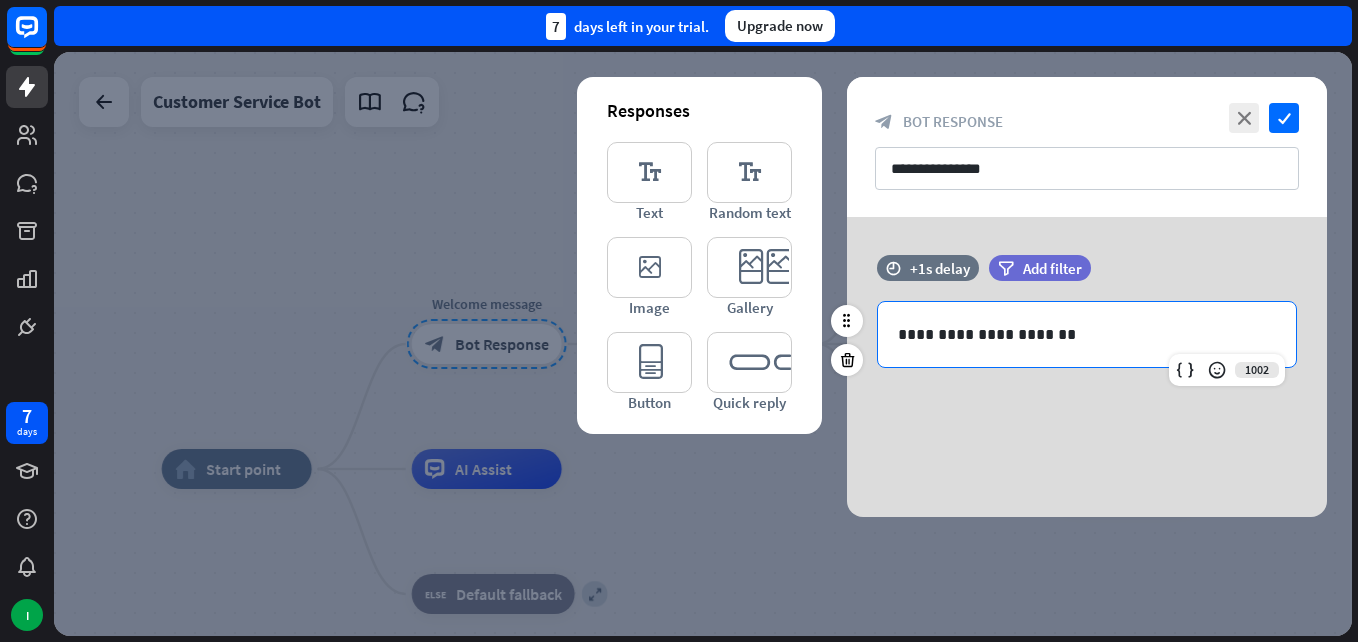 type 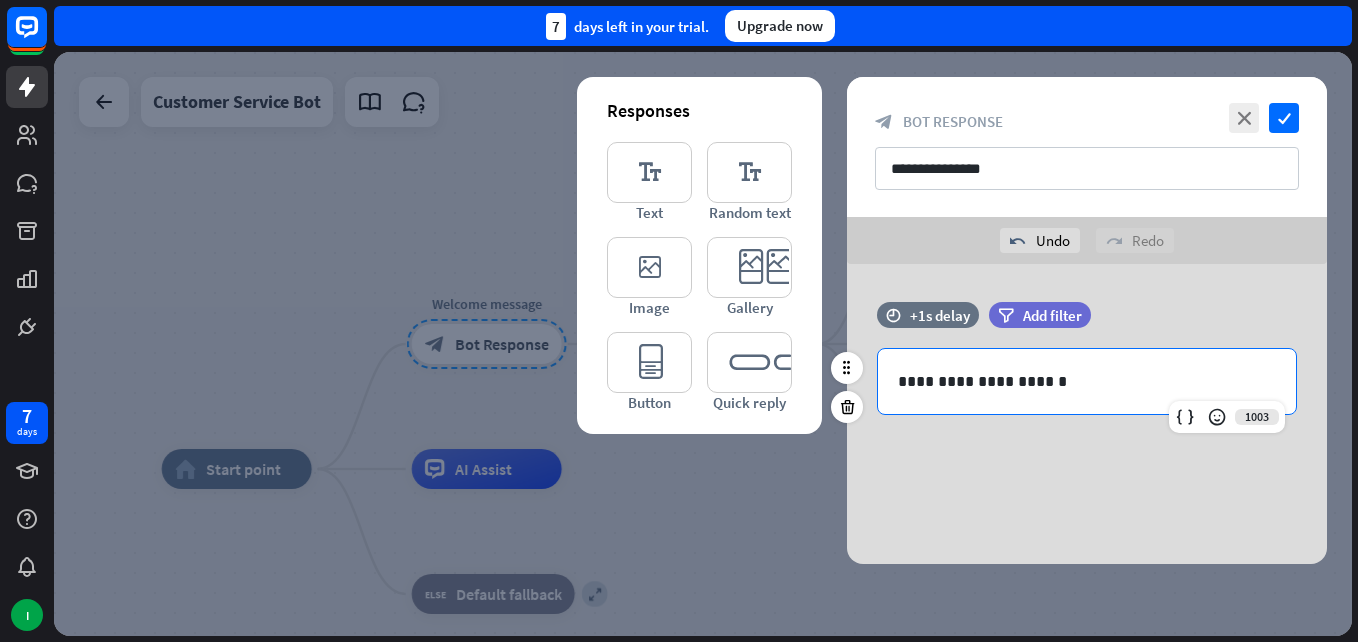 click on "**********" at bounding box center [1087, 381] 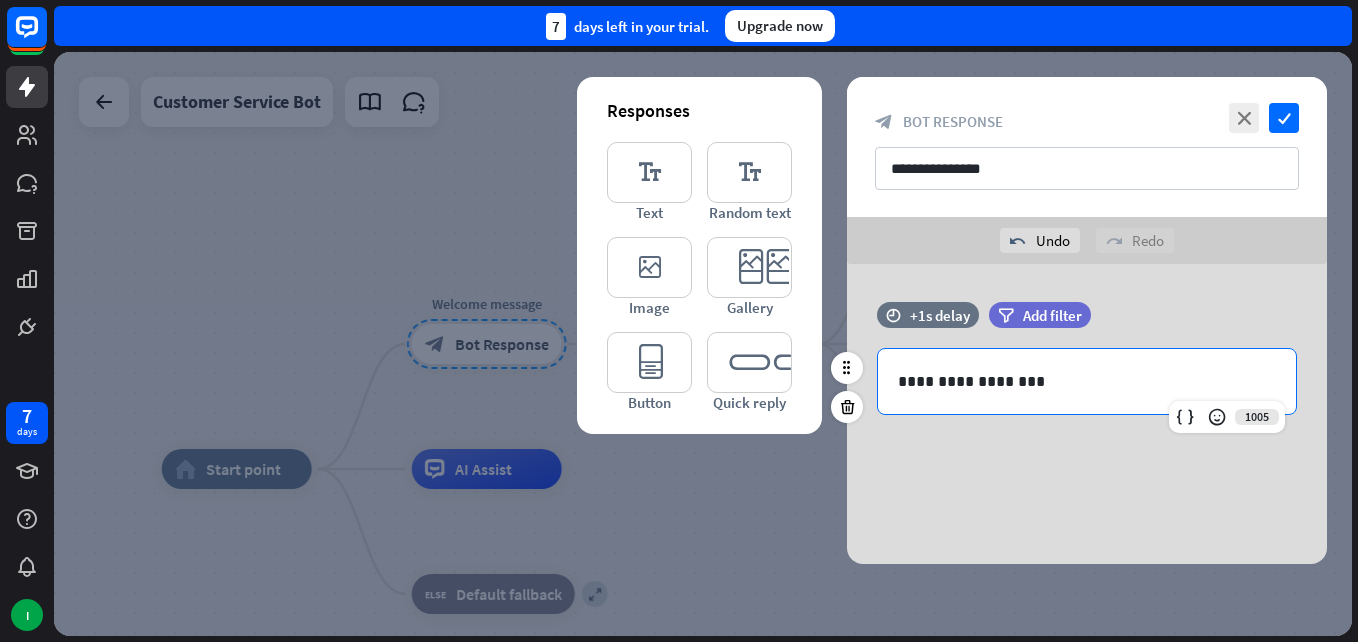 click on "**********" at bounding box center (1087, 381) 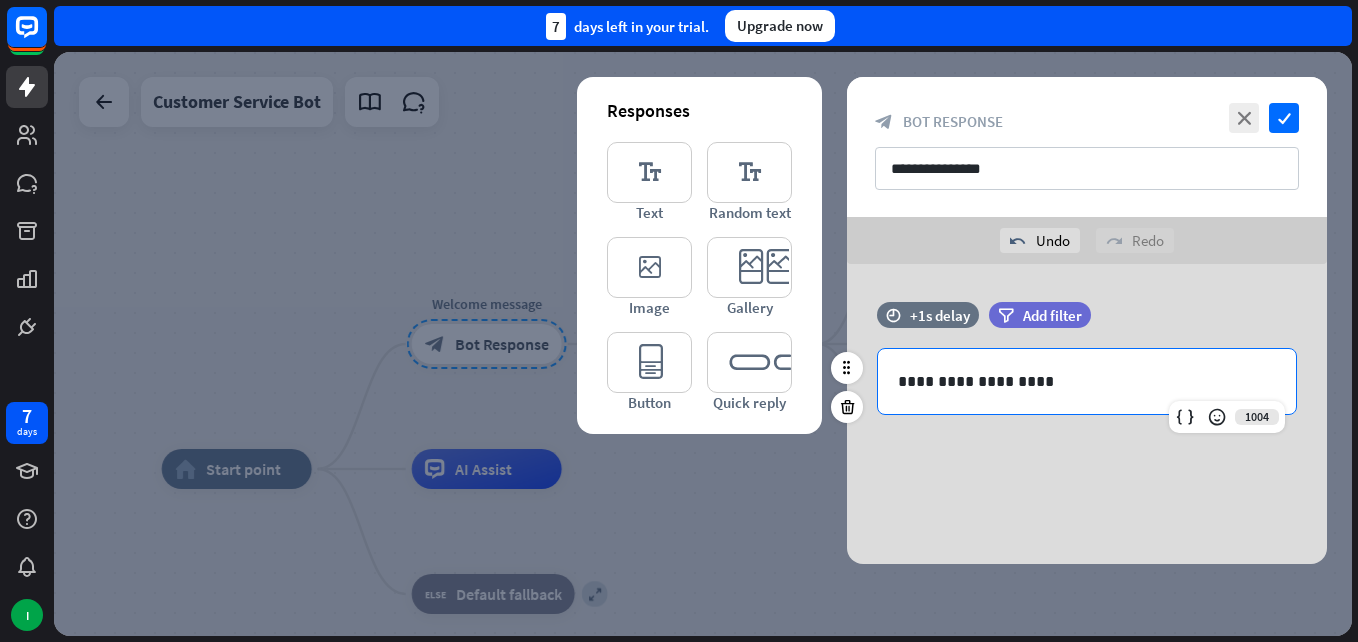 click on "**********" at bounding box center [1087, 381] 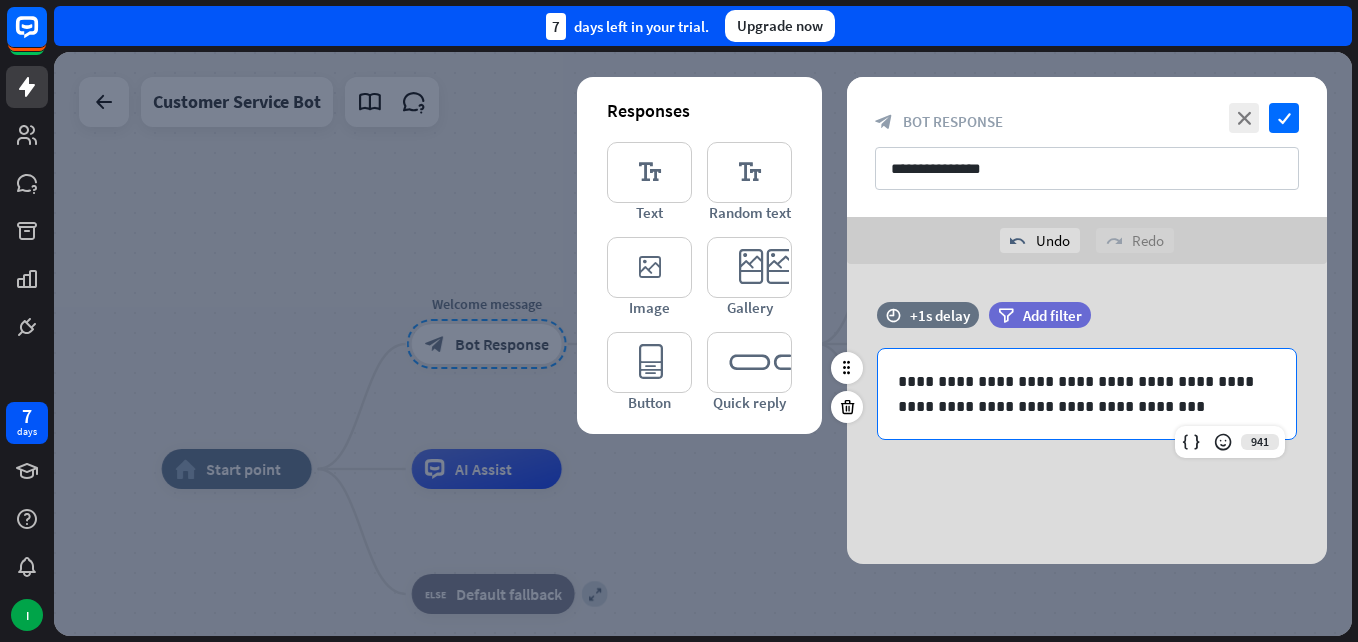 click on "**********" at bounding box center (1087, 394) 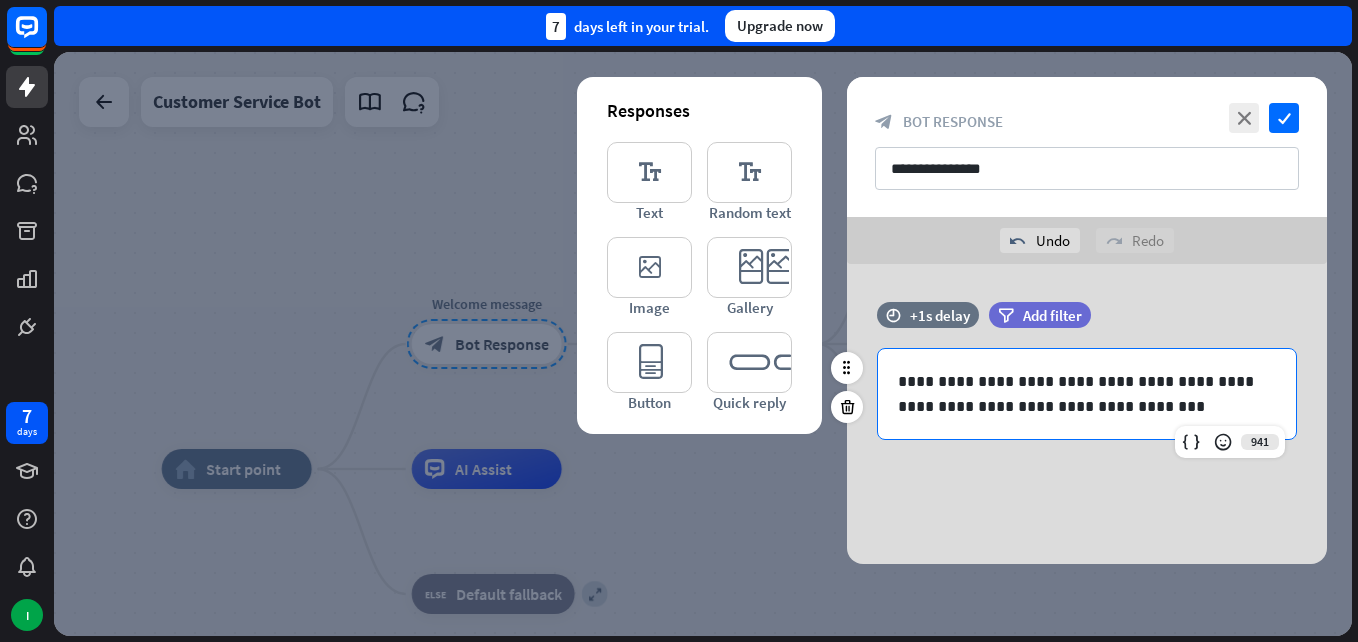 click on "**********" at bounding box center (1087, 394) 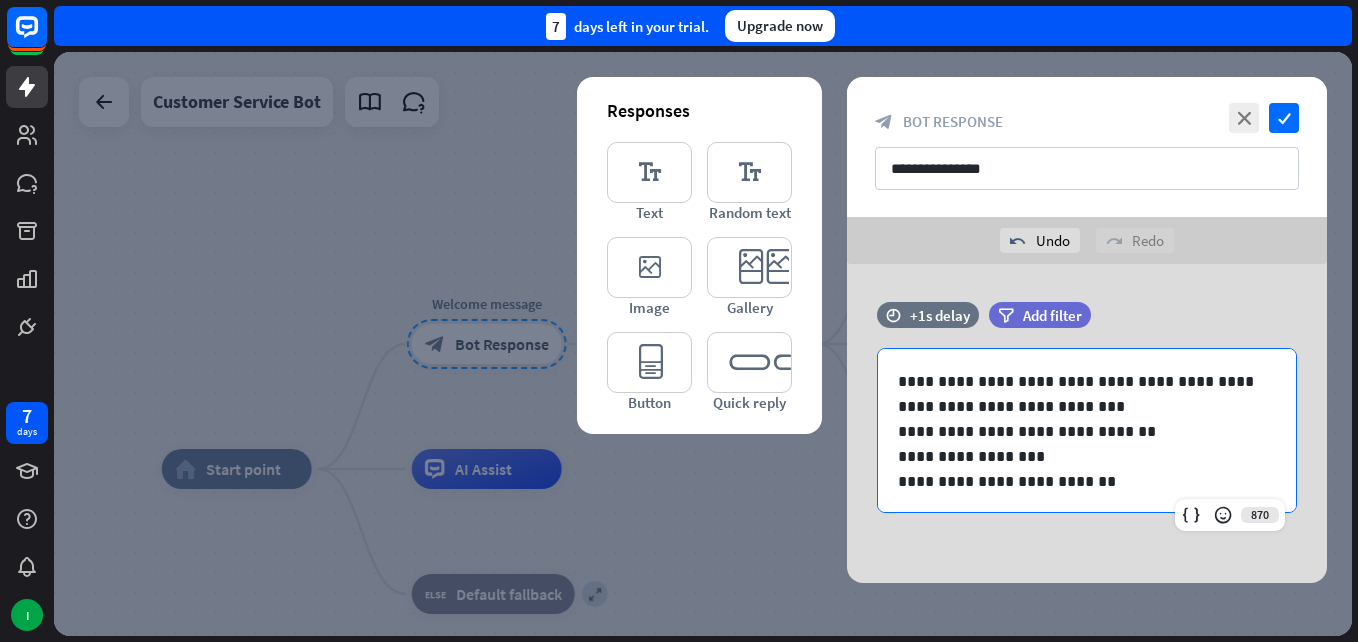 scroll, scrollTop: 10, scrollLeft: 0, axis: vertical 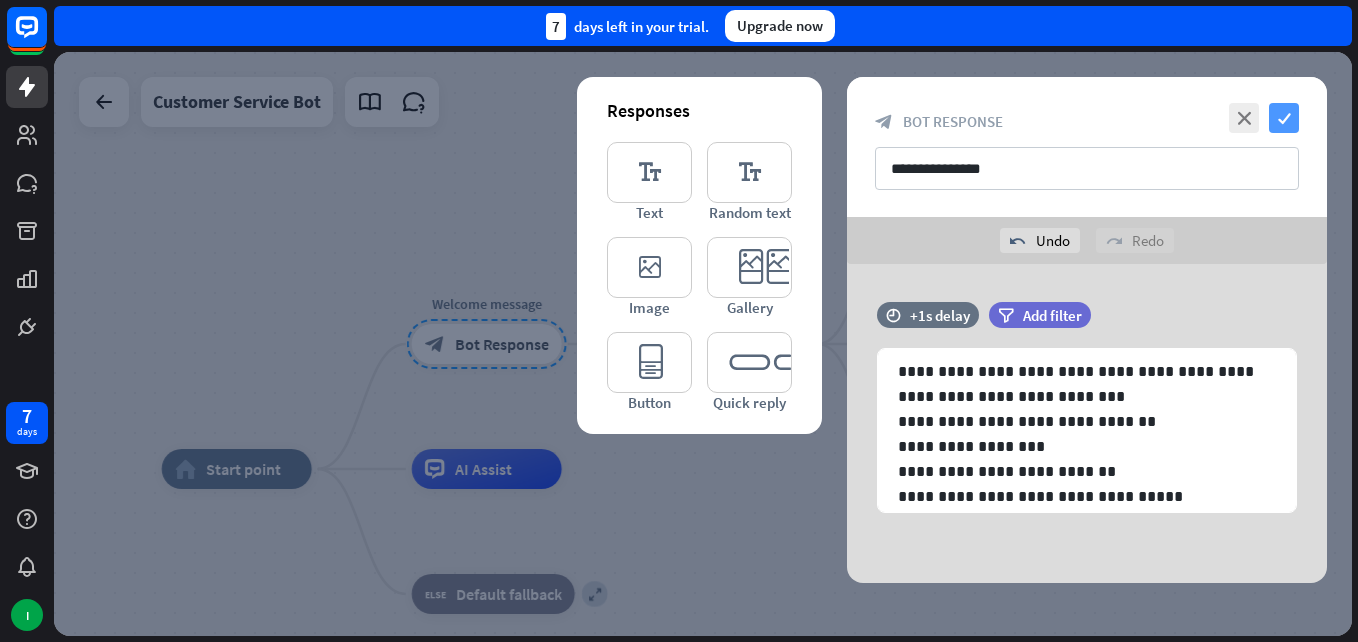 click on "check" at bounding box center [1284, 118] 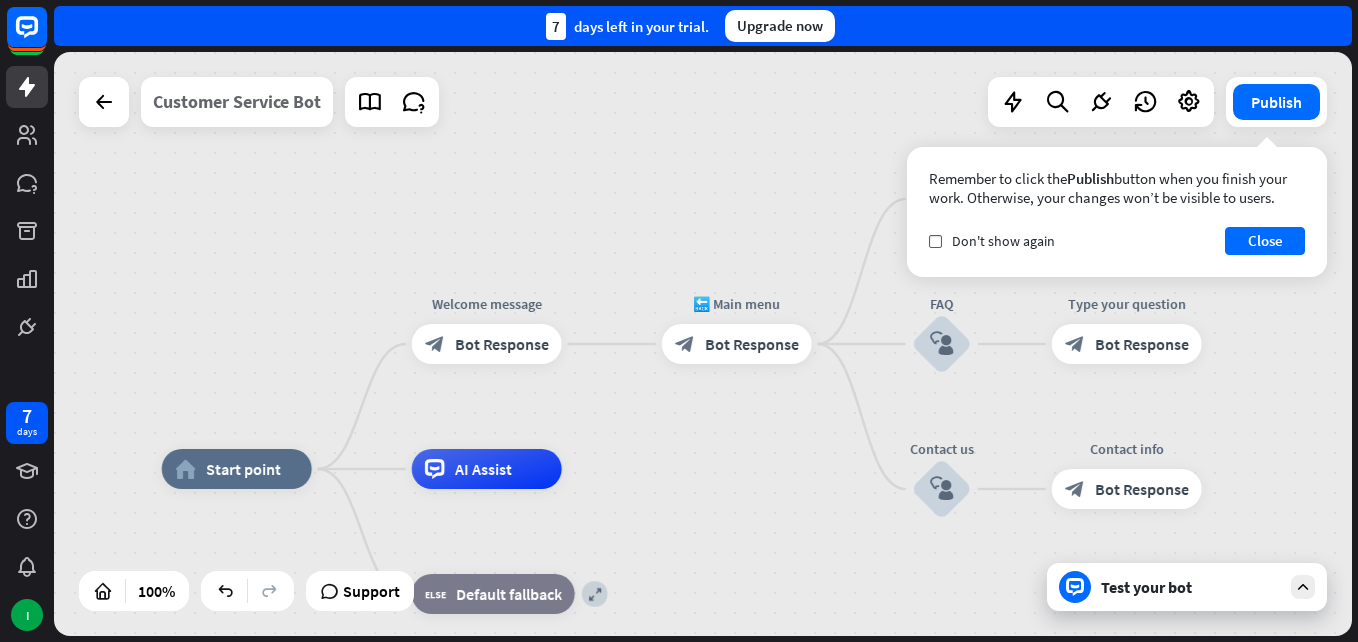 click on "Customer Service Bot" at bounding box center (237, 102) 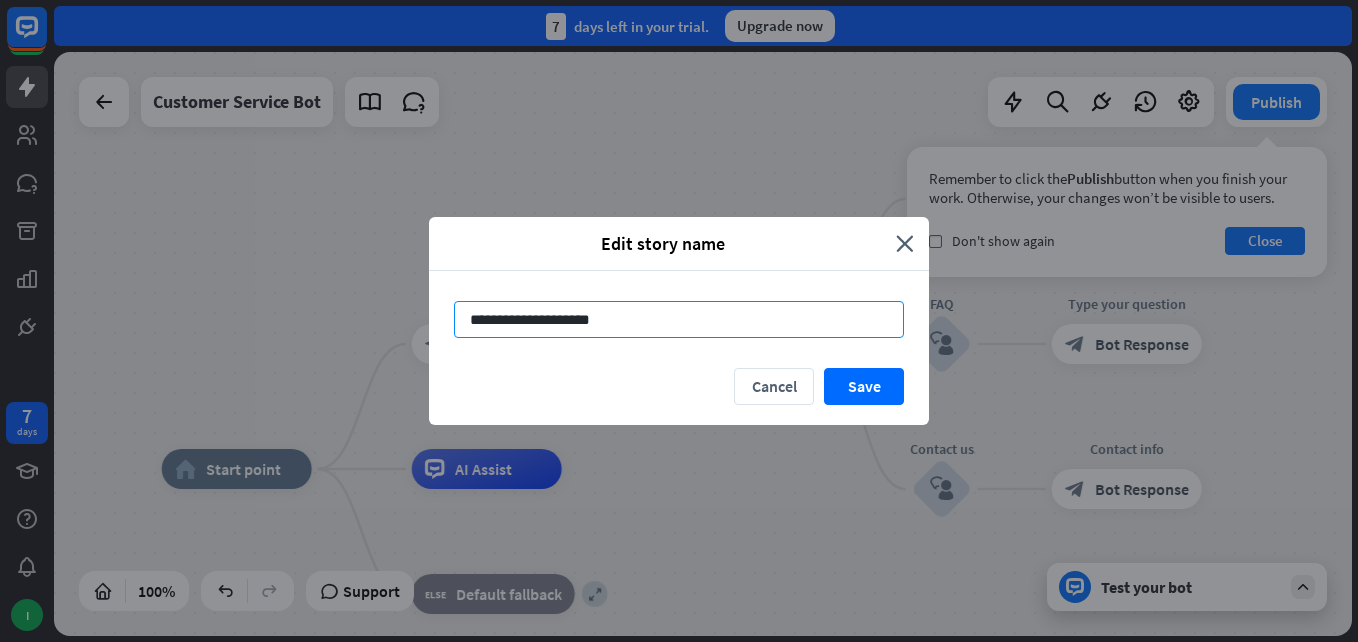 click on "**********" at bounding box center [679, 319] 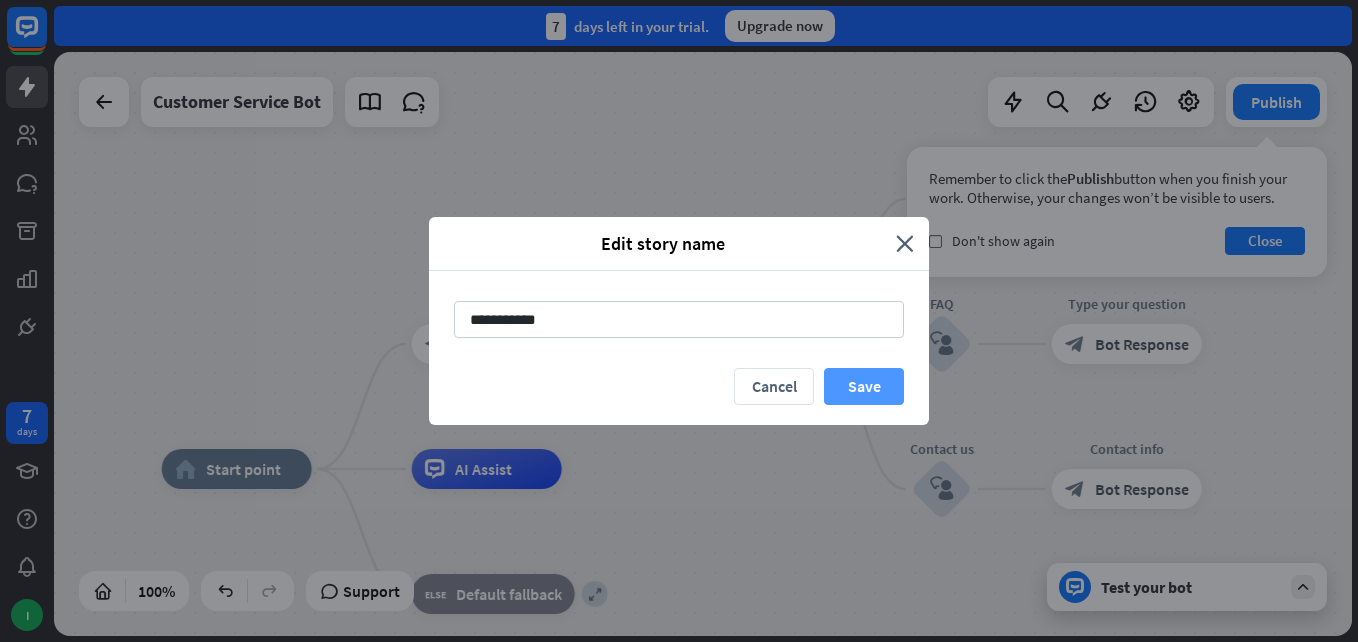type on "**********" 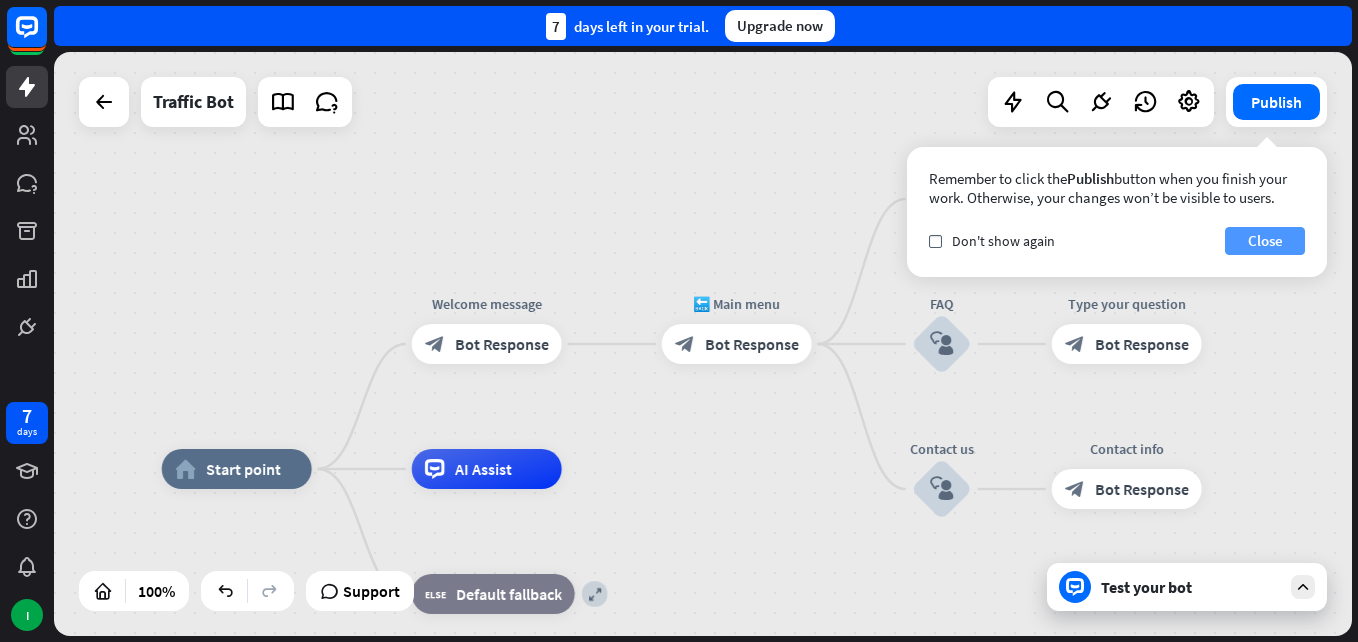 click on "Close" at bounding box center (1265, 241) 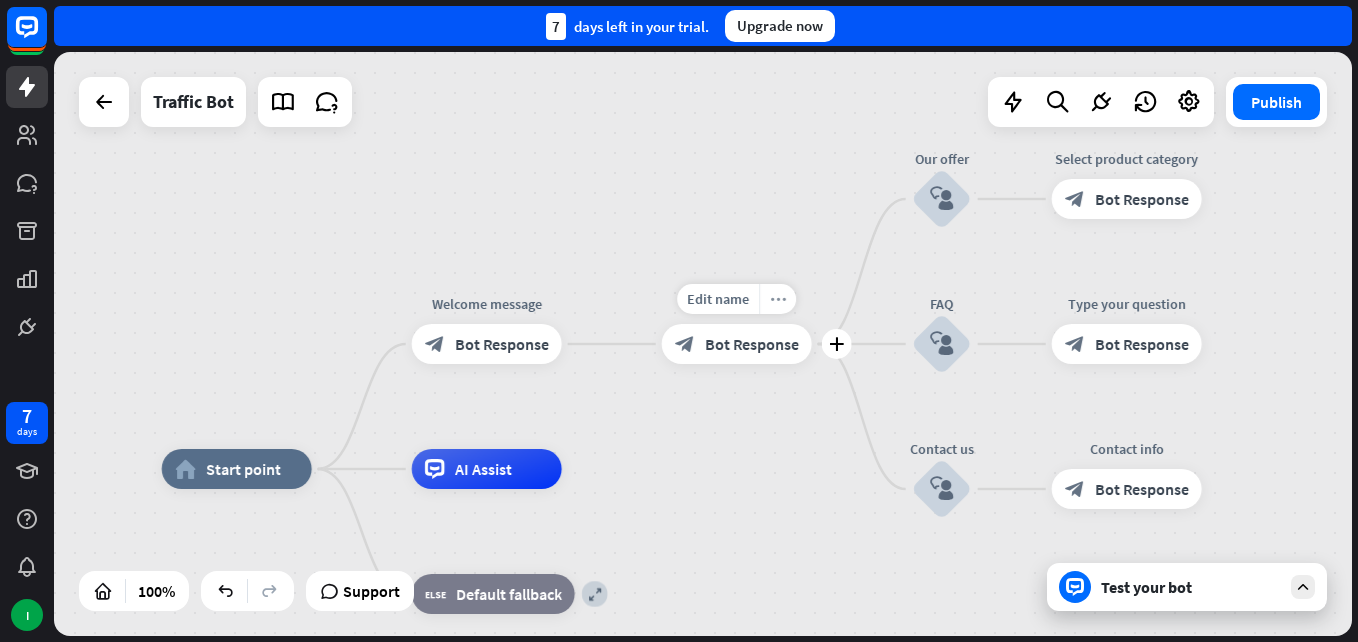 click on "more_horiz" at bounding box center (777, 299) 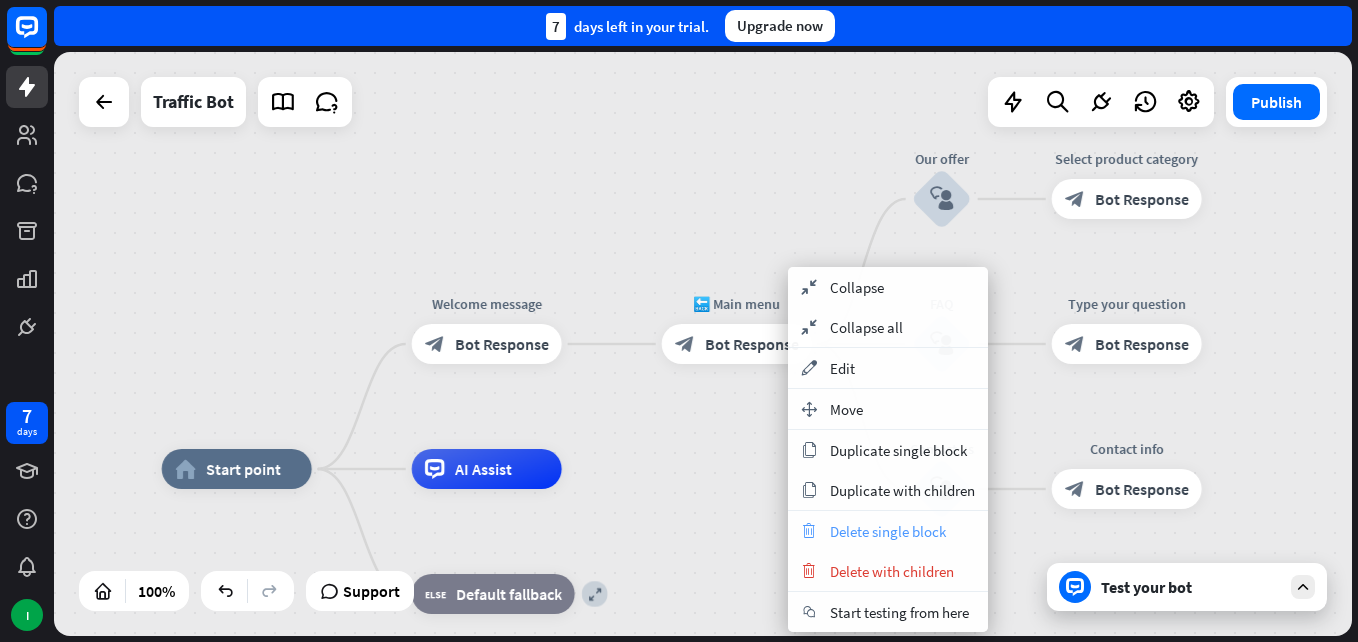 click on "trash   Delete single block" at bounding box center (888, 531) 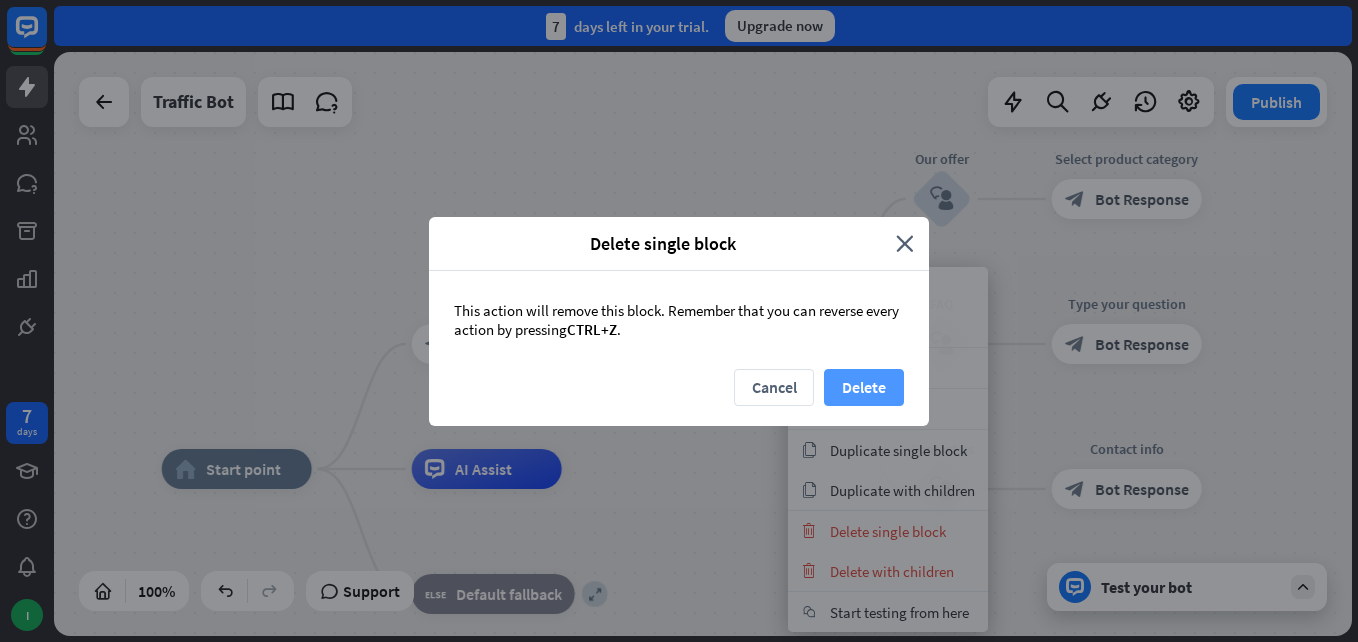 click on "Delete" at bounding box center (864, 387) 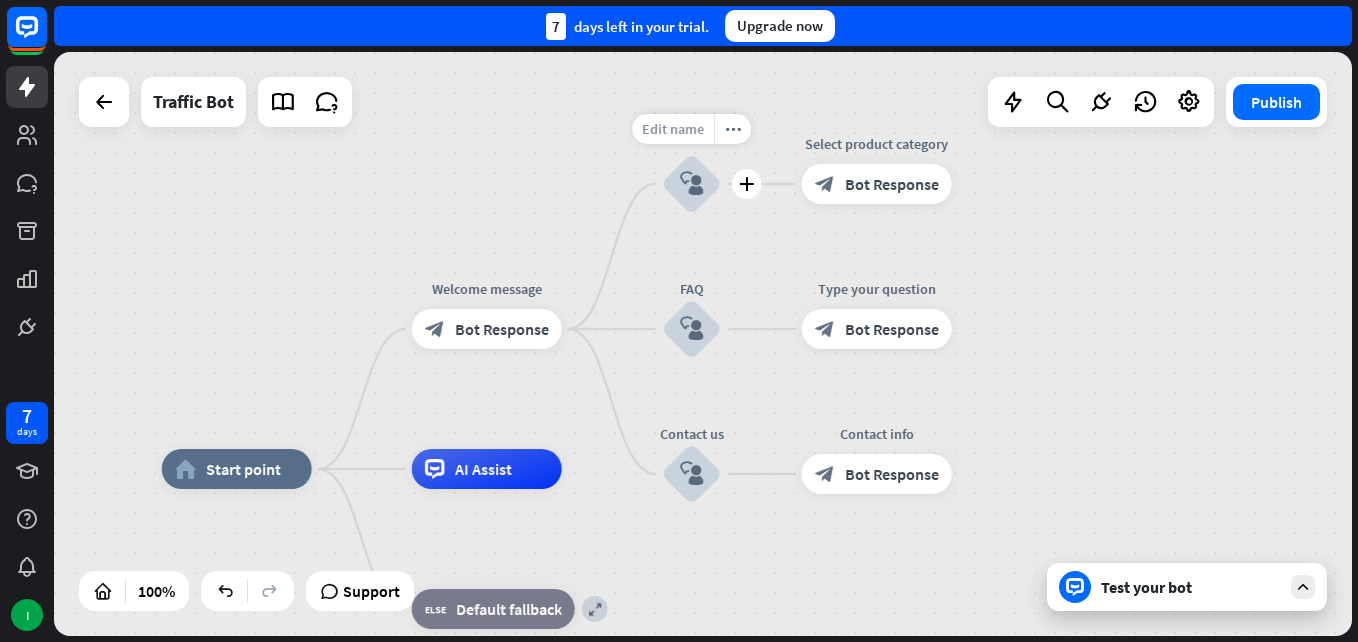 click on "Edit name" at bounding box center (673, 129) 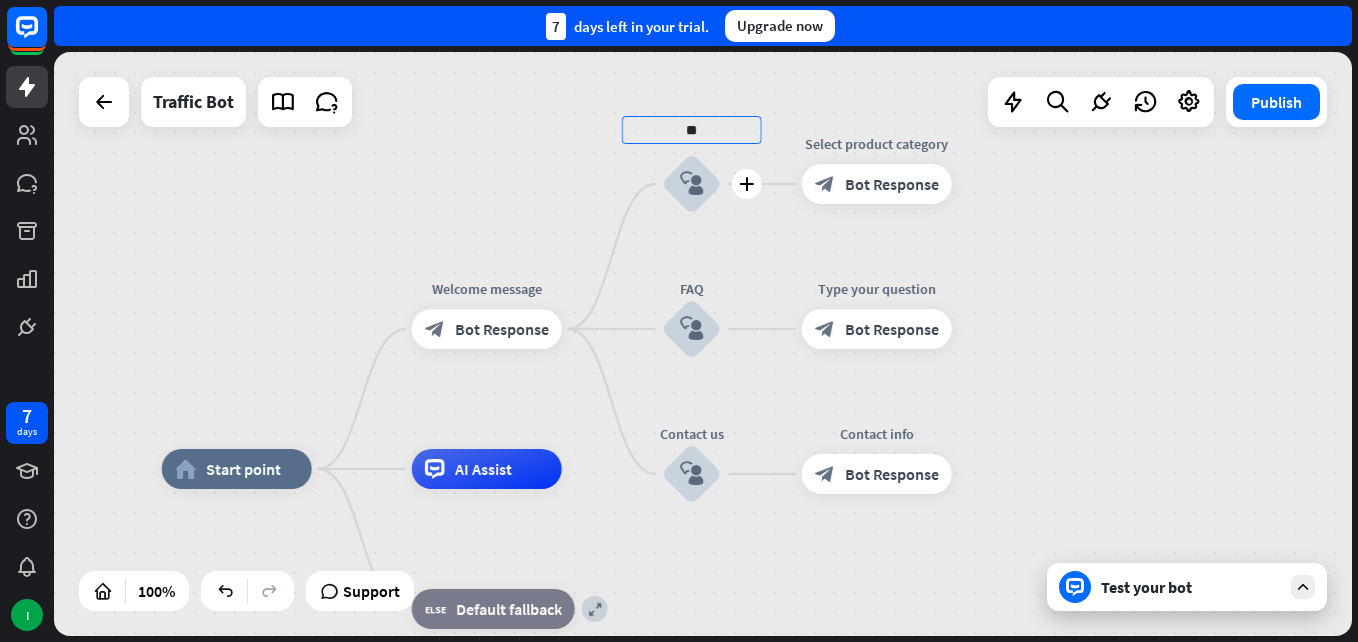 type on "*" 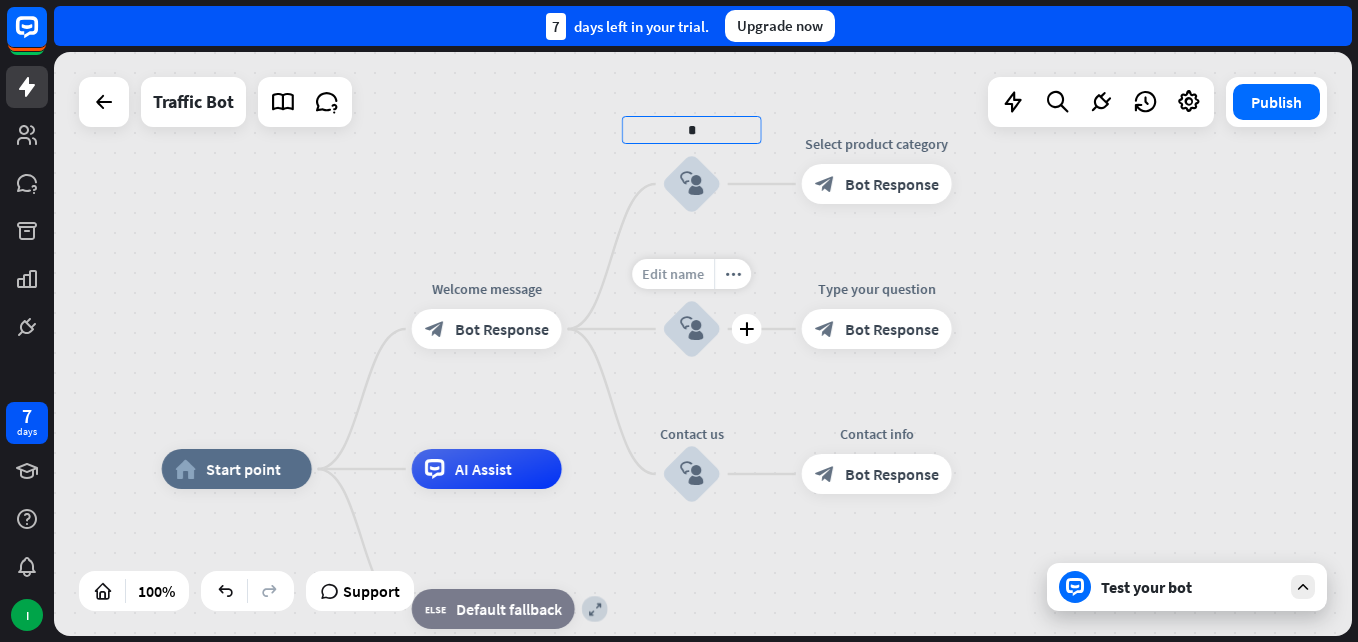 type on "*" 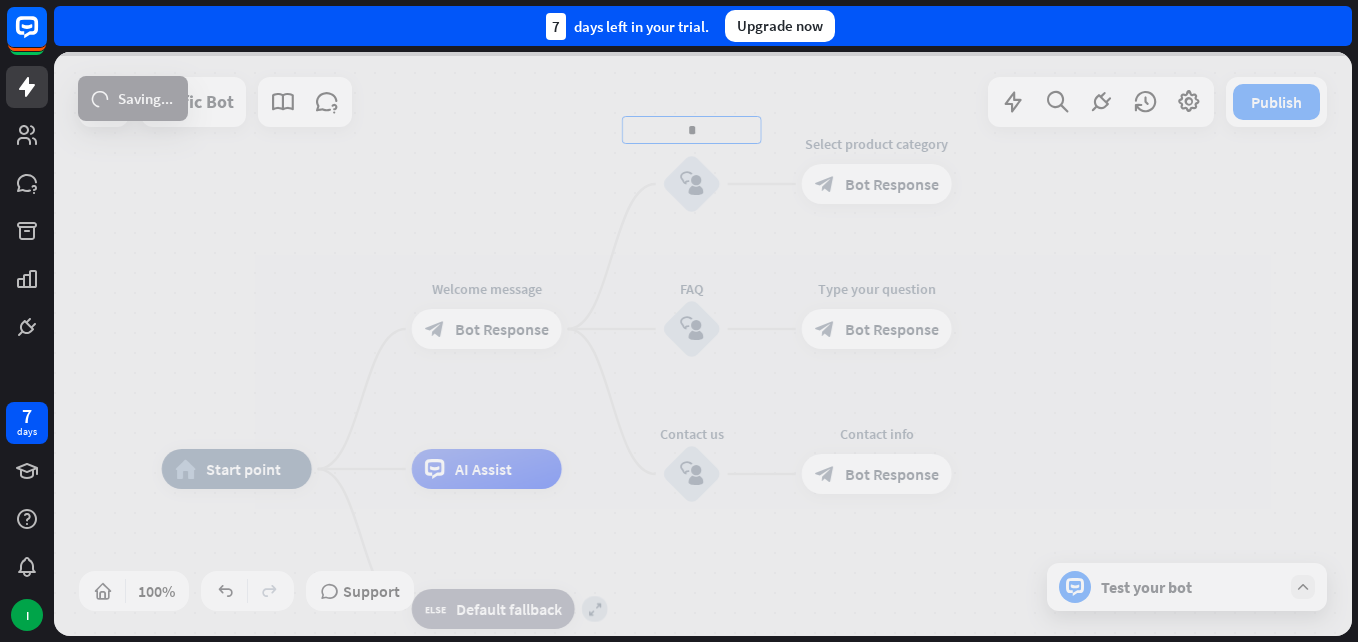 click on "home_2   Start point                 Welcome message   block_bot_response   Bot Response         *           block_user_input                 Select product category   block_bot_response   Bot Response       Edit name   more_horiz           FAQ   block_user_input                 Type your question   block_bot_response   Bot Response                 Contact us   block_user_input                 Contact info   block_bot_response   Bot Response                     AI Assist           expand     block_fallback   Default fallback
Traffic Bot
Publish
100%           Support         Test your bot         loader   Saving...           close   Interactions   block_user_input   User Input block_bot_response   Bot Response block_fallback   Fallback filter   Filter block_attachment   Attachment input builder_tree   Flow Actions   block_goto   Go to step block_faq   FAQ block_add_to_segment" at bounding box center (703, 344) 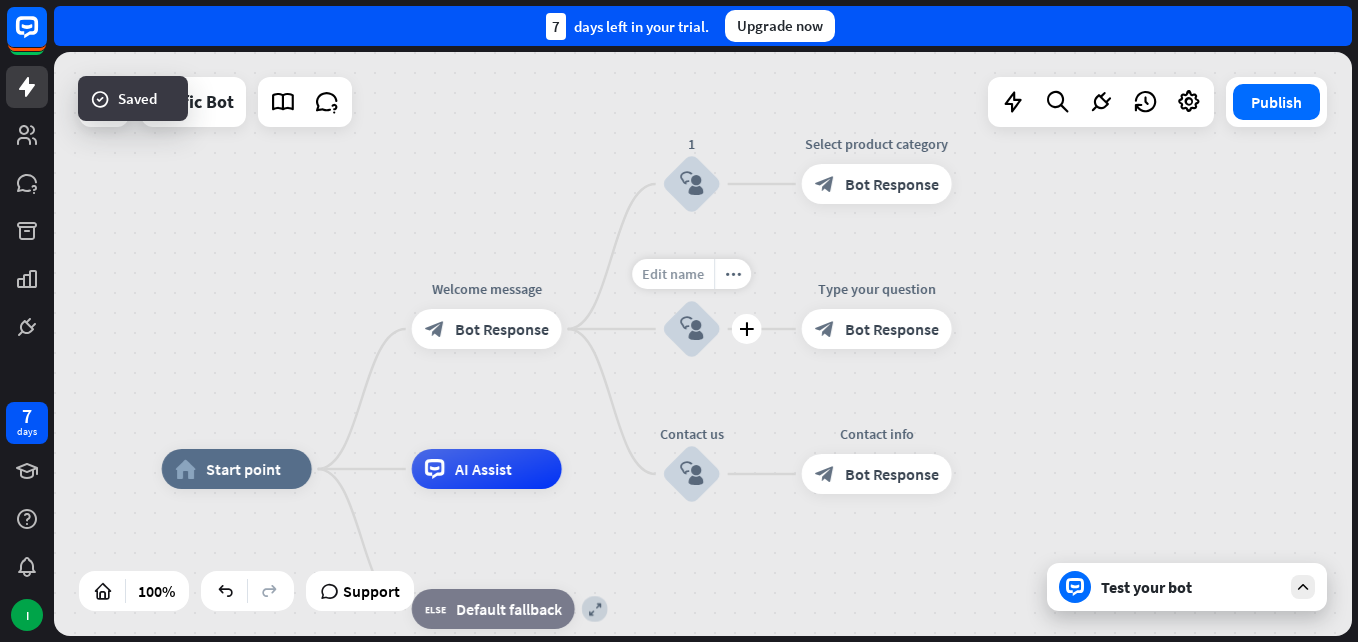 click on "Edit name" at bounding box center [673, 274] 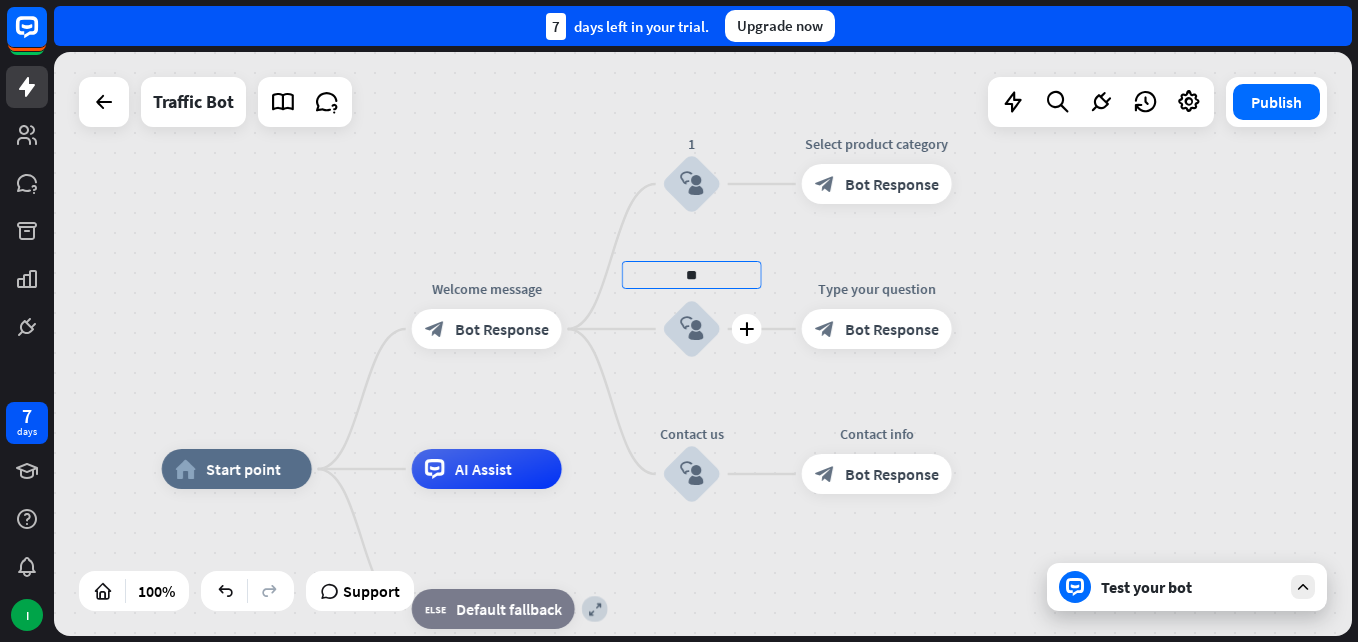 type on "*" 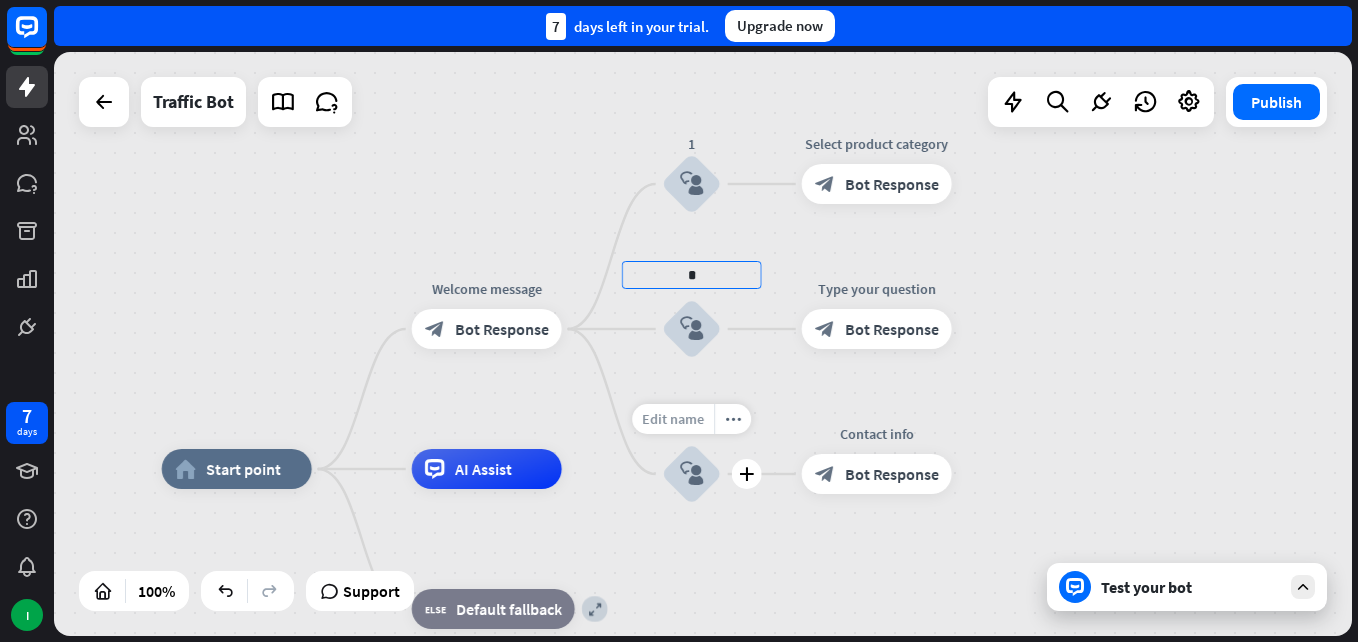 type on "*" 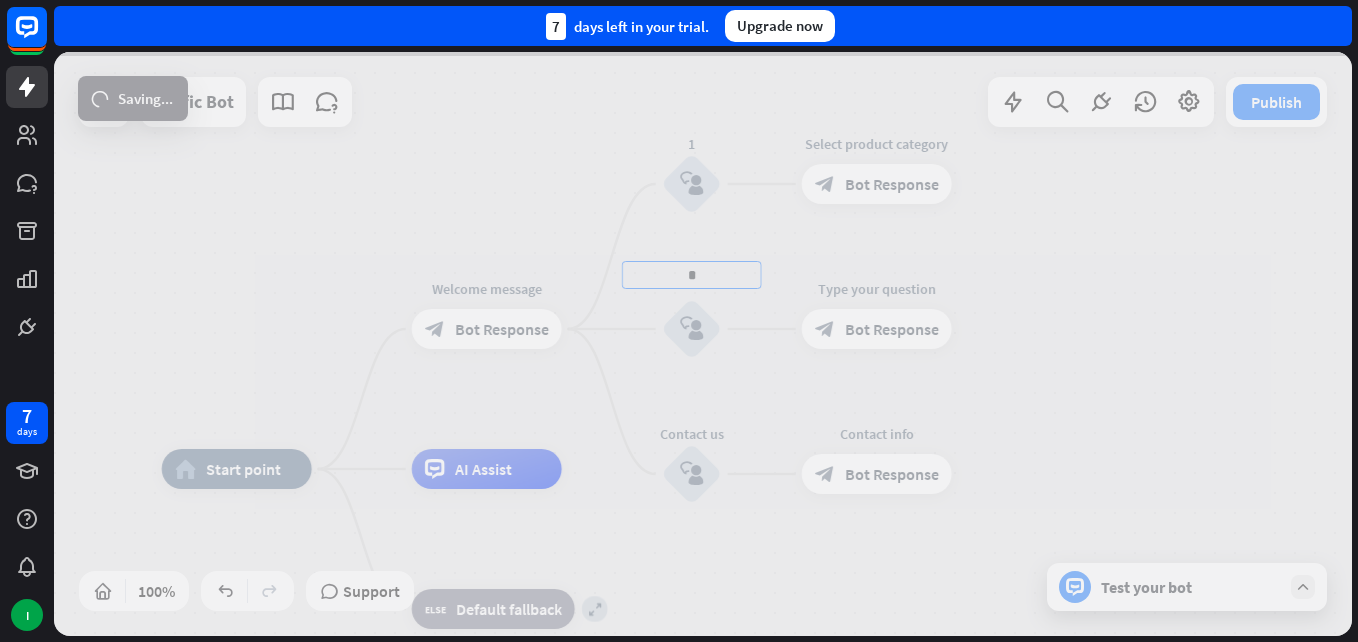 click on "home_2   Start point                 Welcome message   block_bot_response   Bot Response                 1   block_user_input                 Select product category   block_bot_response   Bot Response         *           block_user_input                 Type your question   block_bot_response   Bot Response       Edit name   more_horiz           Contact us   block_user_input                 Contact info   block_bot_response   Bot Response                     AI Assist           expand     block_fallback   Default fallback
Traffic Bot
Publish
100%           Support         Test your bot         loader   Saving...           close   Interactions   block_user_input   User Input block_bot_response   Bot Response block_fallback   Fallback filter   Filter block_attachment   Attachment input builder_tree   Flow Actions   block_goto   Go to step block_faq   FAQ block_add_to_segment" at bounding box center [703, 344] 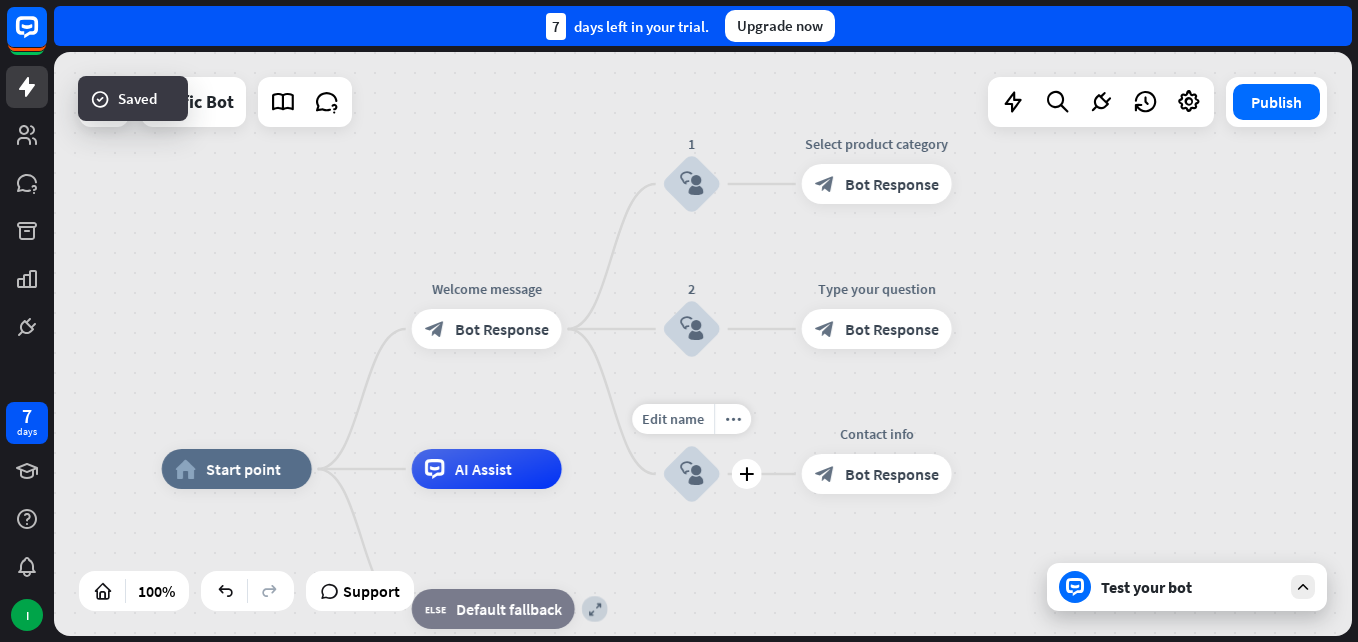 click on "Edit name" at bounding box center (673, 419) 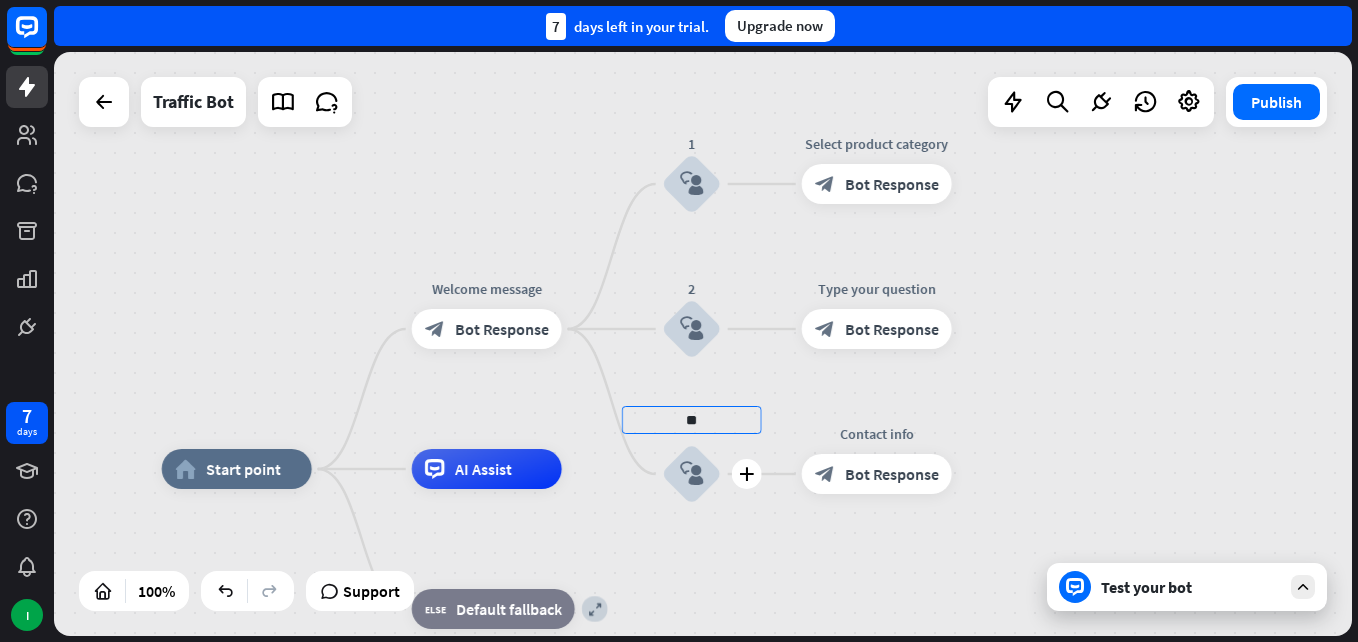 type on "*" 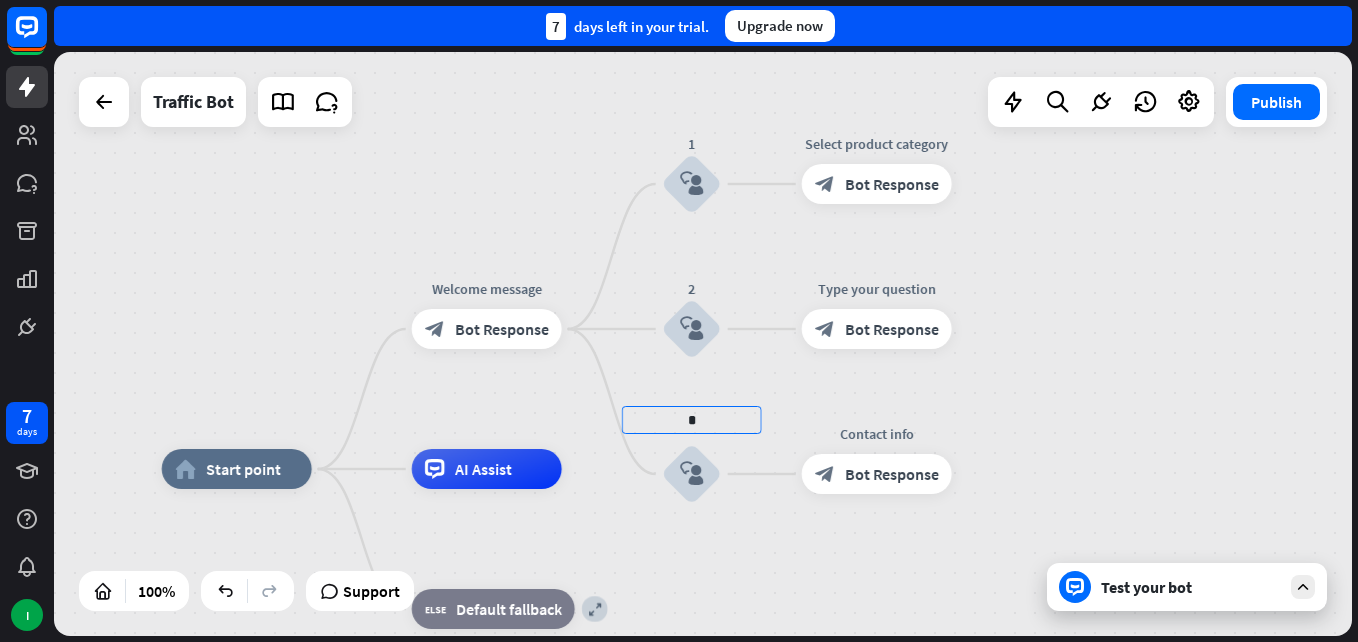 type on "*" 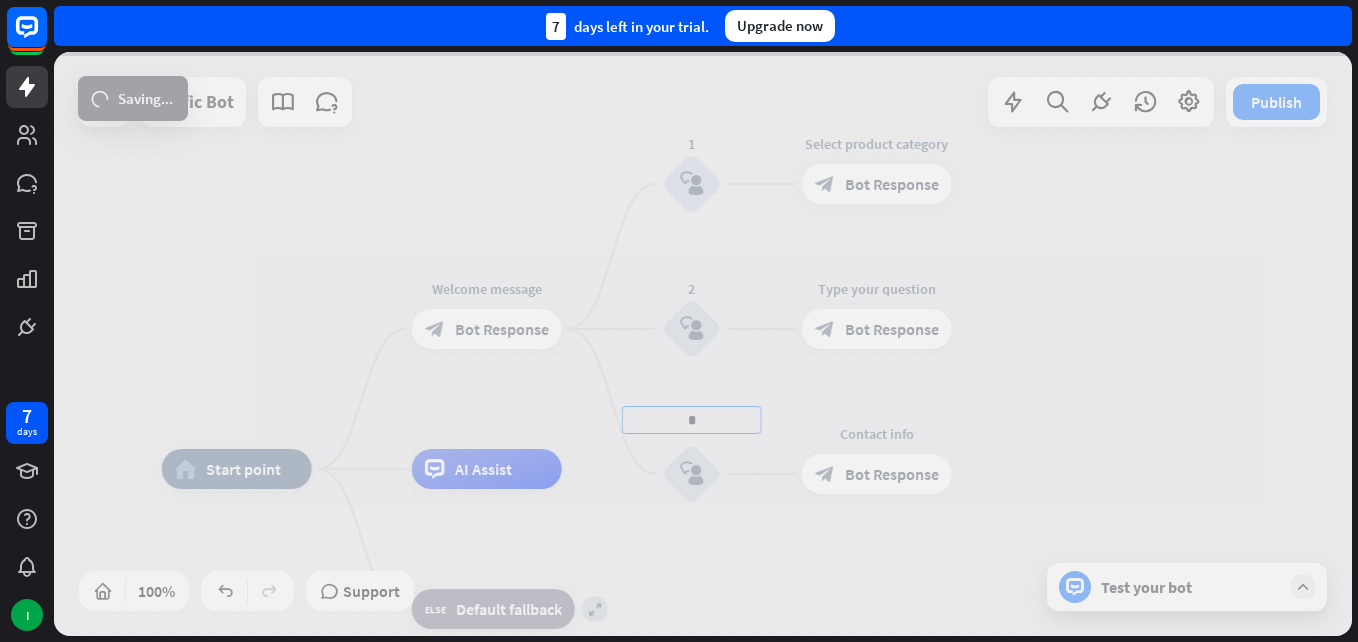 click on "home_2   Start point                 Welcome message   block_bot_response   Bot Response                 1   block_user_input                 Select product category   block_bot_response   Bot Response                 2   block_user_input                 Type your question   block_bot_response   Bot Response         *           block_user_input                 Contact info   block_bot_response   Bot Response                     AI Assist           expand     block_fallback   Default fallback
Traffic Bot
Publish
100%           Support         Test your bot         loader   Saving...           close   Interactions   block_user_input   User Input block_bot_response   Bot Response block_fallback   Fallback filter   Filter block_attachment   Attachment input builder_tree   Flow Actions   block_goto   Go to step block_faq   FAQ block_add_to_segment   Add to leads block_add_to_segment" at bounding box center [703, 344] 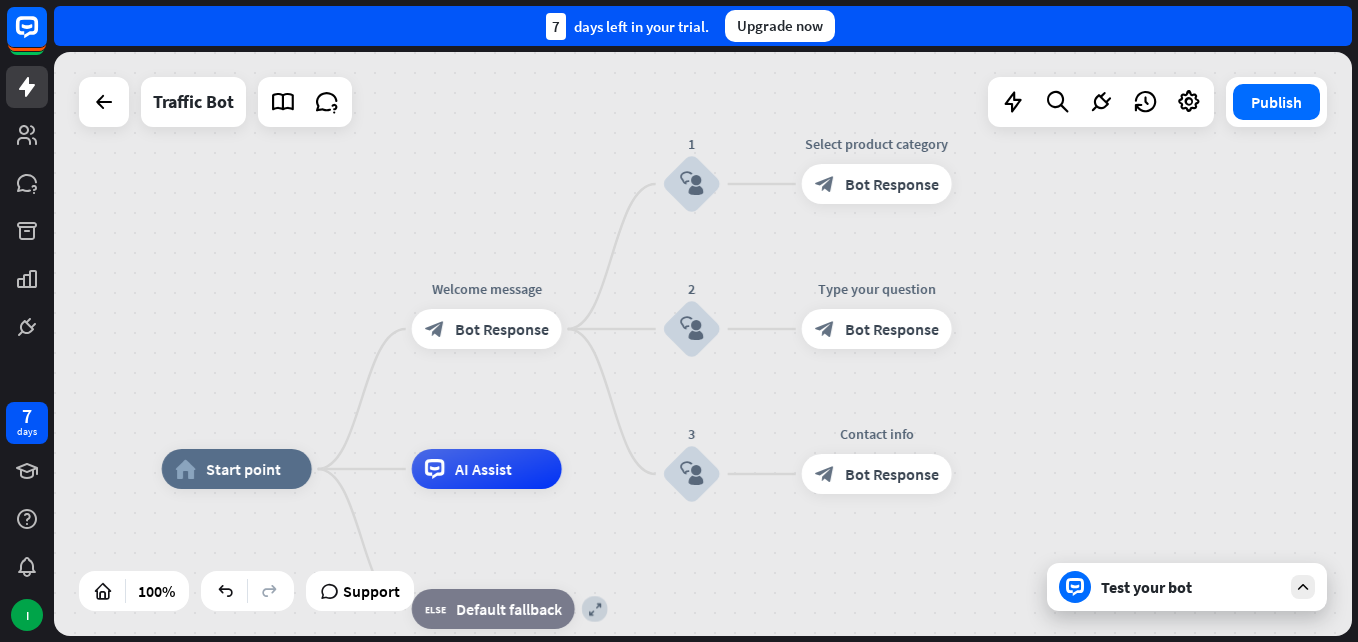 click on "home_2   Start point                 Welcome message   block_bot_response   Bot Response                 1   block_user_input                 Select product category   block_bot_response   Bot Response                 2   block_user_input                 Type your question   block_bot_response   Bot Response                 3   block_user_input                 Contact info   block_bot_response   Bot Response                     AI Assist           expand     block_fallback   Default fallback" at bounding box center (811, 761) 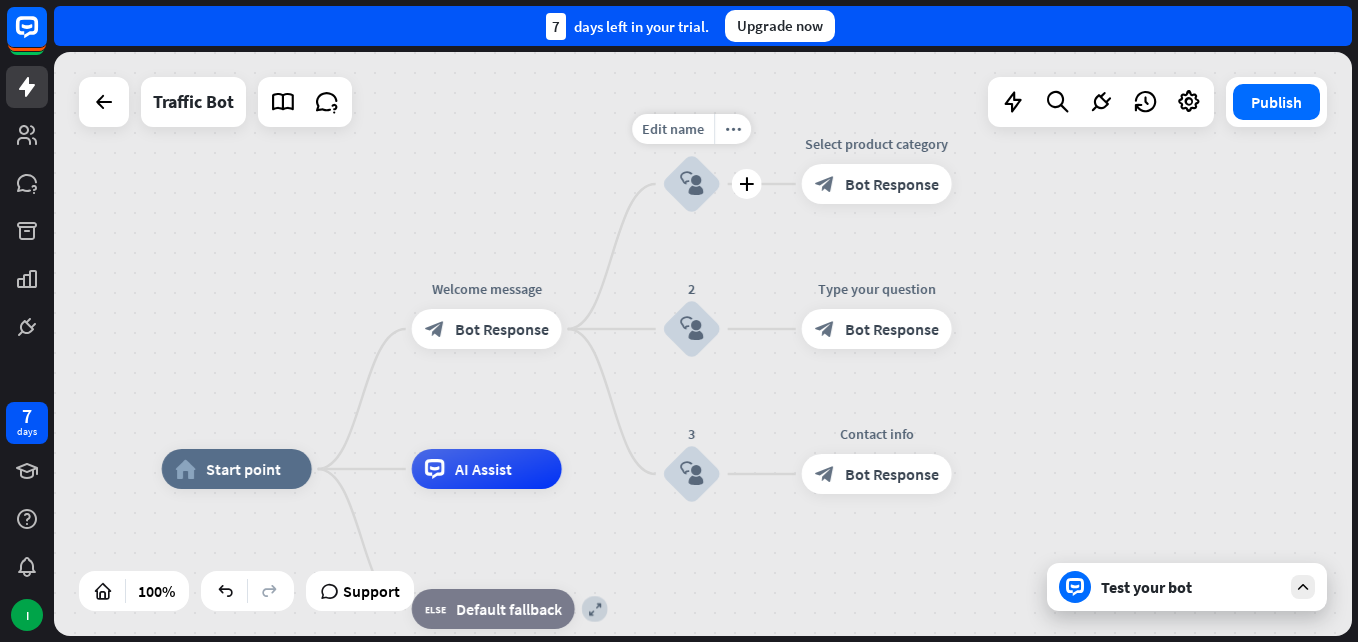 click on "block_user_input" at bounding box center (692, 184) 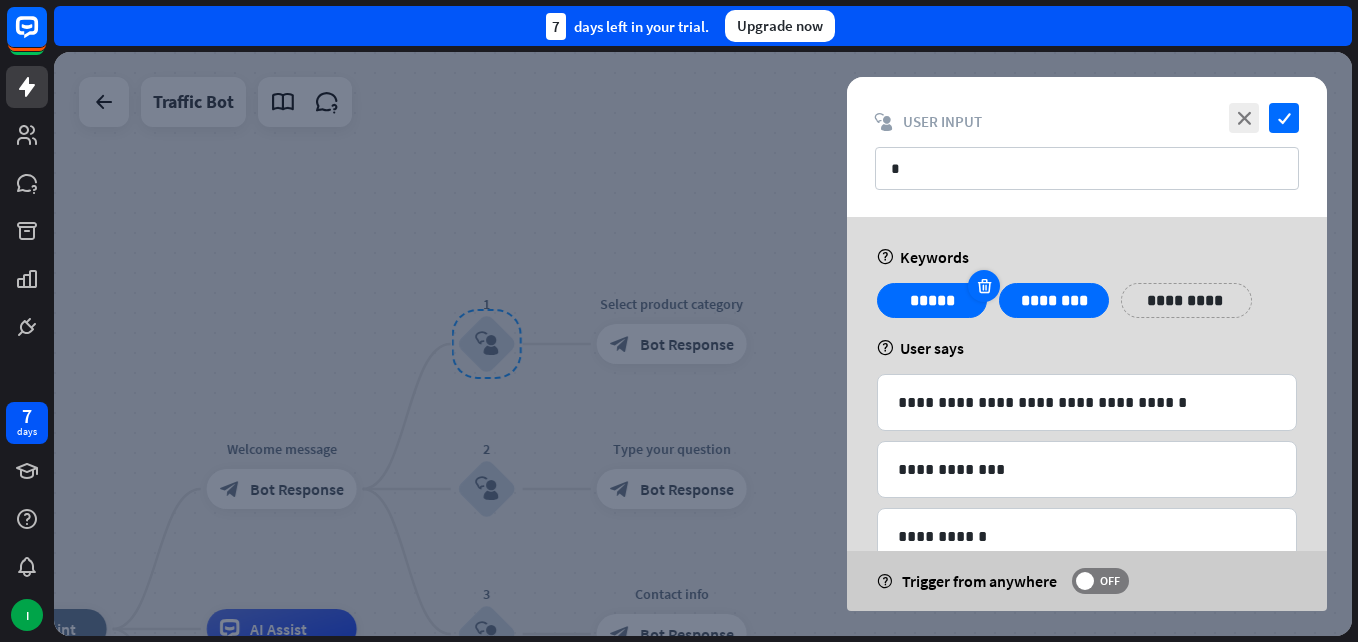 click at bounding box center [984, 286] 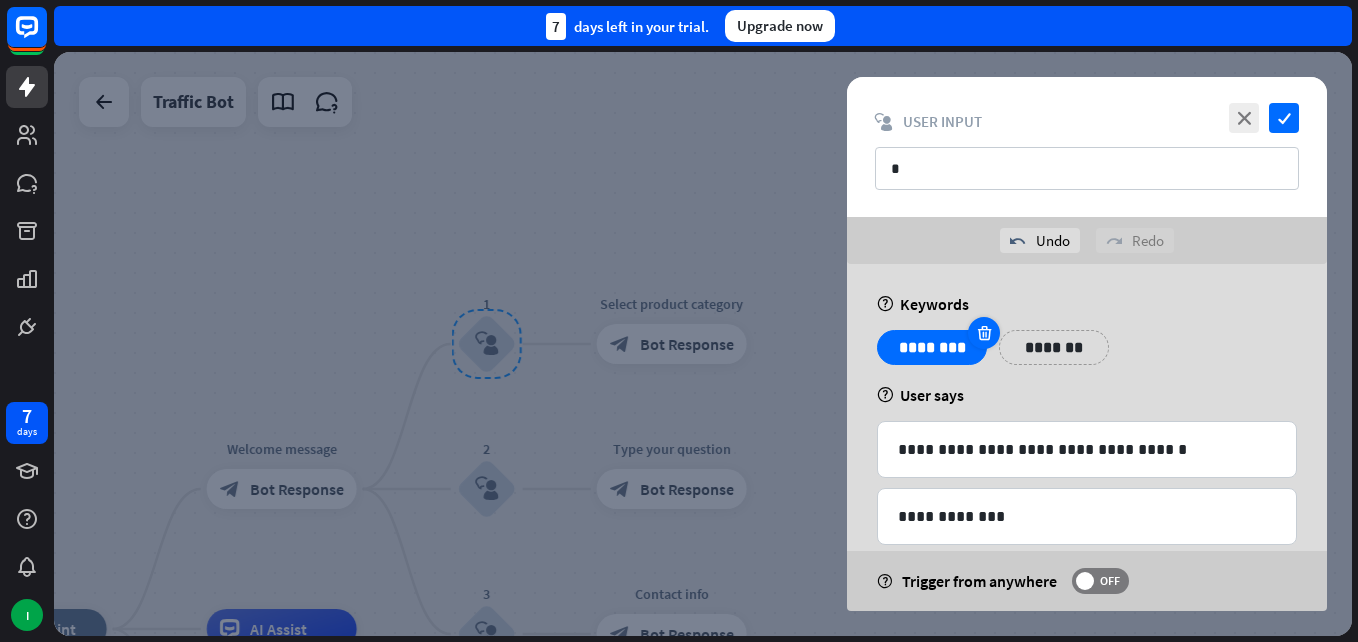 click at bounding box center (984, 333) 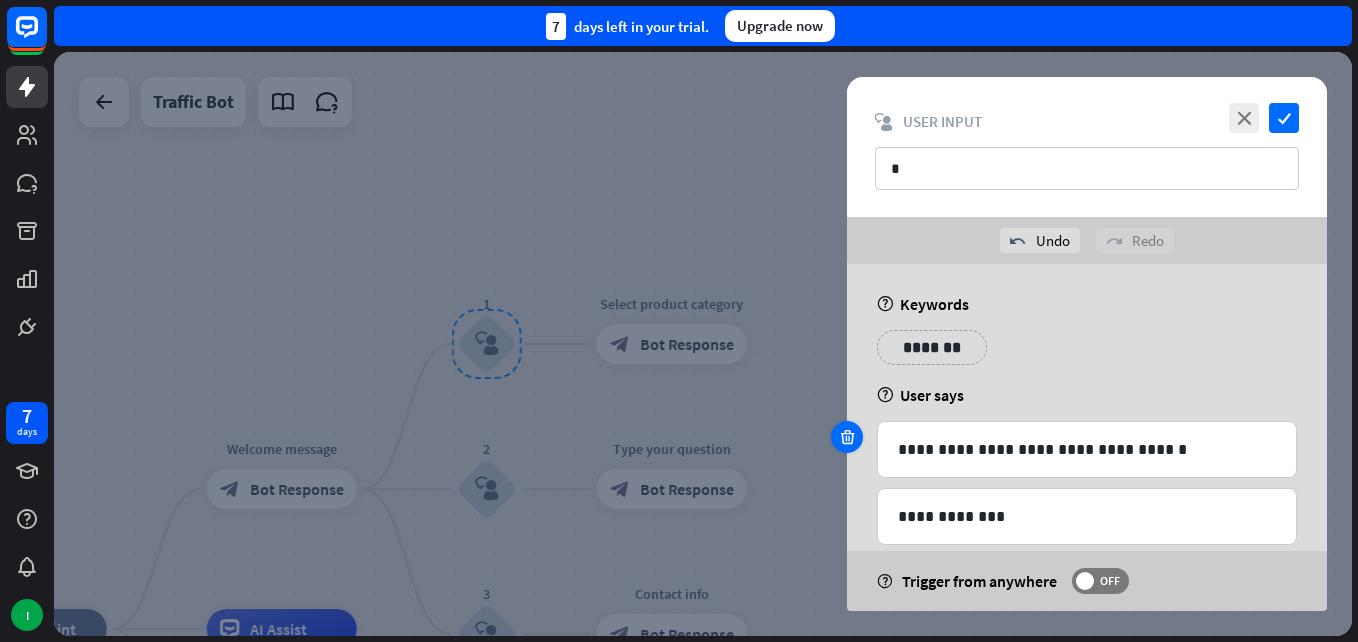 click at bounding box center (847, 437) 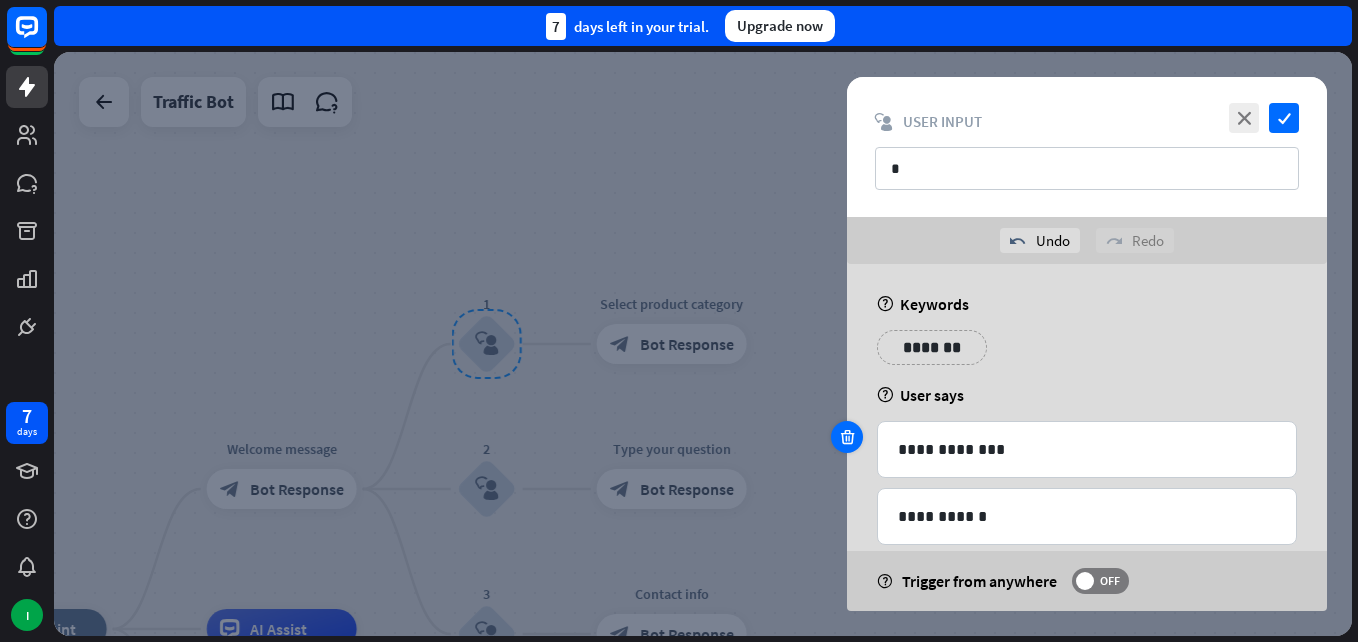 click at bounding box center [847, 437] 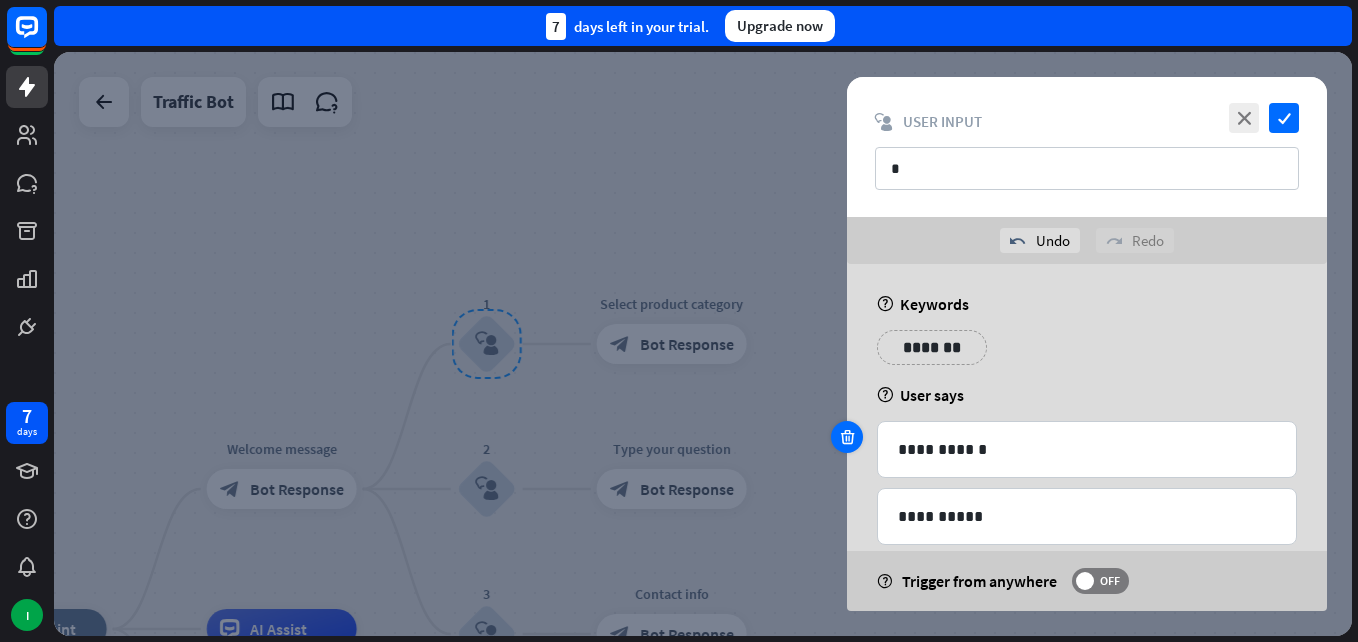 click at bounding box center [847, 437] 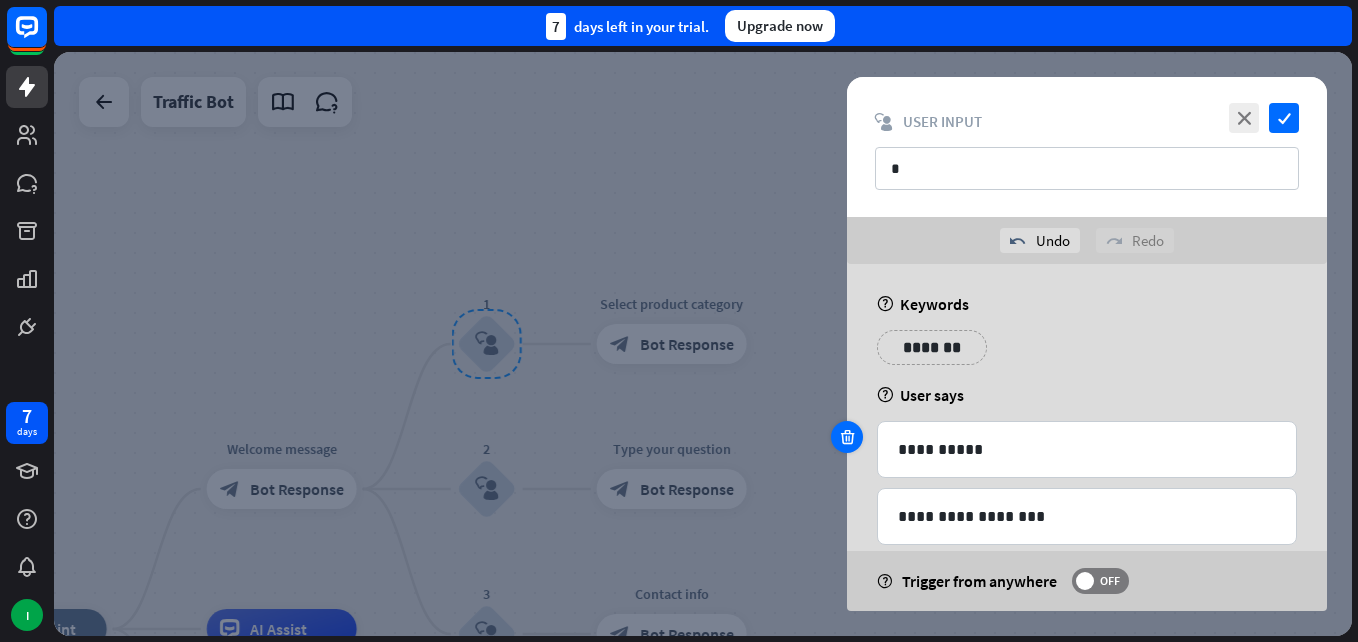 click at bounding box center (847, 437) 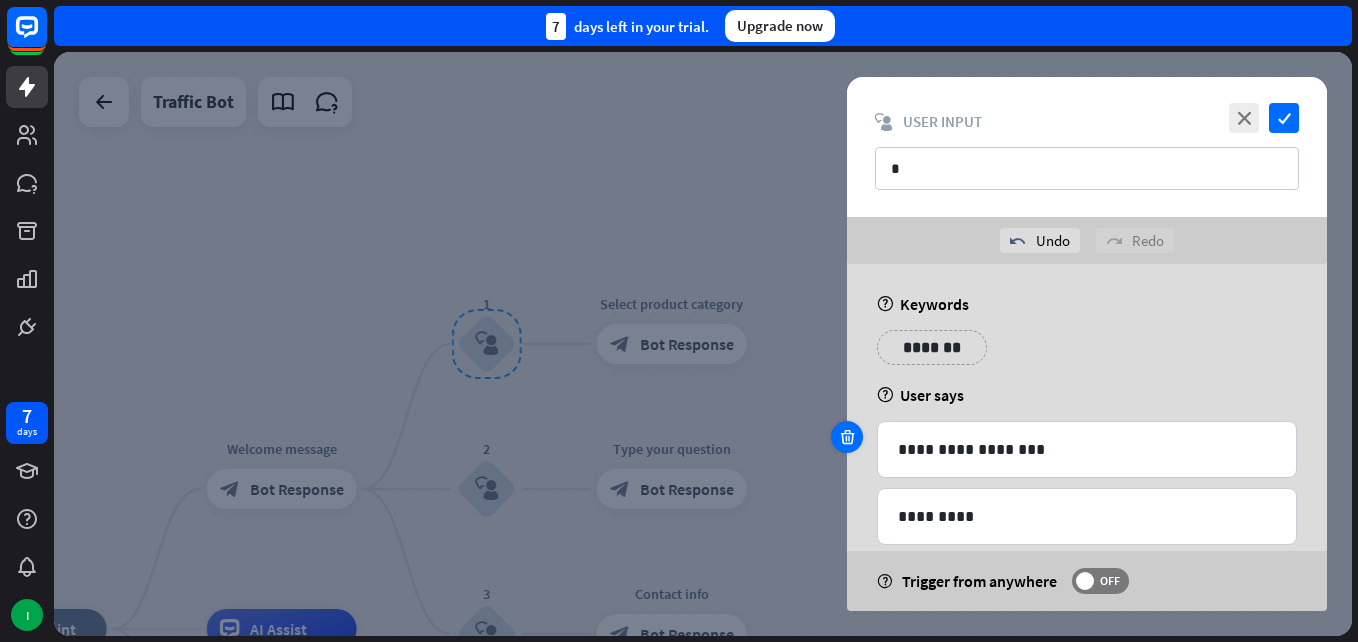 click at bounding box center (847, 437) 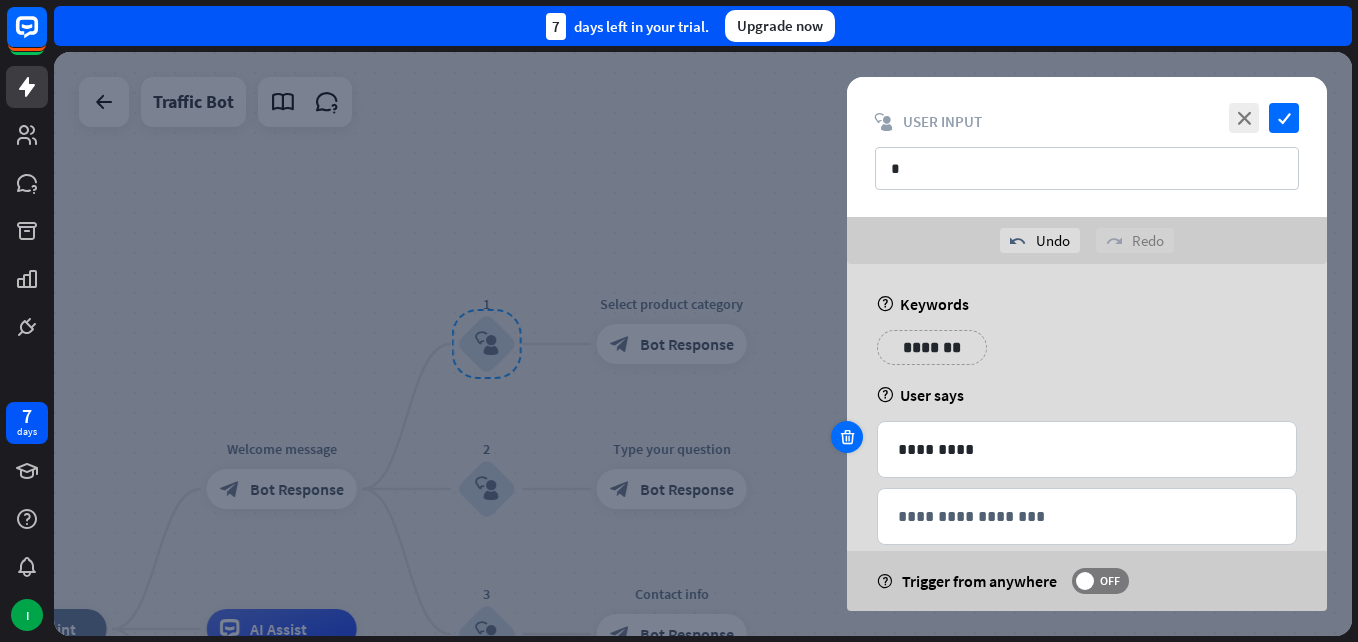 click at bounding box center (847, 437) 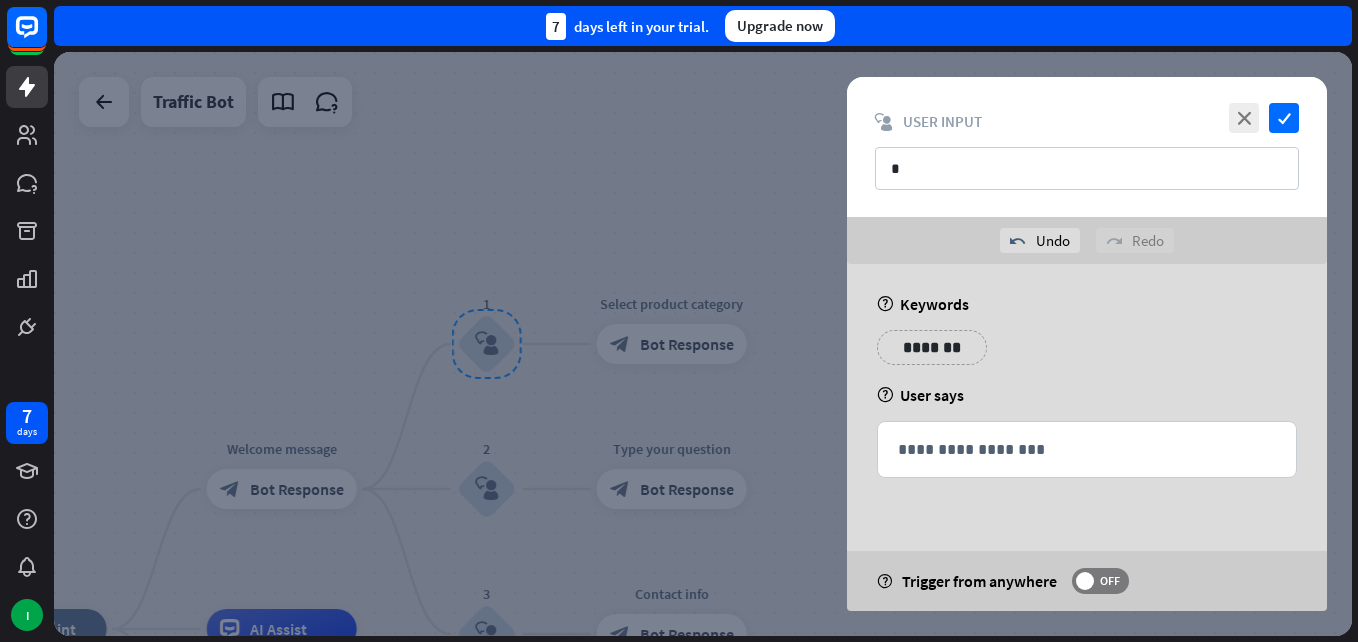 click on "**********" at bounding box center [1087, 454] 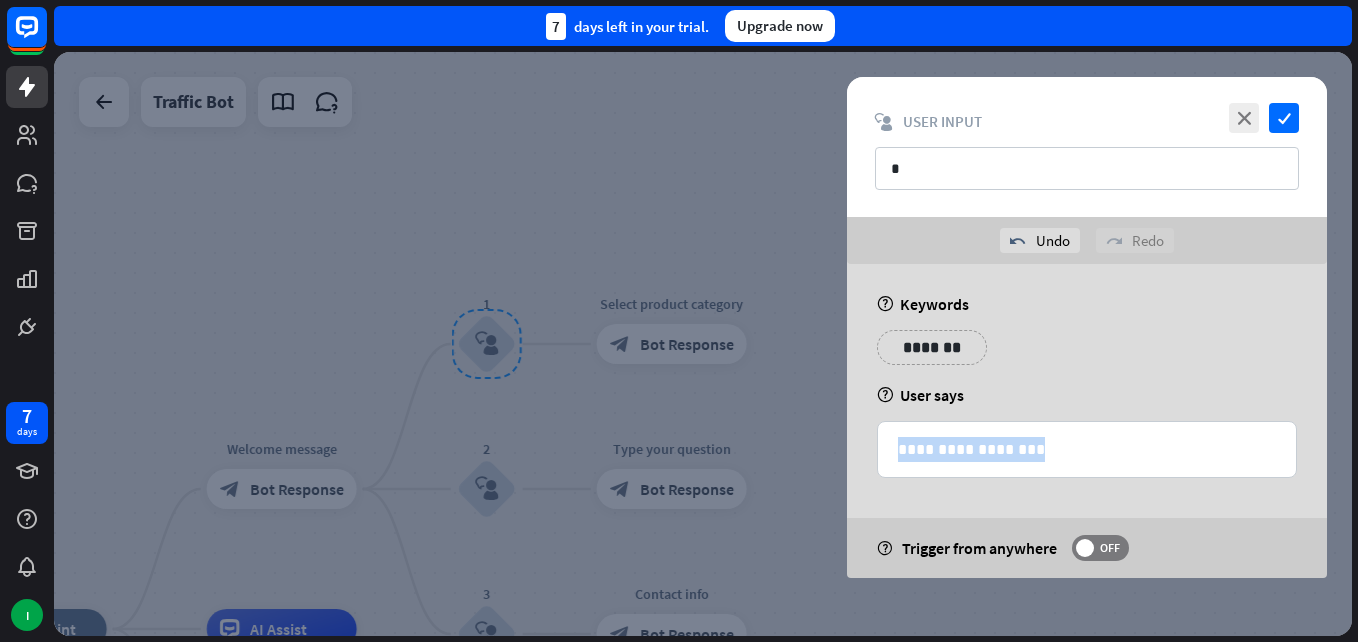 click on "**********" at bounding box center (1087, 421) 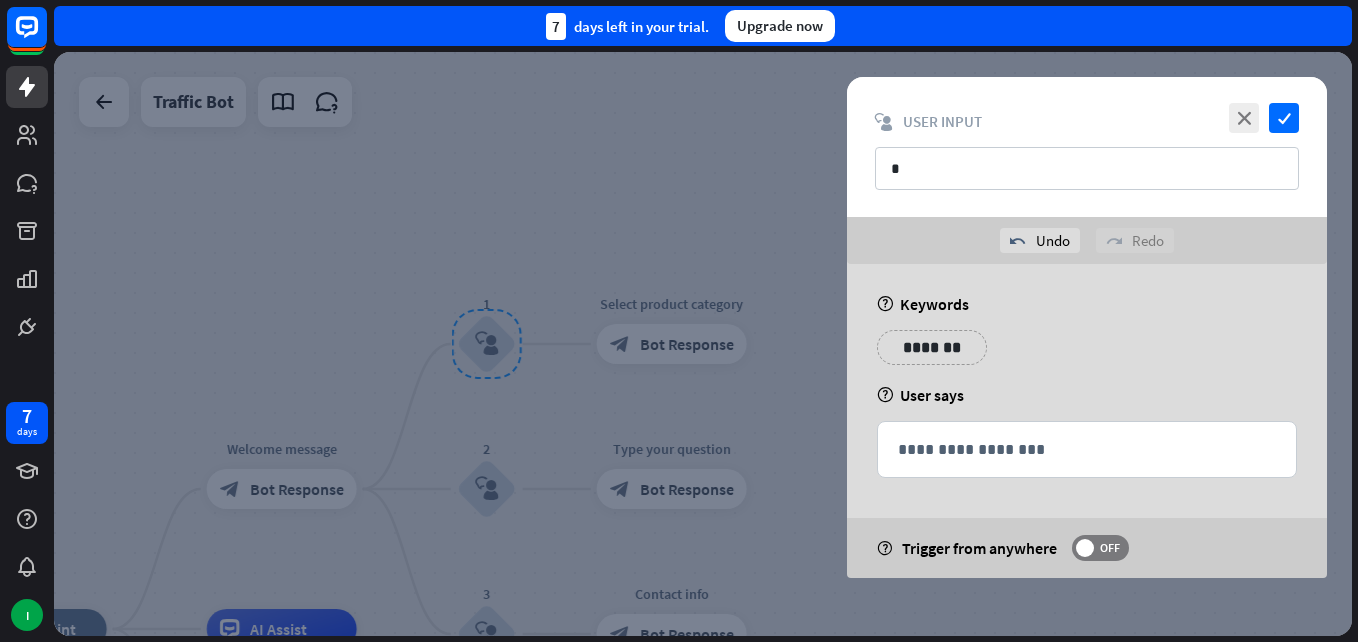 drag, startPoint x: 853, startPoint y: 444, endPoint x: 878, endPoint y: 494, distance: 55.9017 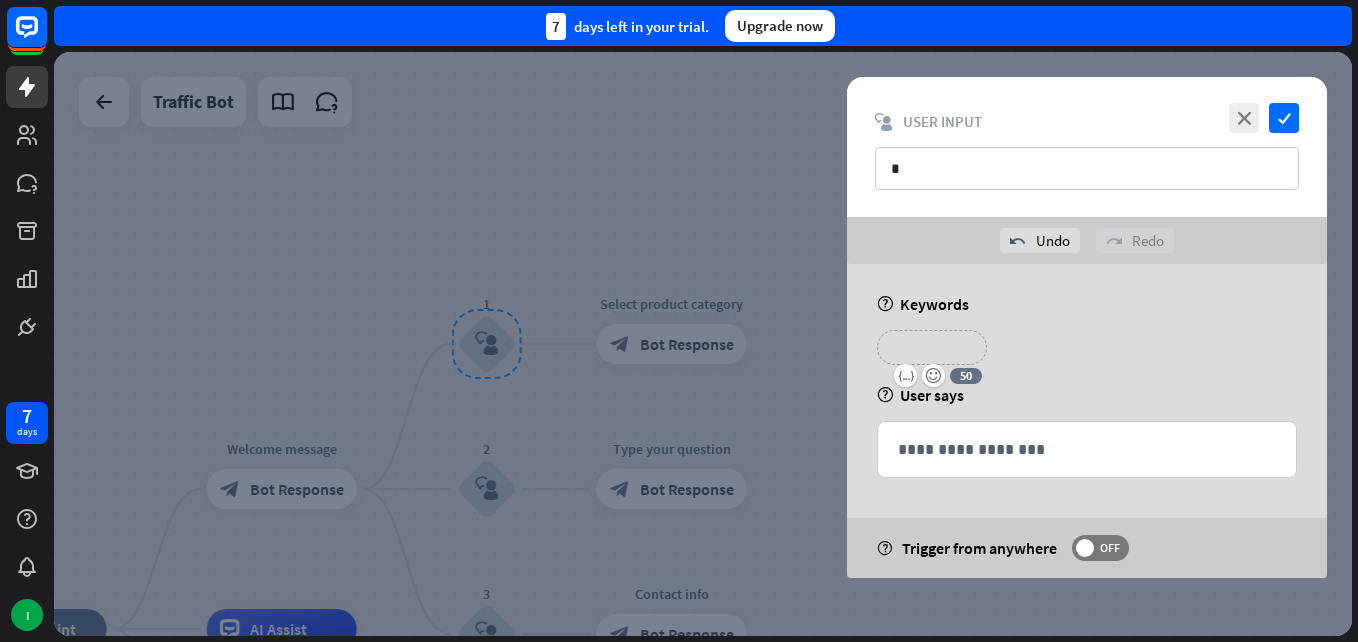 click on "*******" at bounding box center (932, 347) 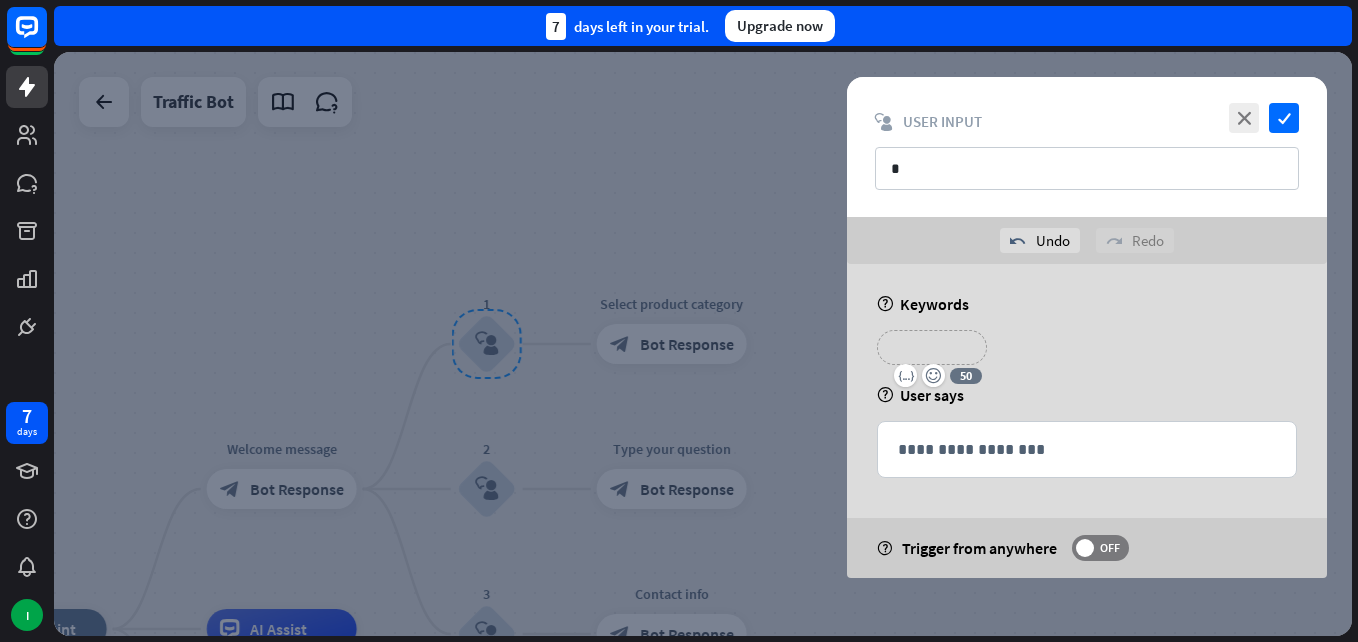 type 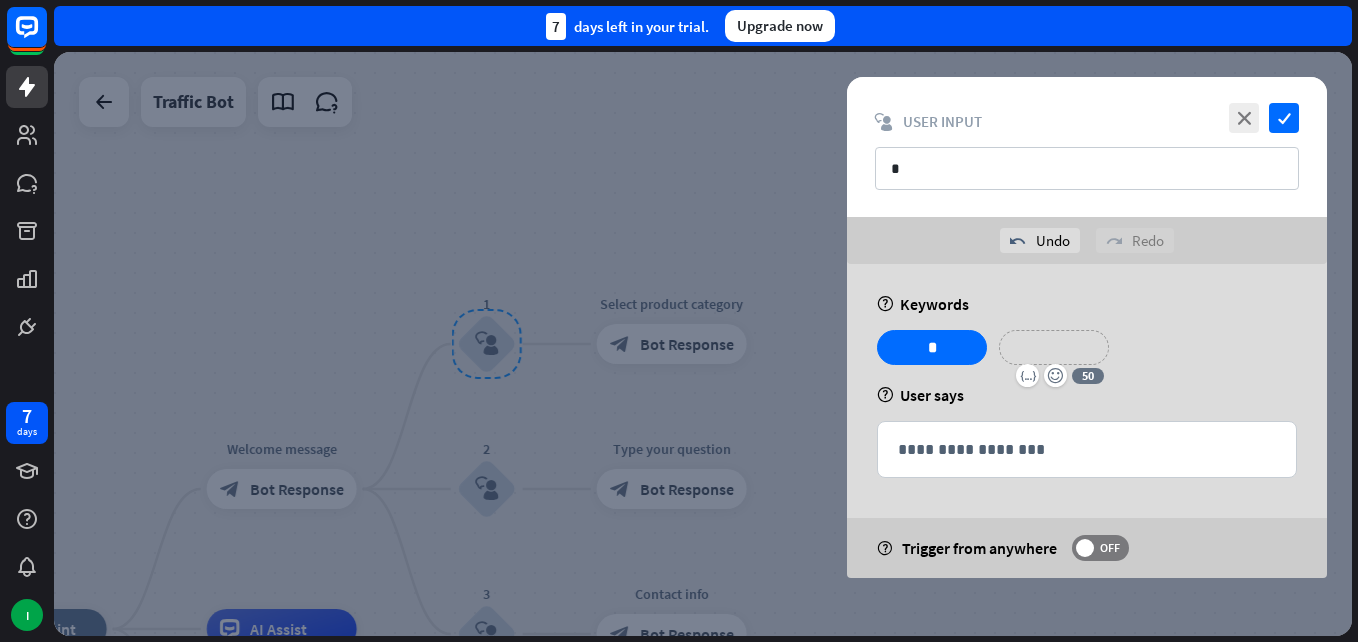 click on "**********" at bounding box center [1054, 347] 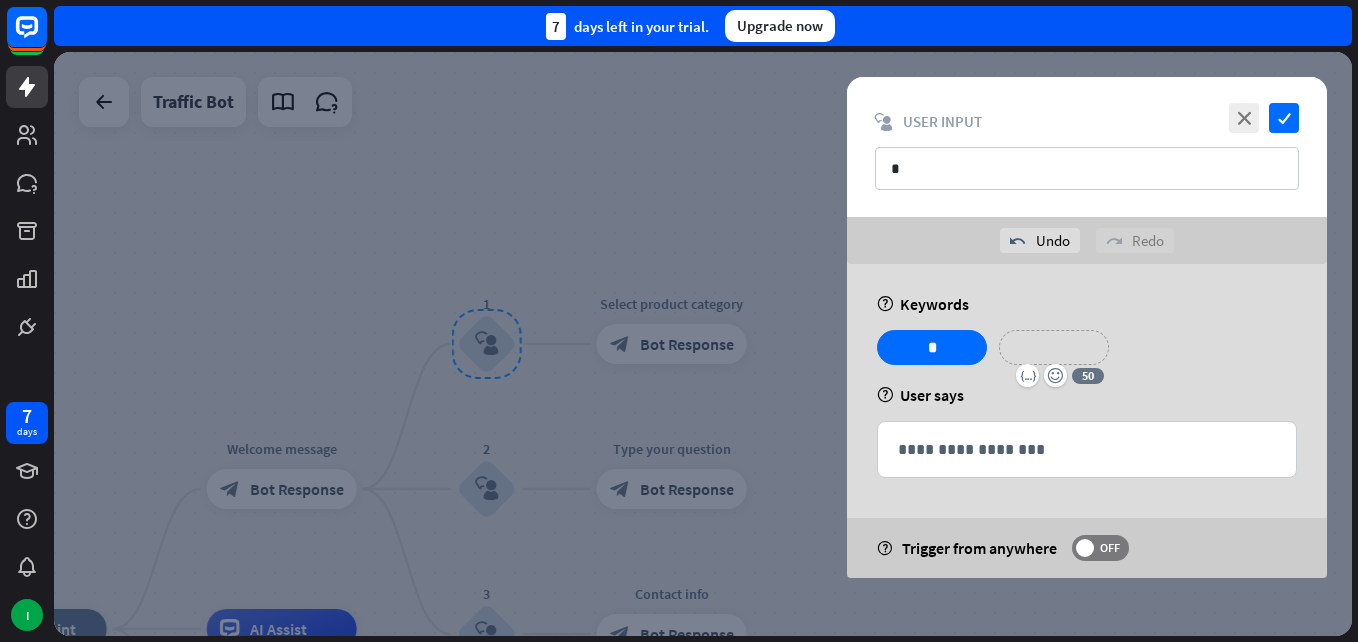 type 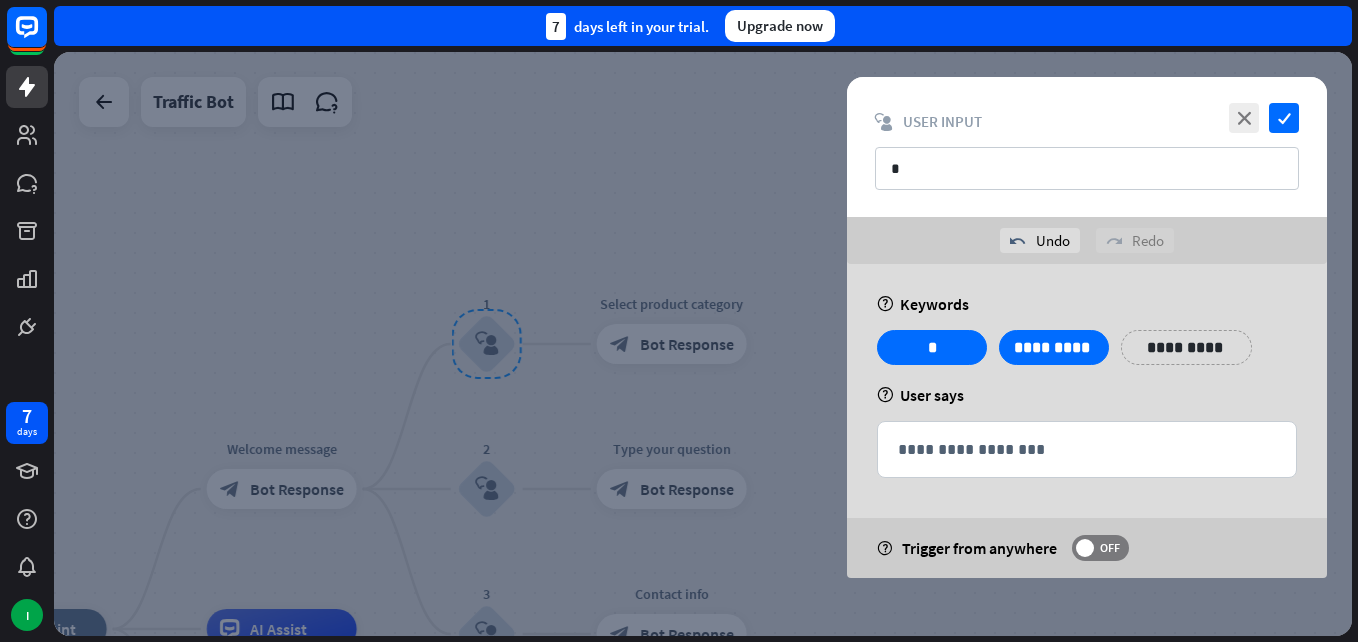 click on "**********" at bounding box center (1087, 421) 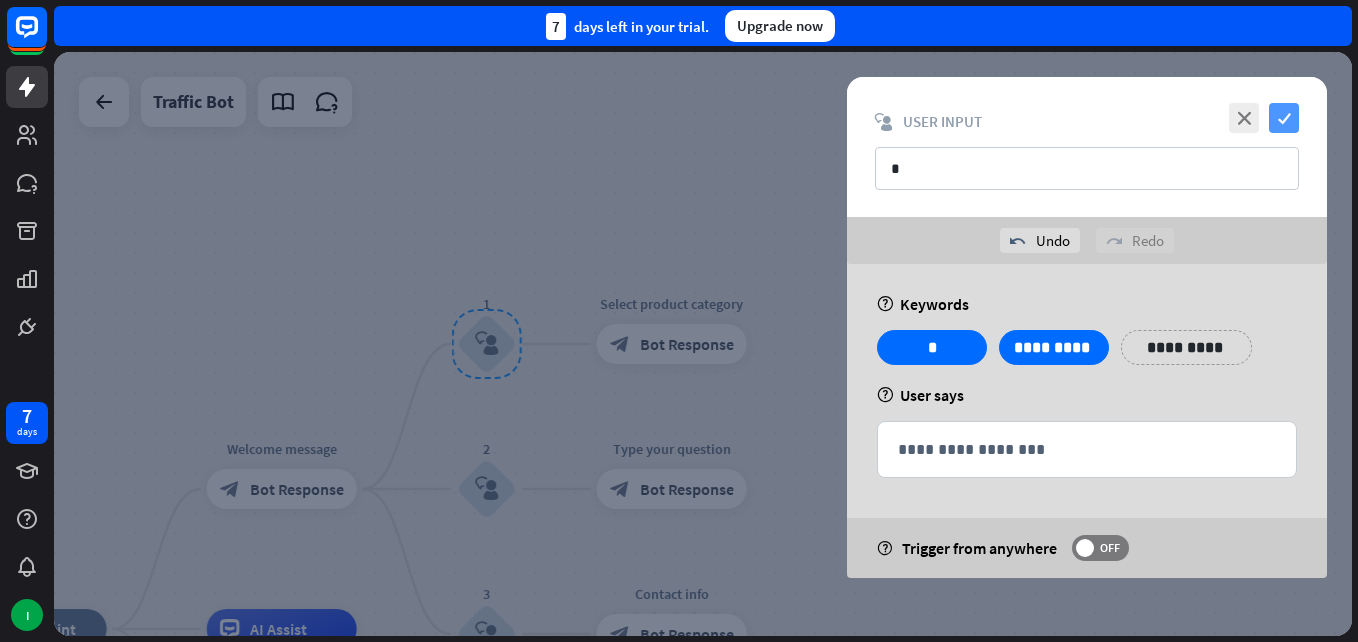 click on "check" at bounding box center [1284, 118] 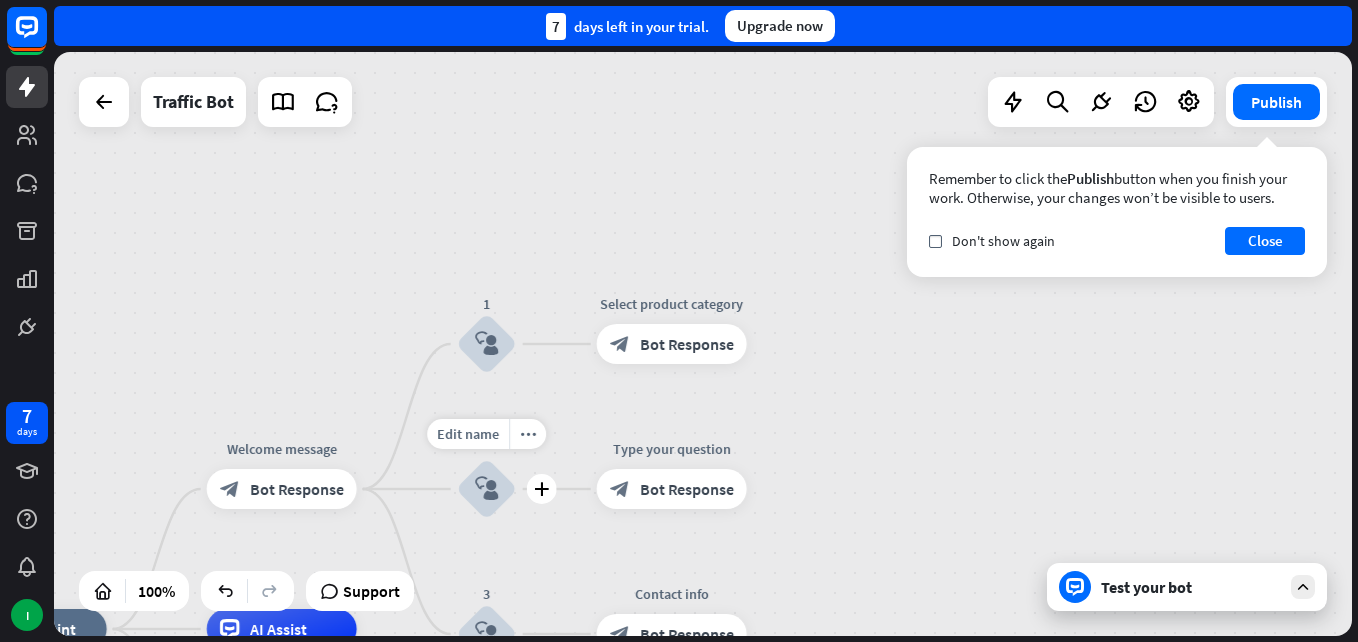 click on "block_user_input" at bounding box center [487, 489] 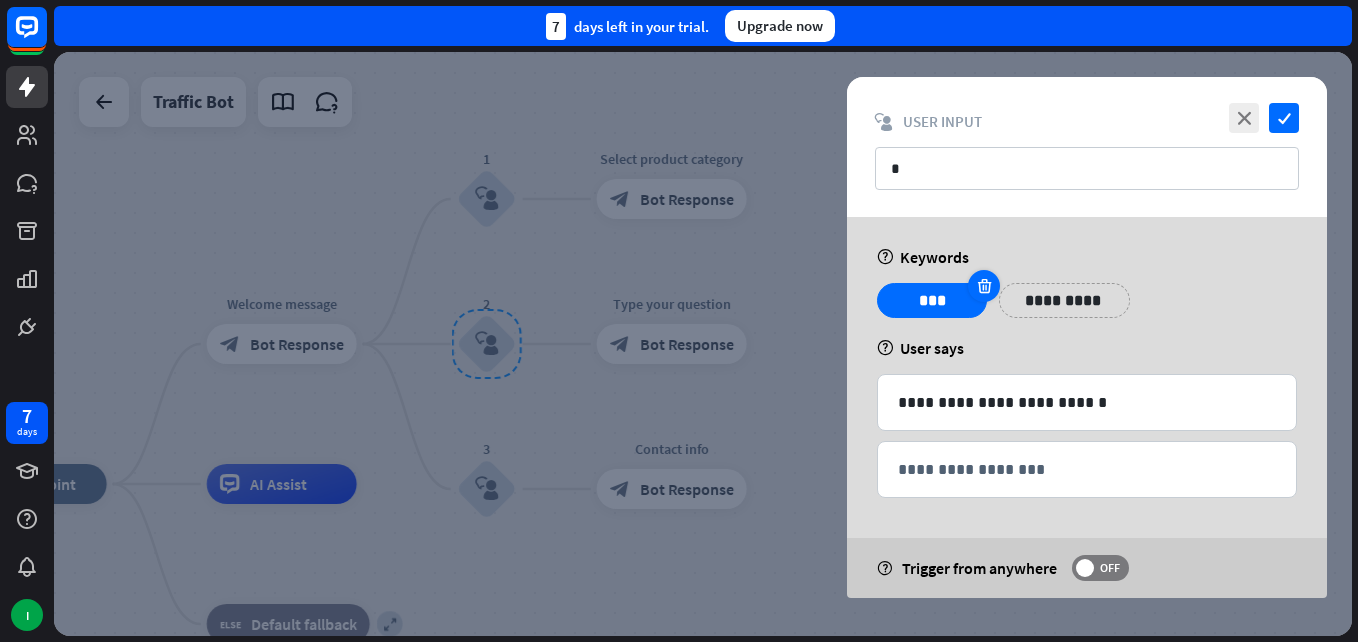 click at bounding box center (984, 286) 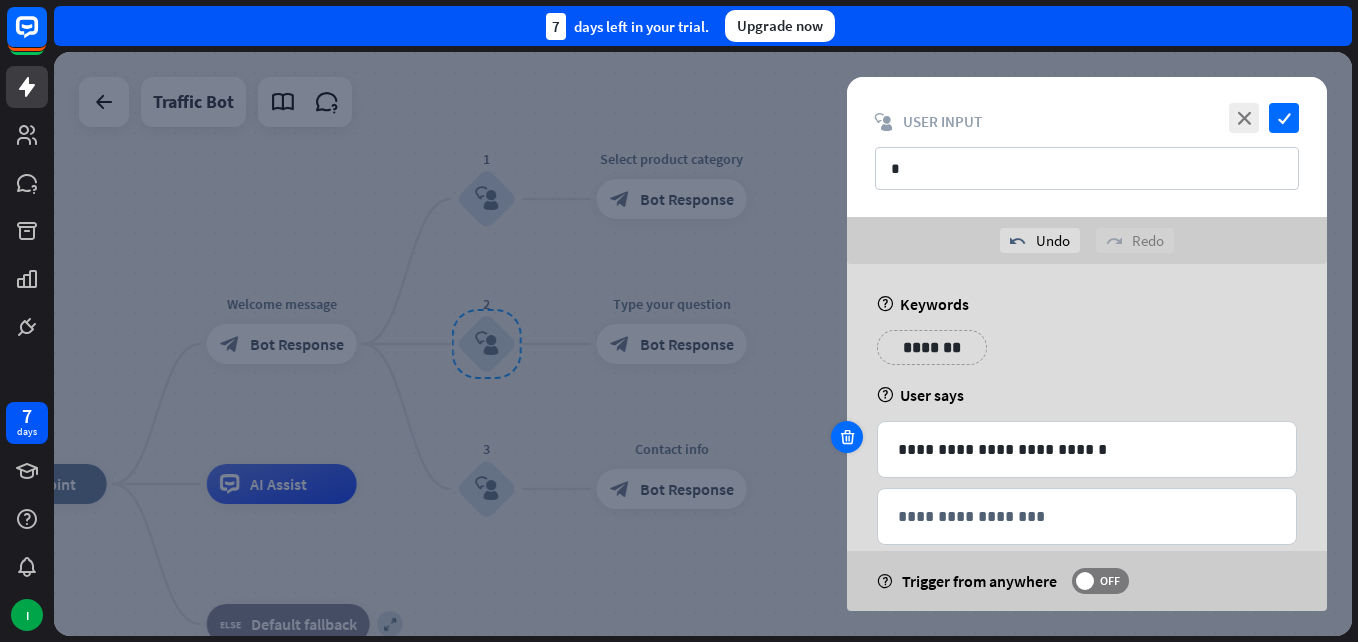 click at bounding box center [847, 437] 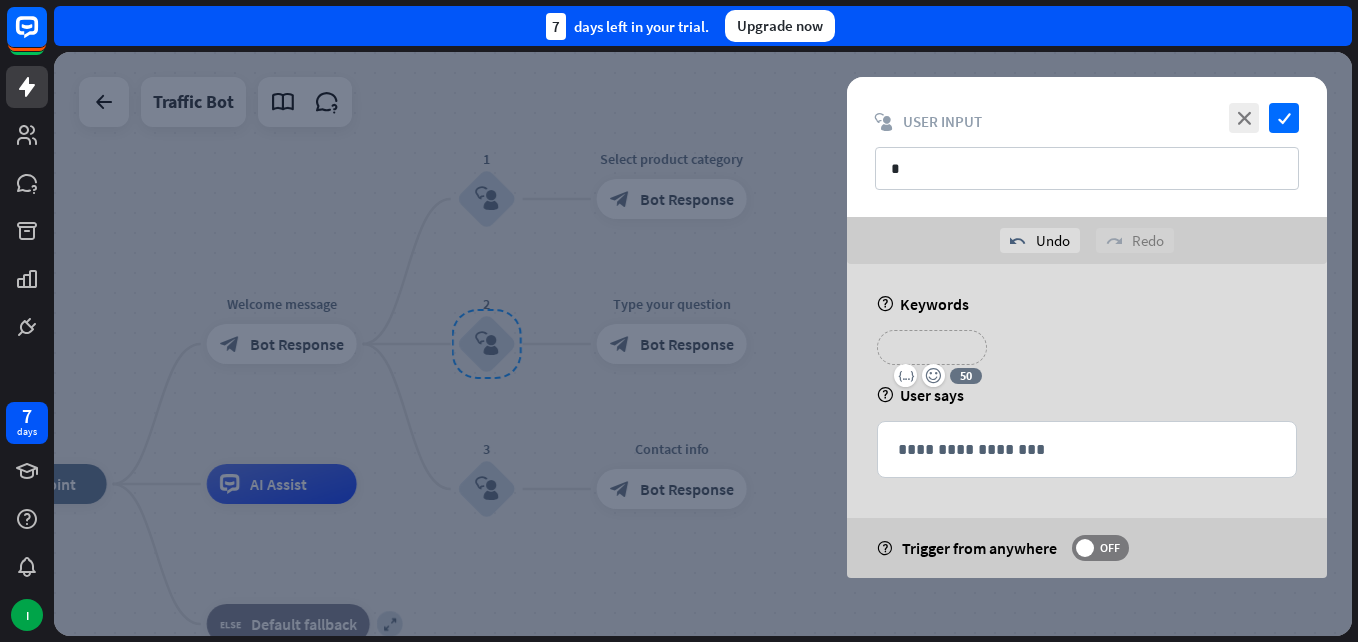 click on "*******" at bounding box center [932, 347] 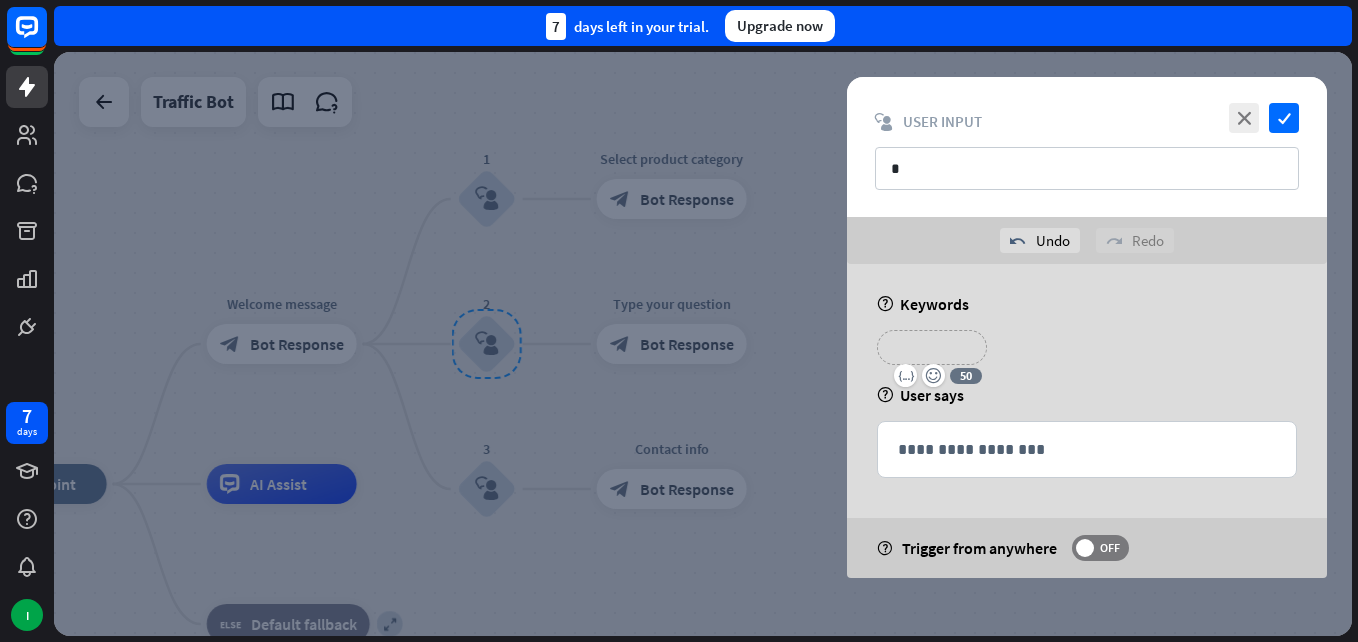 type 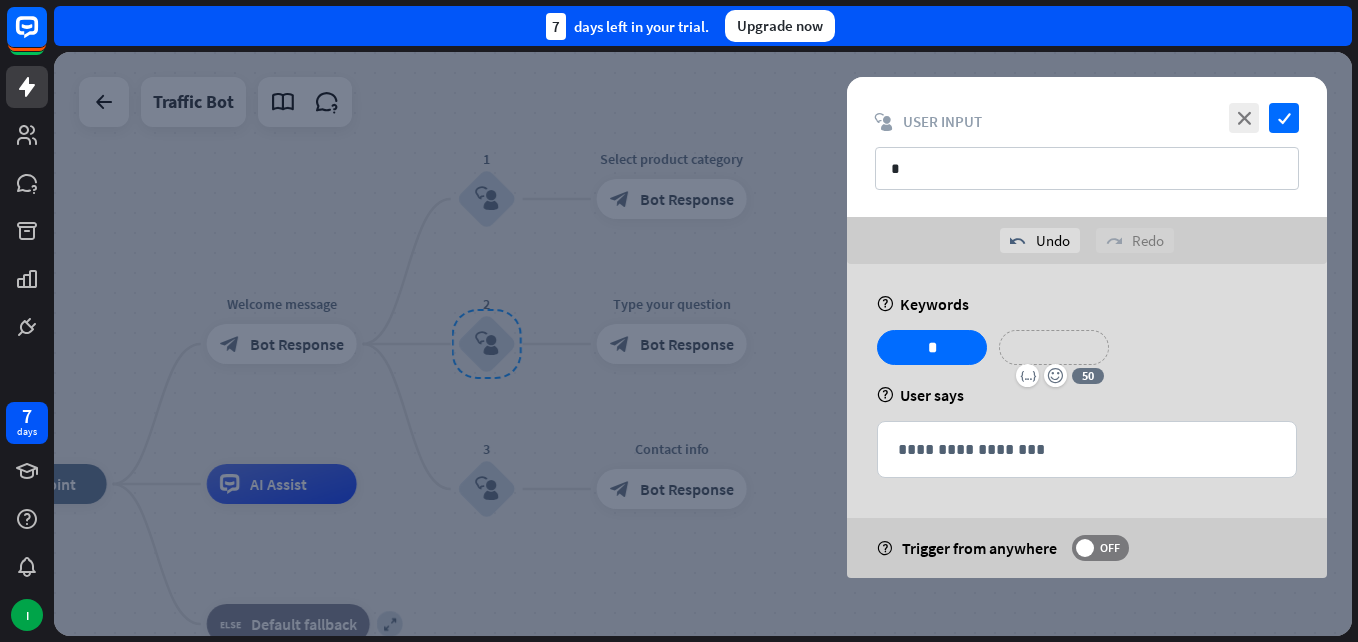 click on "**********" at bounding box center [1054, 347] 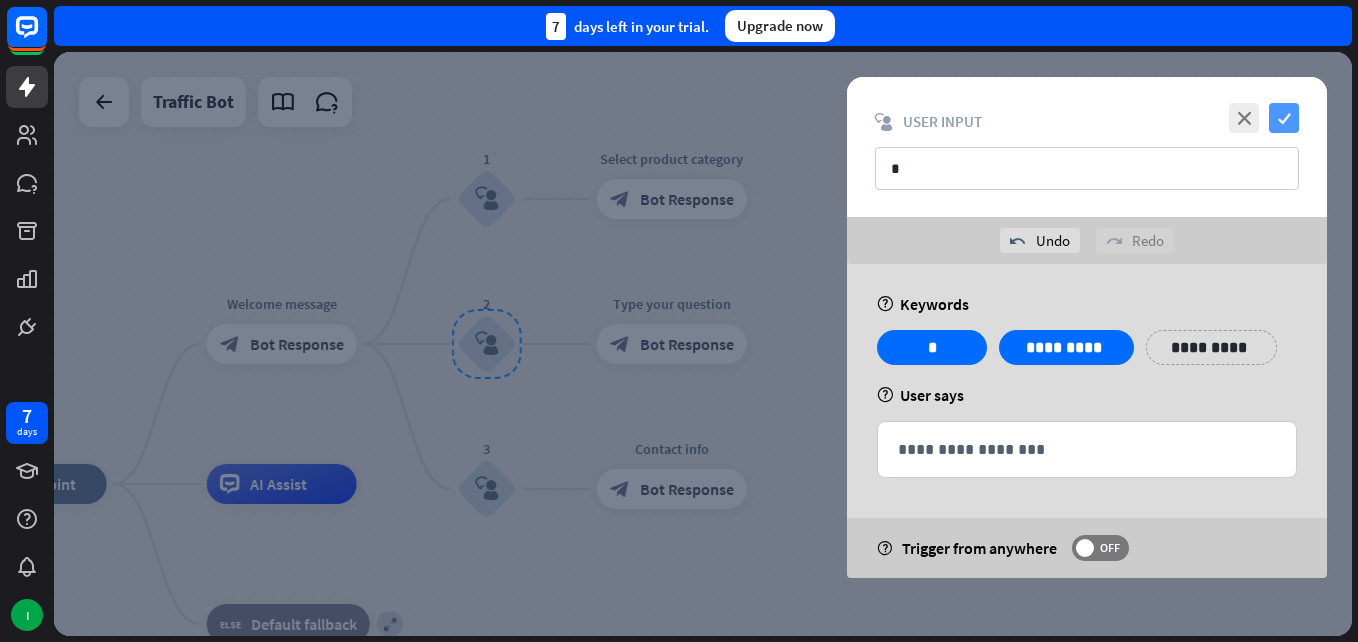 click on "check" at bounding box center [1284, 118] 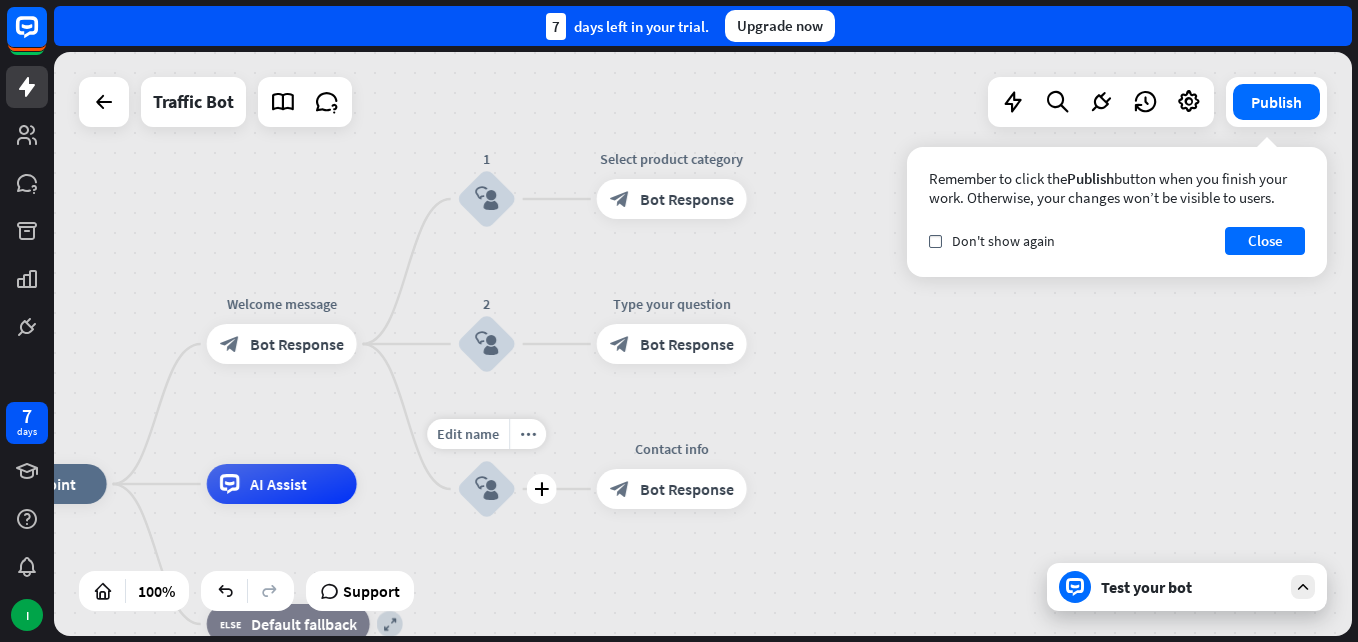 click on "block_user_input" at bounding box center (487, 489) 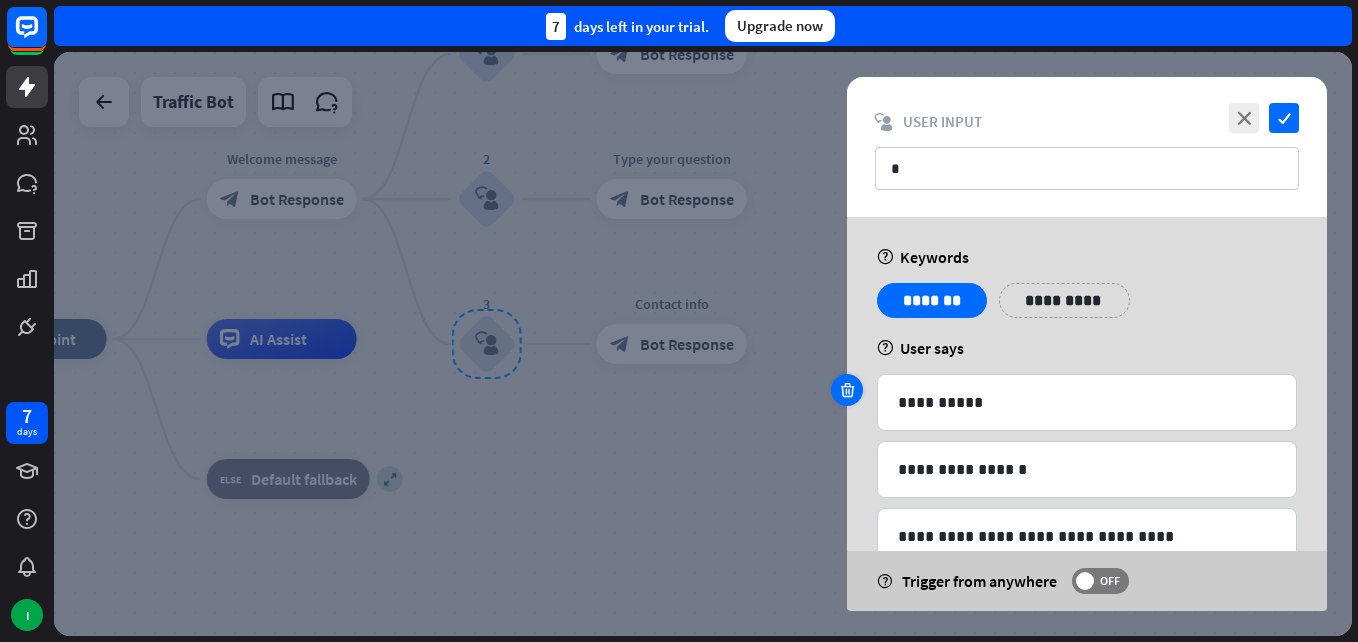 click at bounding box center [847, 390] 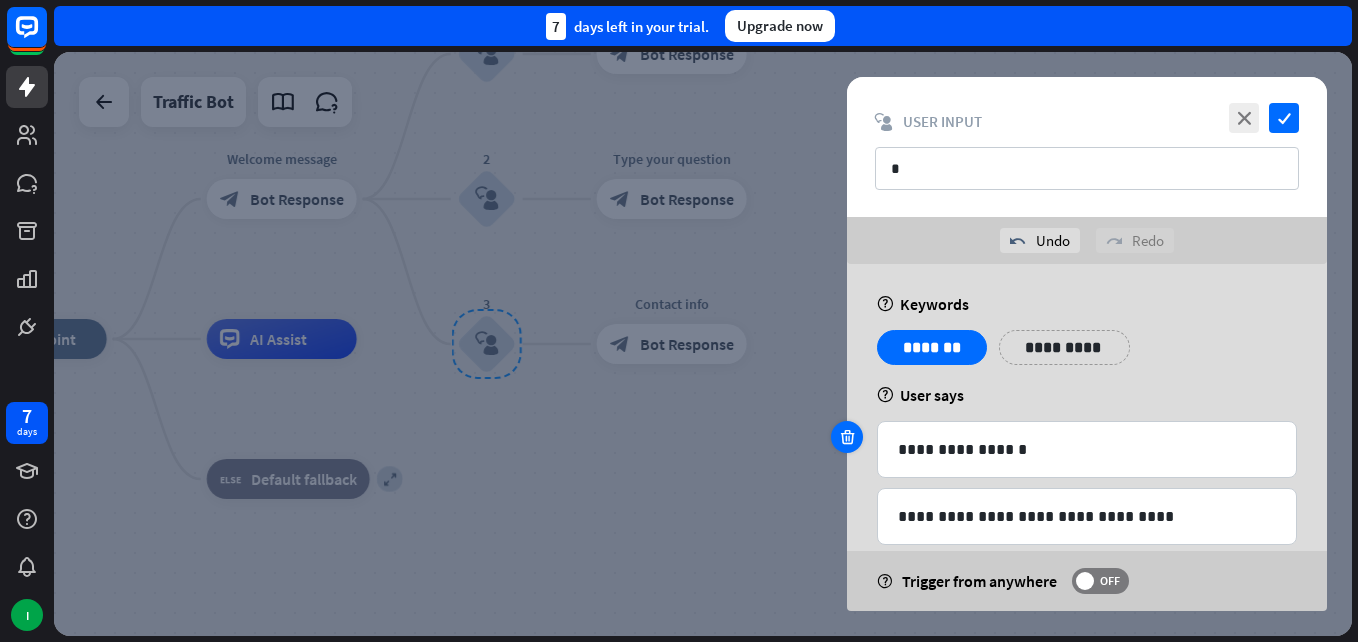 click at bounding box center [847, 437] 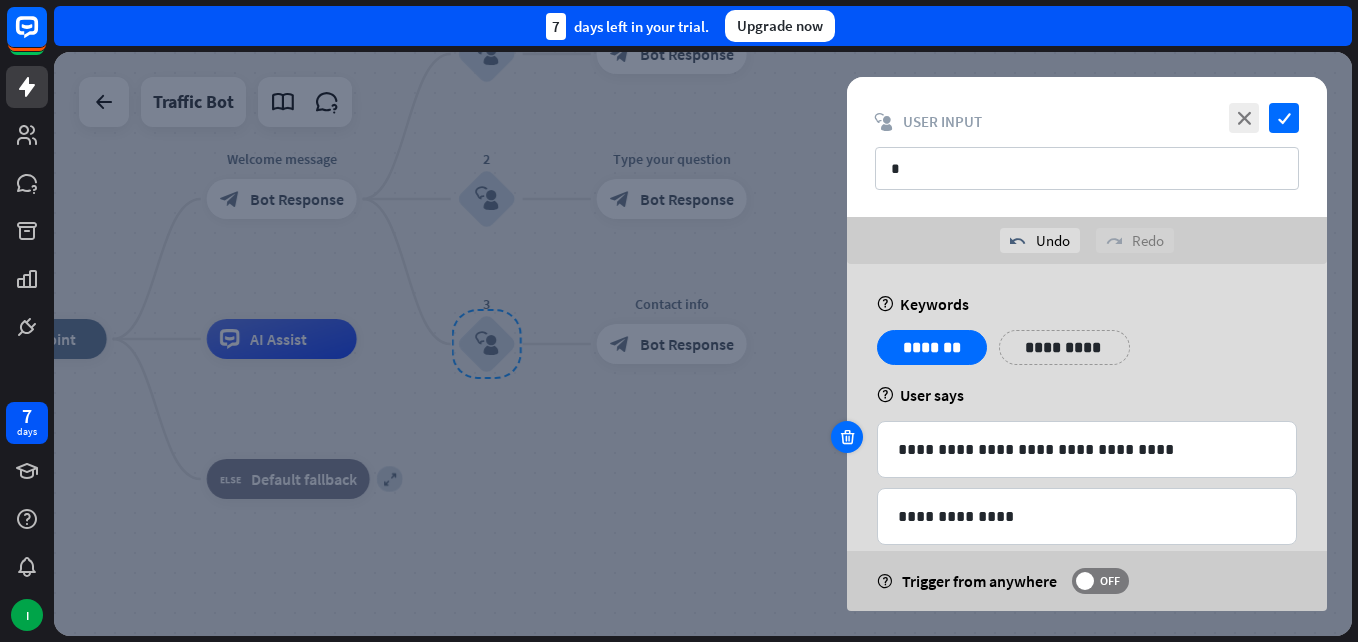 click at bounding box center [847, 437] 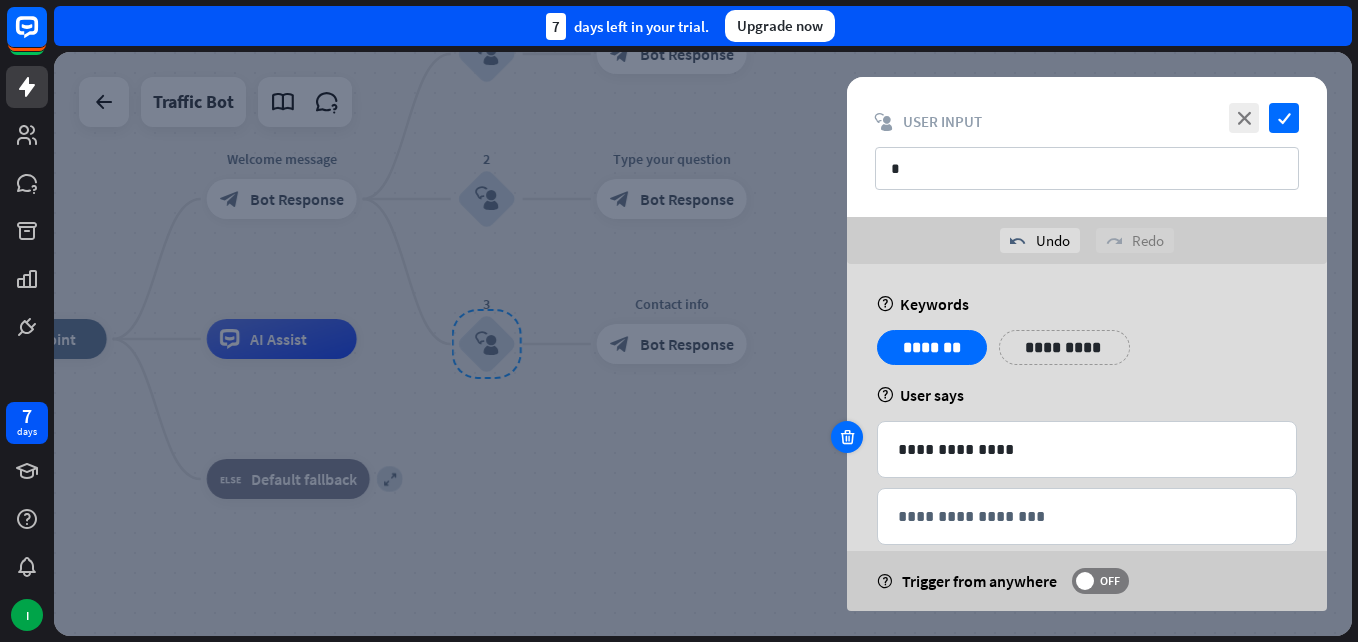 click at bounding box center [847, 437] 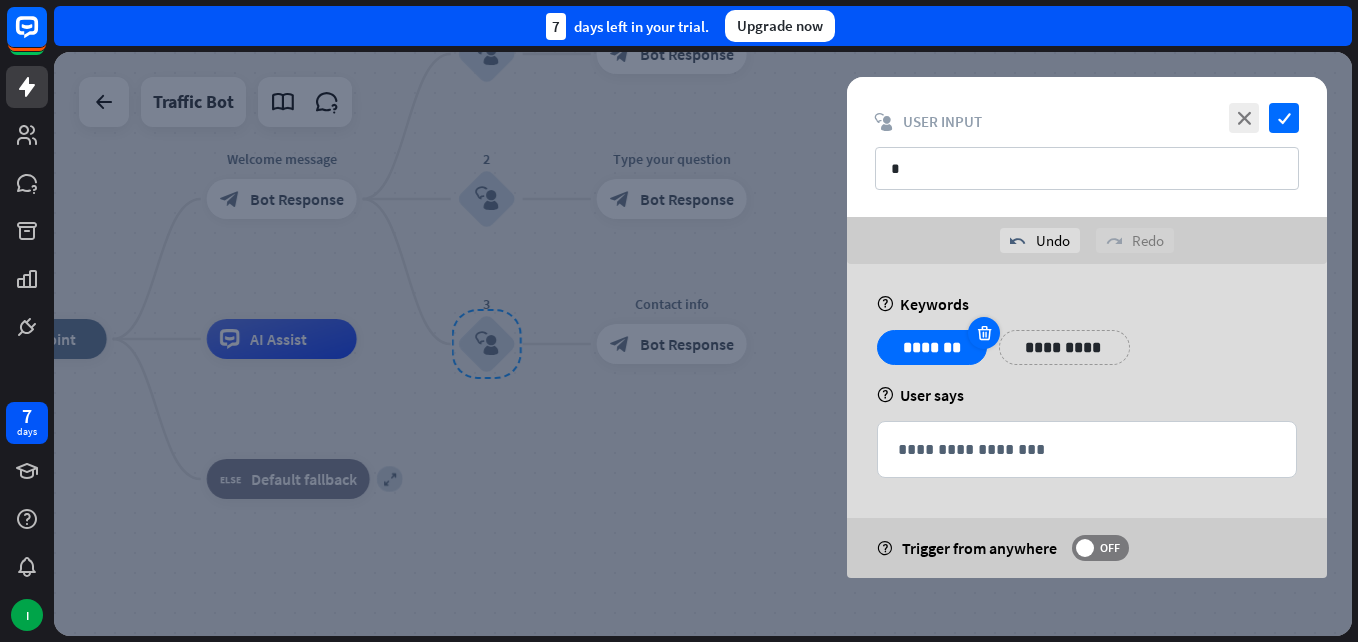 click at bounding box center [984, 333] 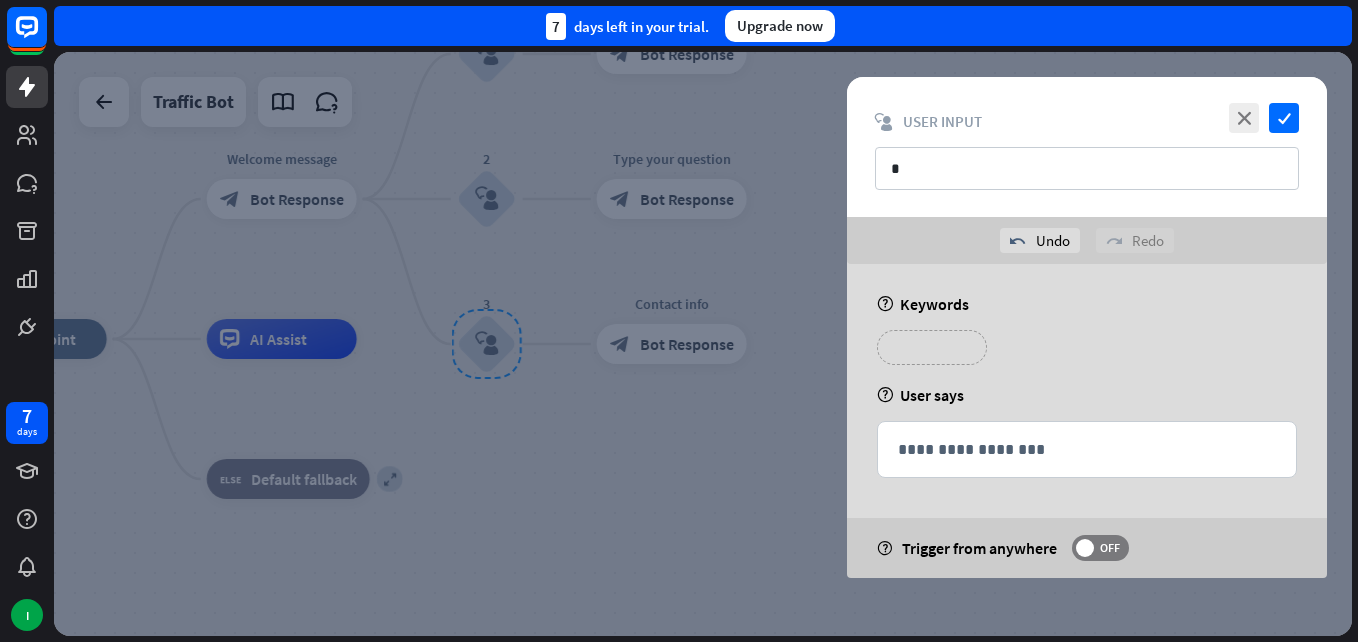 click on "*******" at bounding box center [932, 347] 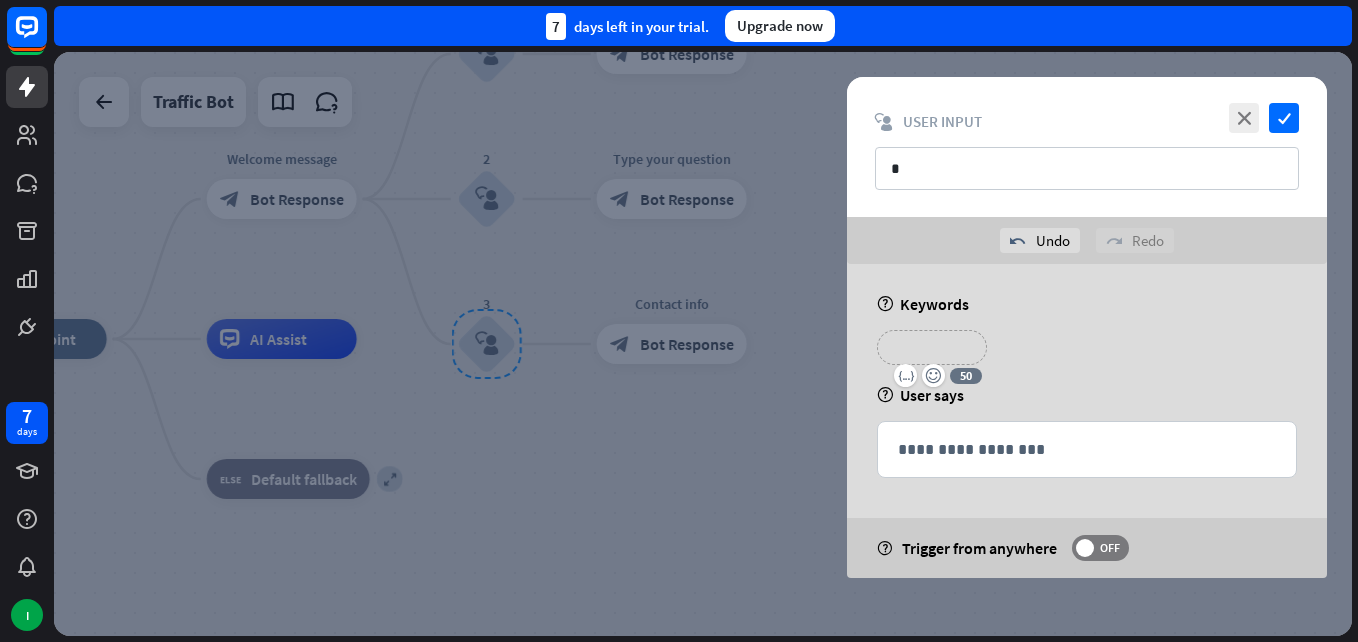 type 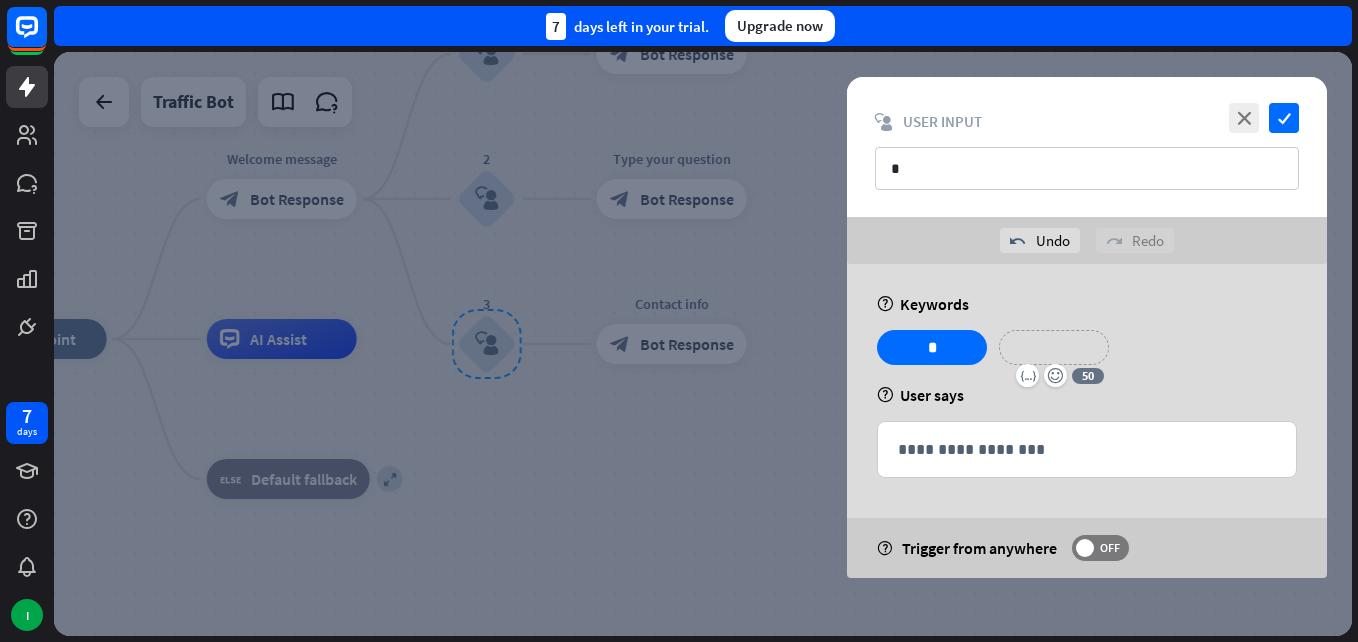 click on "**********" at bounding box center [1054, 347] 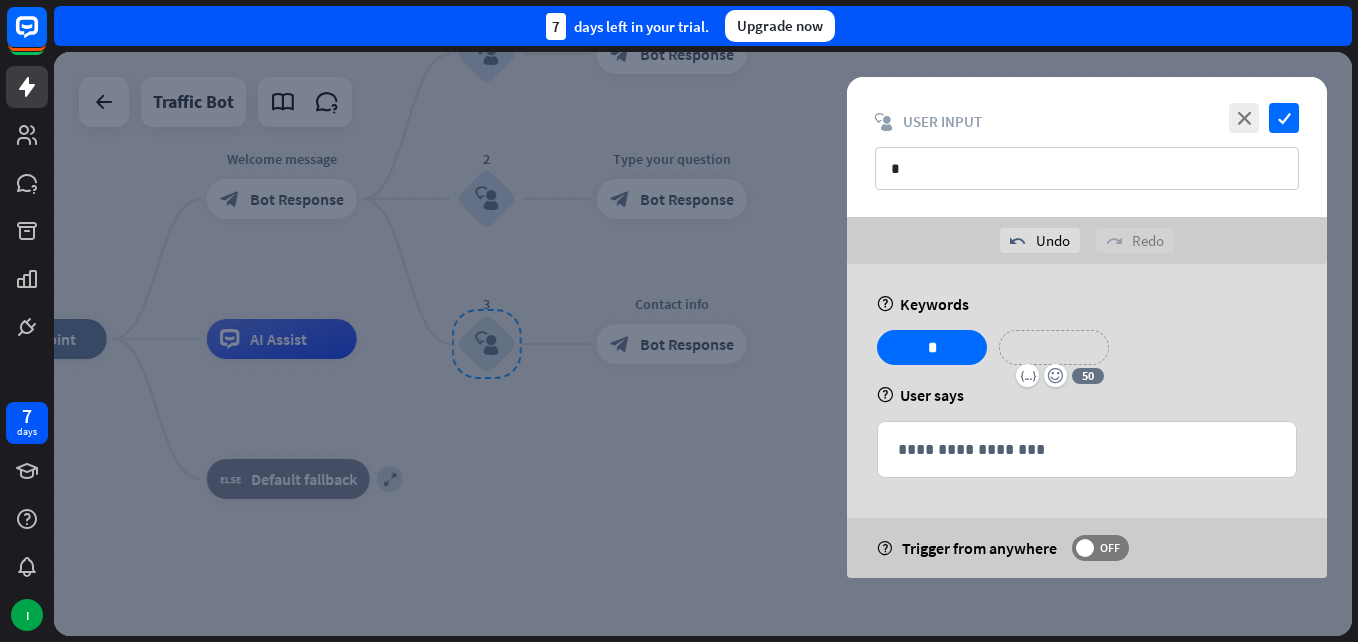 type 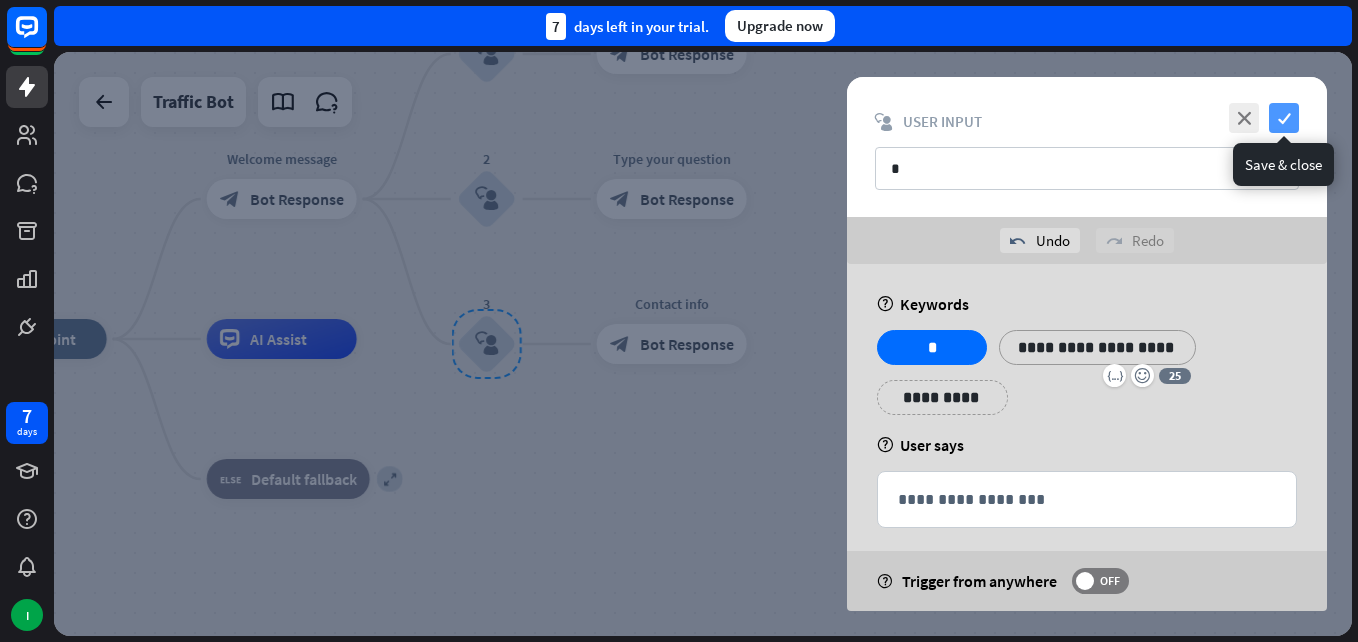 click on "check" at bounding box center (1284, 118) 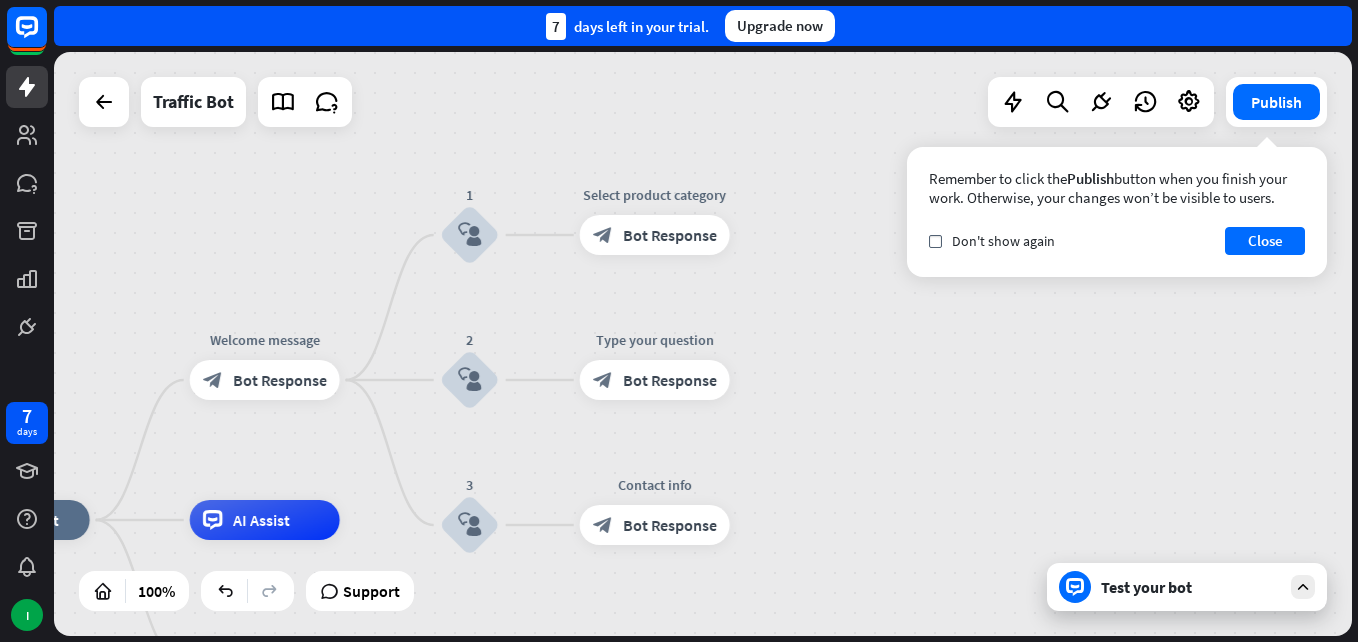 drag, startPoint x: 873, startPoint y: 301, endPoint x: 851, endPoint y: 483, distance: 183.32484 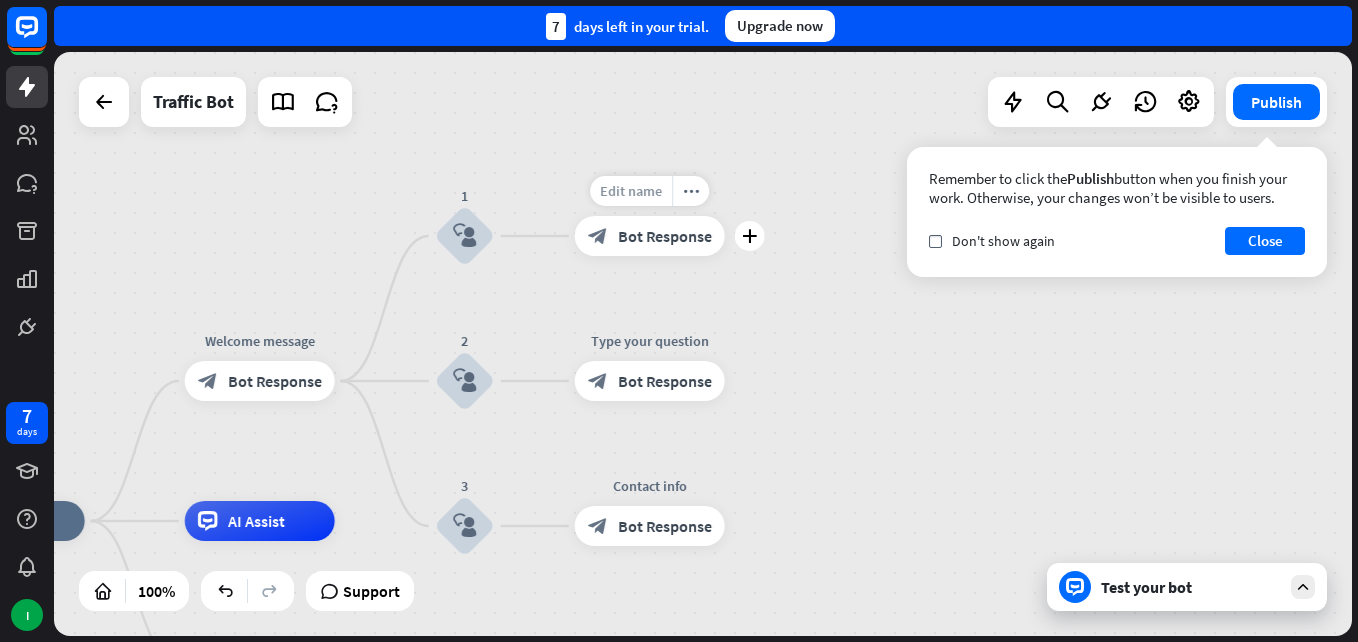 click on "Edit name" at bounding box center (631, 191) 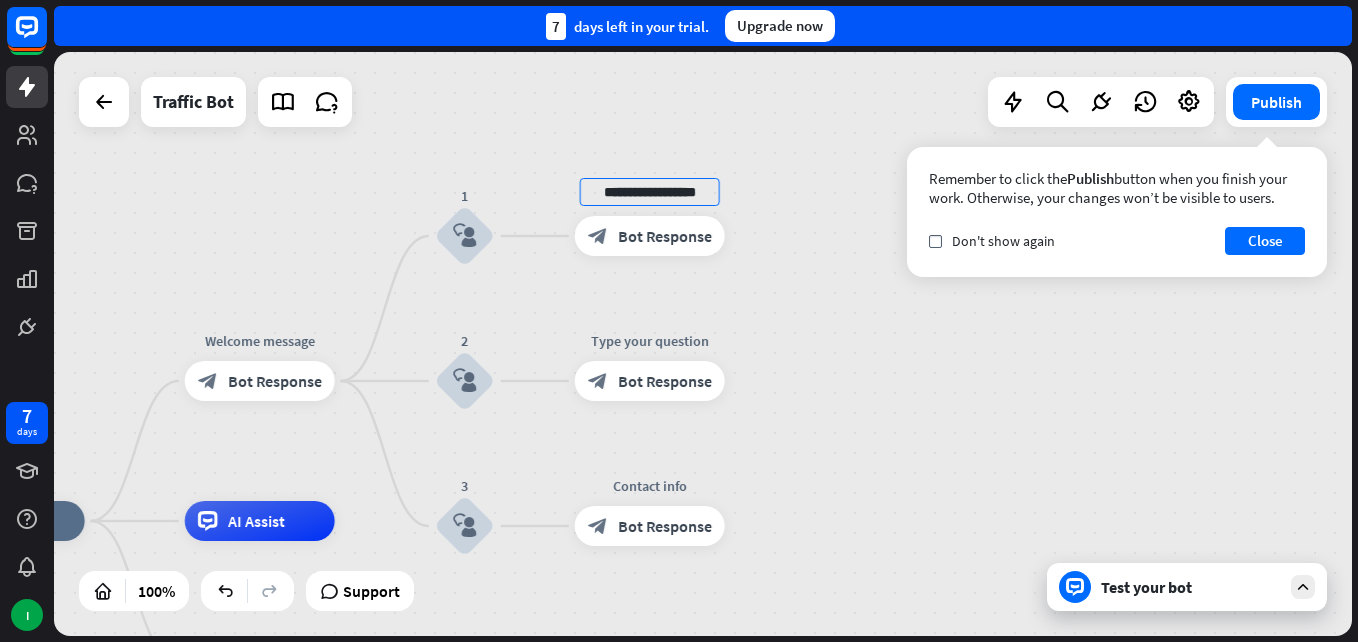 scroll, scrollTop: 0, scrollLeft: 0, axis: both 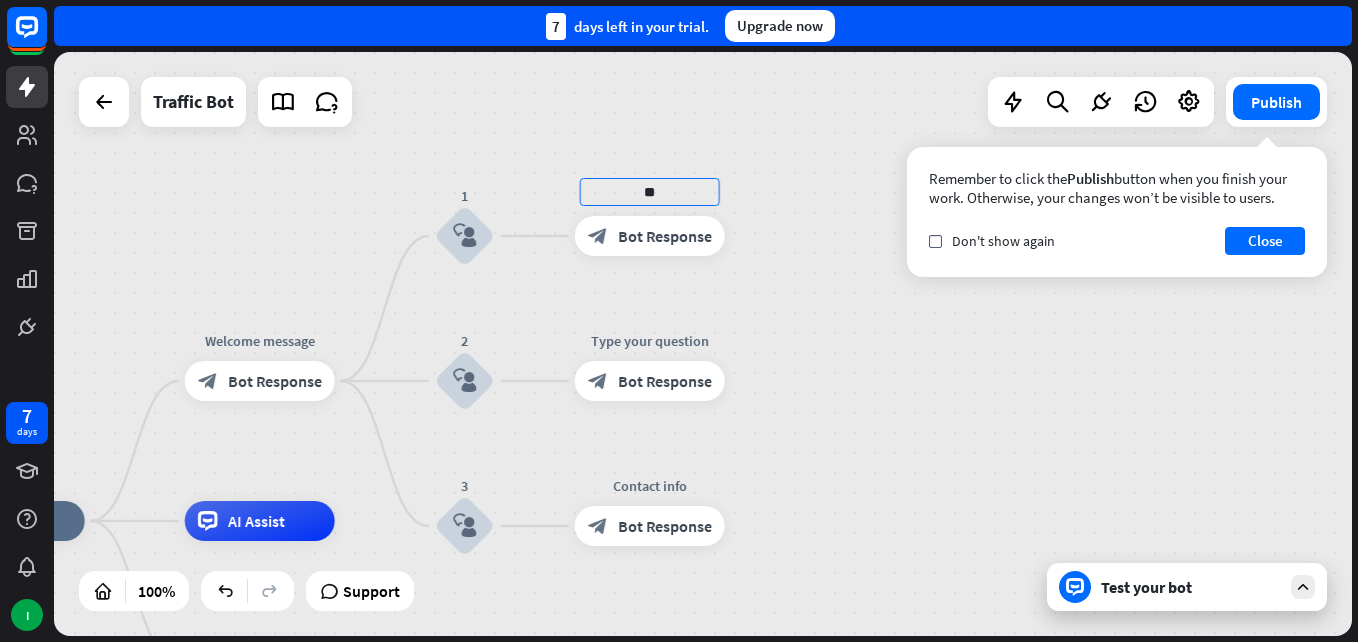 type on "*" 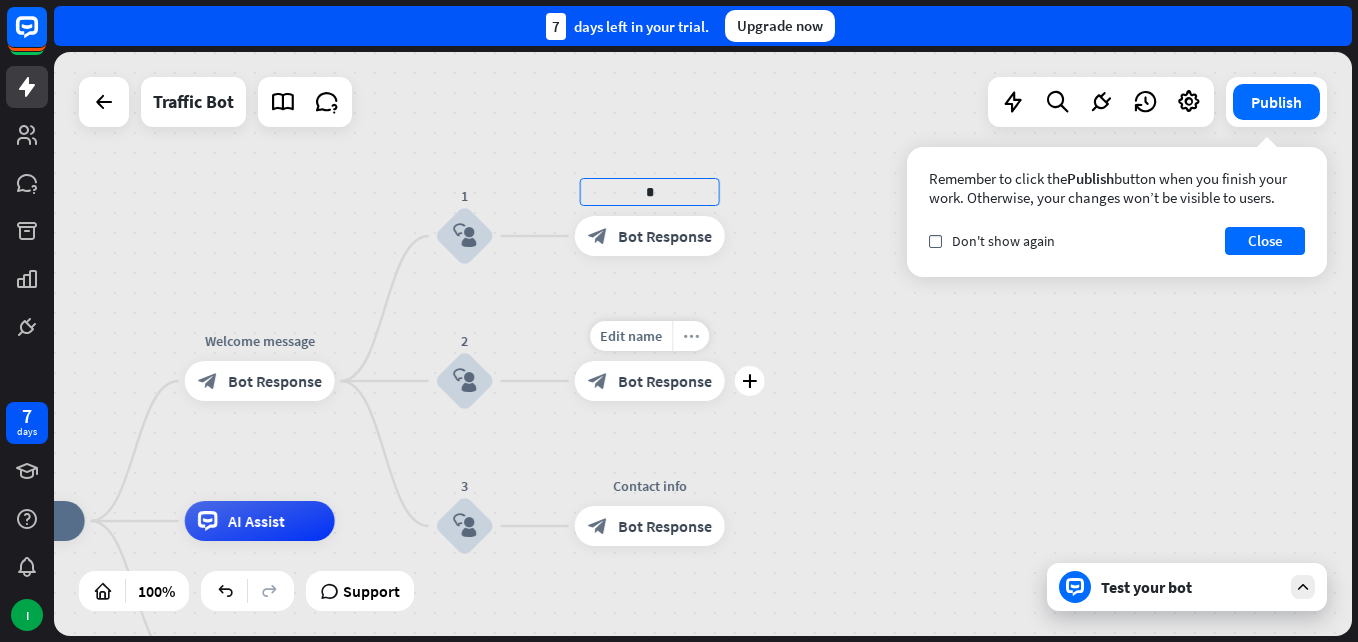 type on "*" 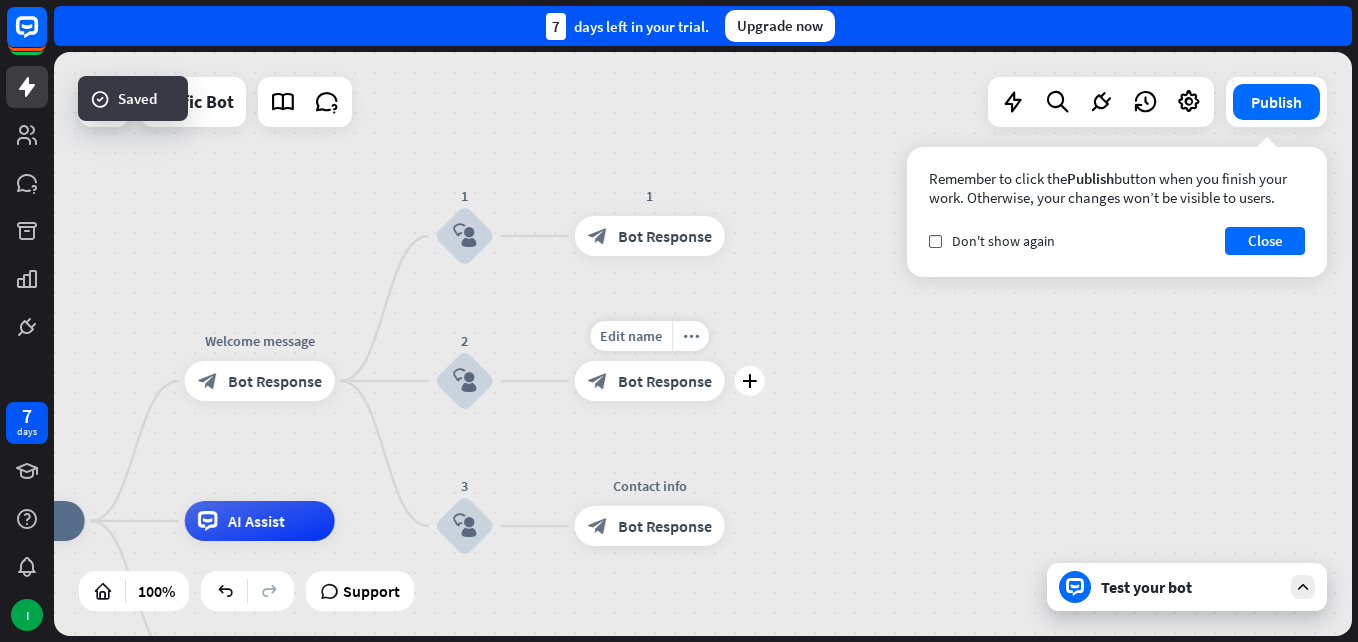 click on "Edit name   more_horiz         plus     block_bot_response   Bot Response" at bounding box center (650, 381) 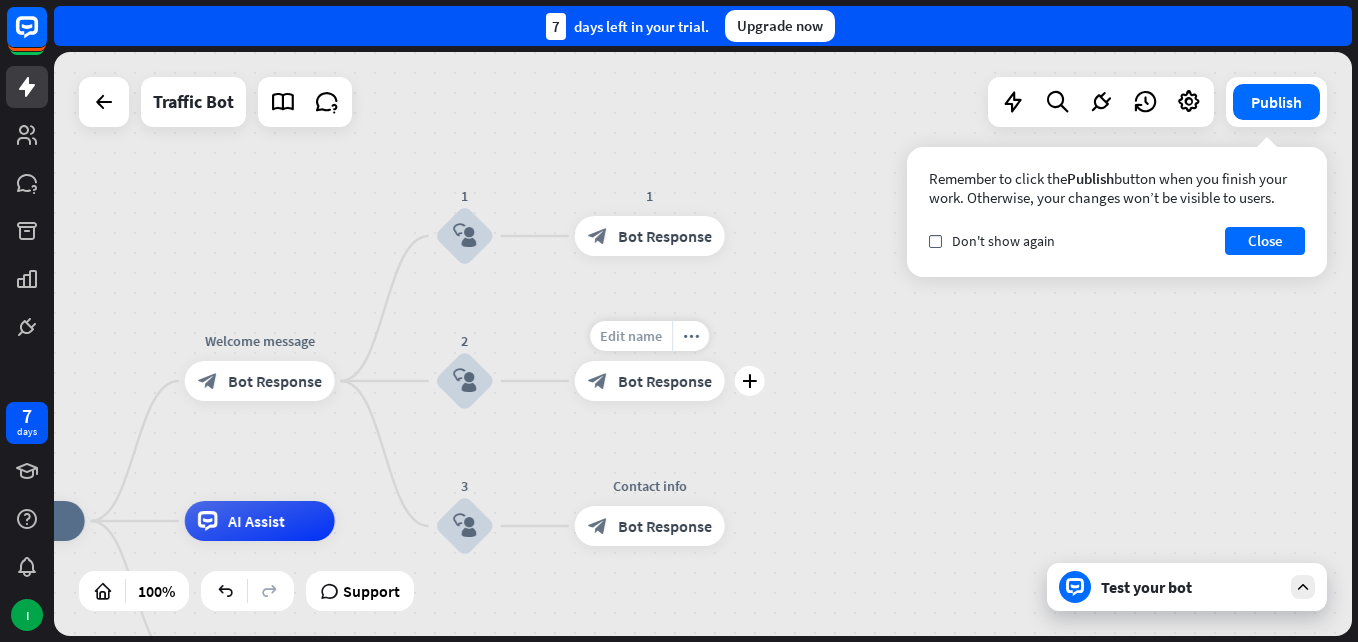 click on "Edit name" at bounding box center (631, 336) 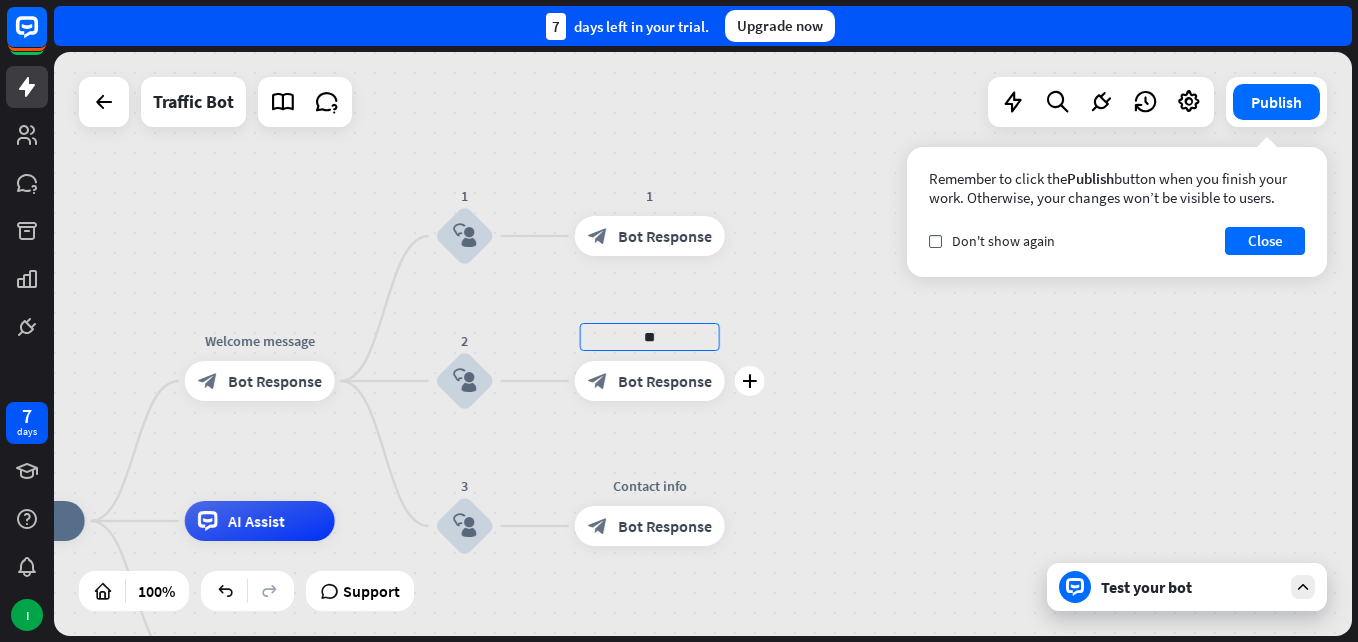 type on "*" 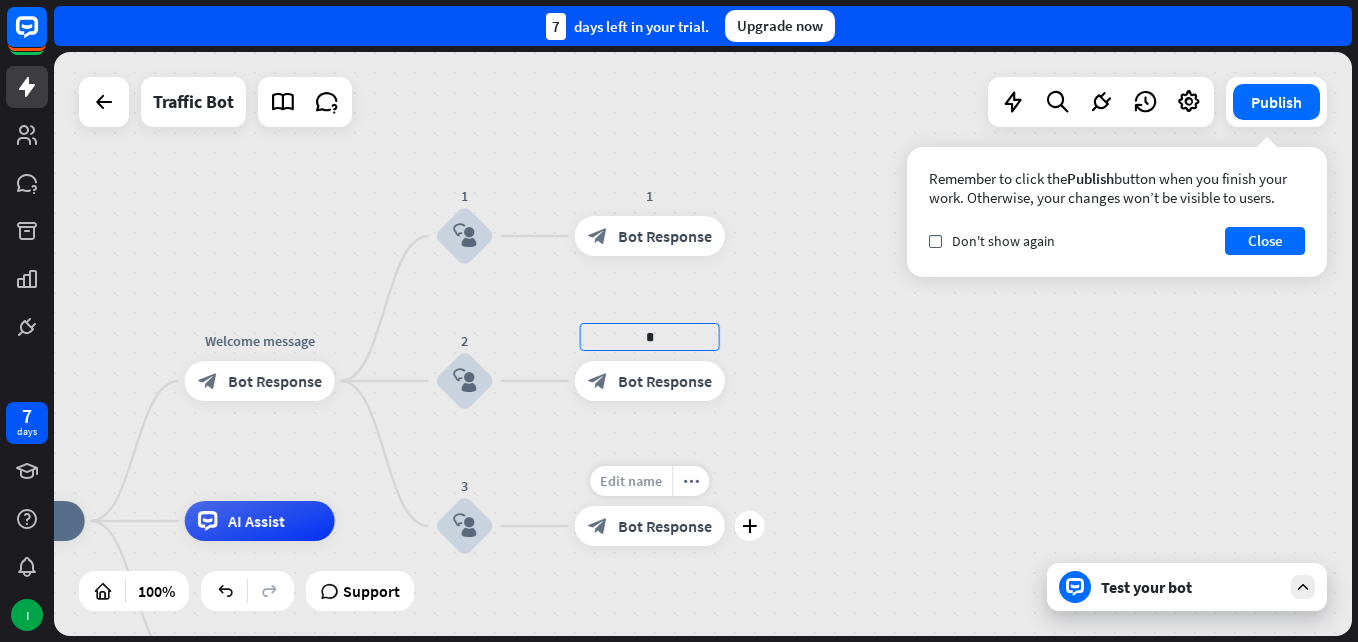 type on "*" 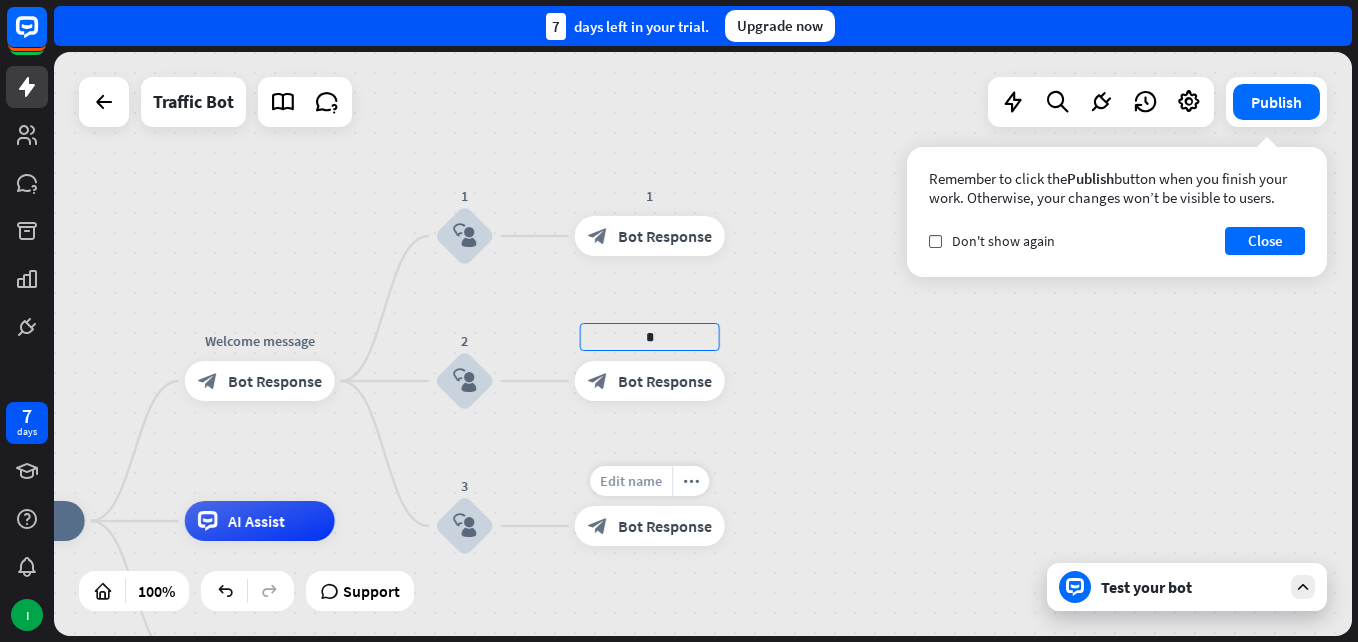 click on "home_2   Start point                 Welcome message   block_bot_response   Bot Response                 1   block_user_input                 1   block_bot_response   Bot Response                 2   block_user_input         *           block_bot_response   Bot Response                 3   block_user_input       Edit name   more_horiz           Contact info   block_bot_response   Bot Response                     AI Assist           expand     block_fallback   Default fallback
Traffic Bot
Publish
Remember to click the
Publish
button when you finish your work. Otherwise, your changes won’t
be visible to users.
check   Don't show again    Close         100%           Support         Test your bot         loader   Saving...           close   Interactions   block_user_input   User Input block_bot_response   Bot Response   Fallback" at bounding box center (703, 344) 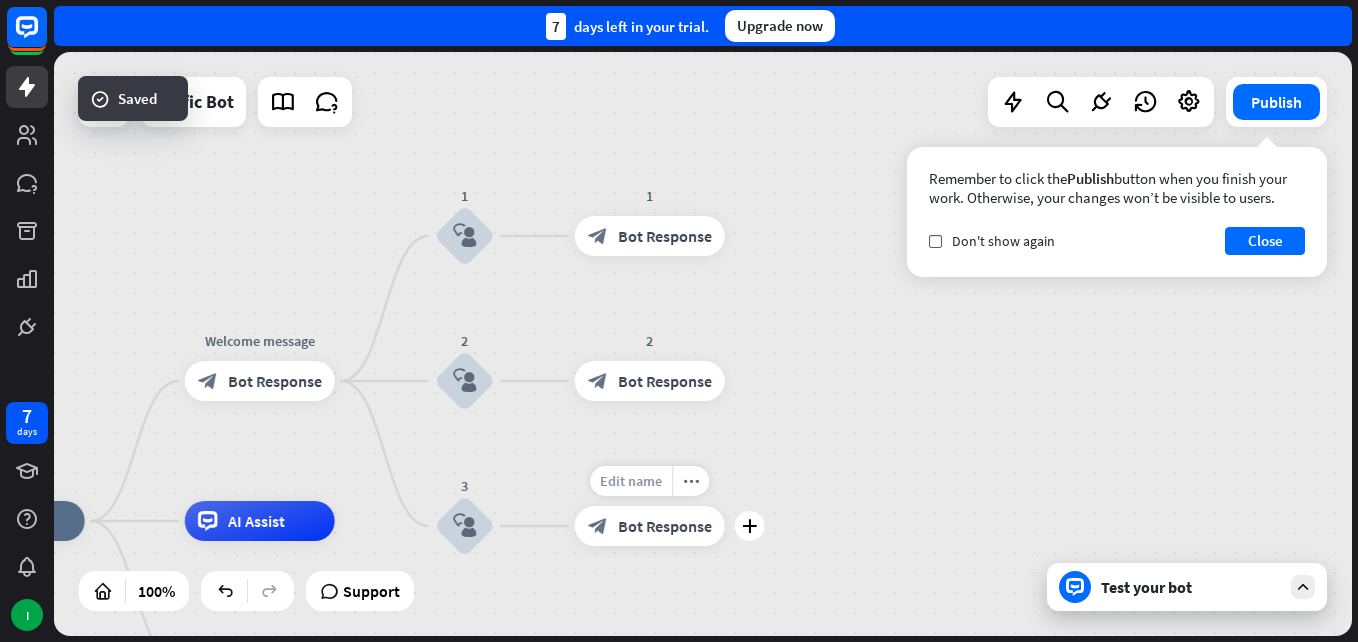 click on "Edit name" at bounding box center (631, 481) 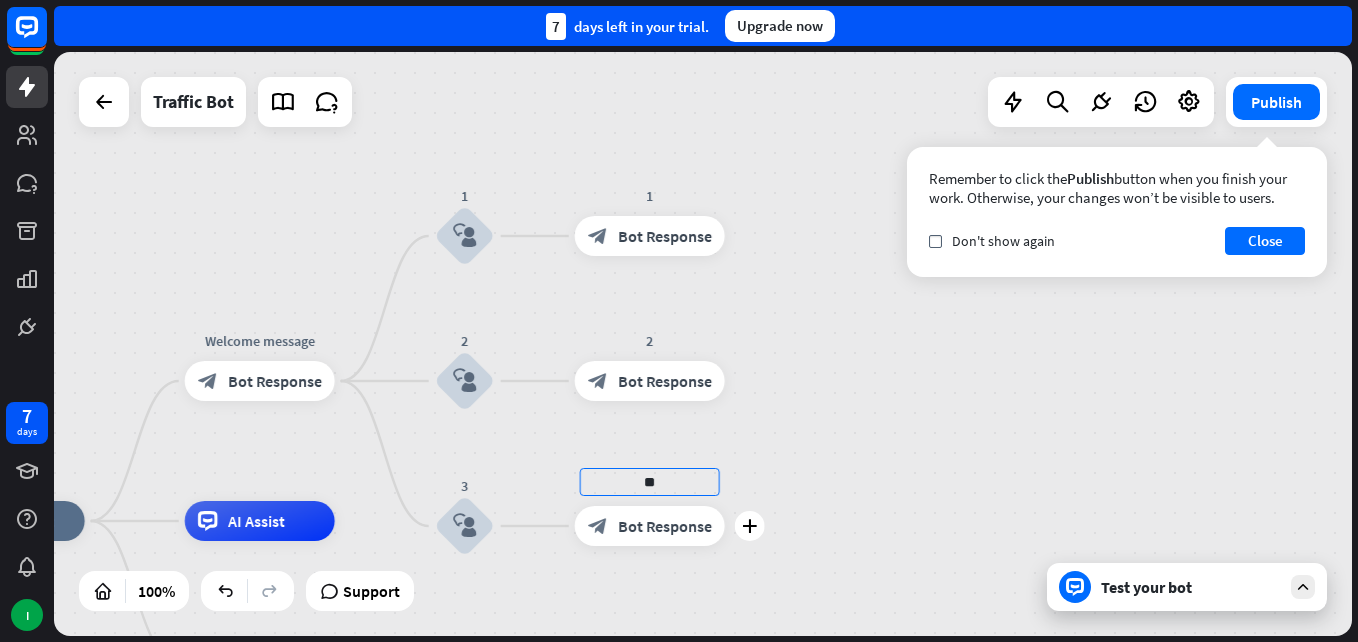 type on "*" 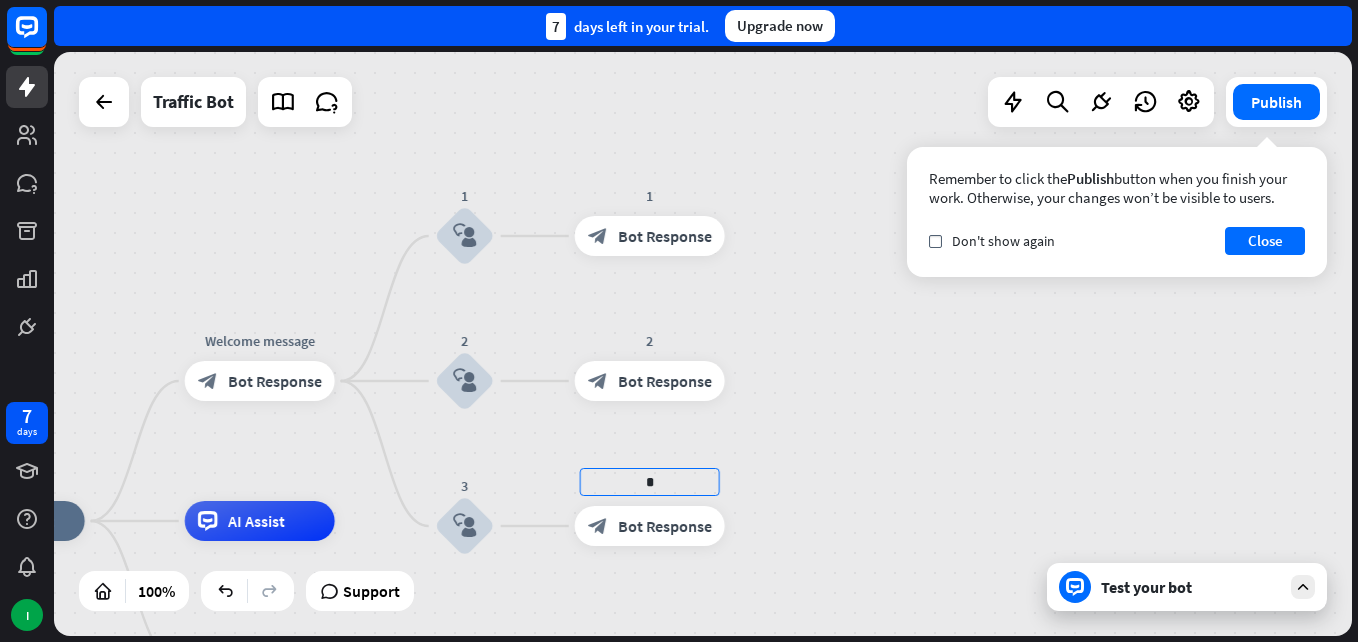 type on "*" 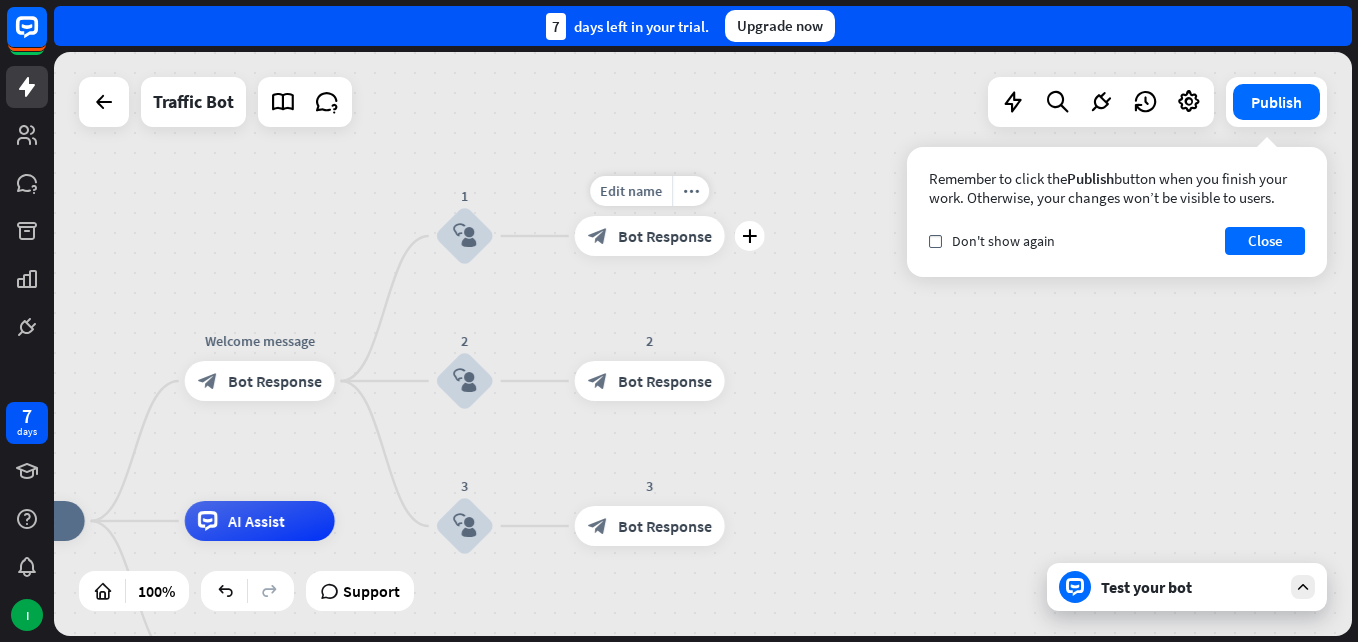 click on "Bot Response" at bounding box center [665, 236] 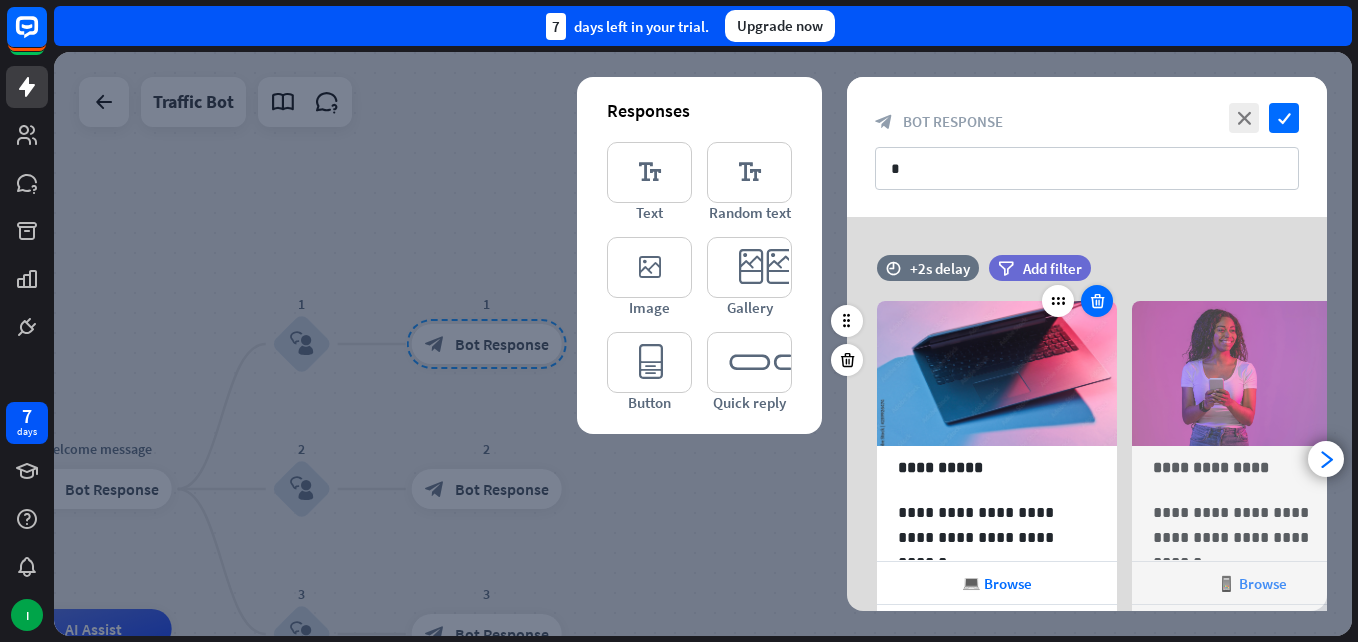 click at bounding box center (1097, 301) 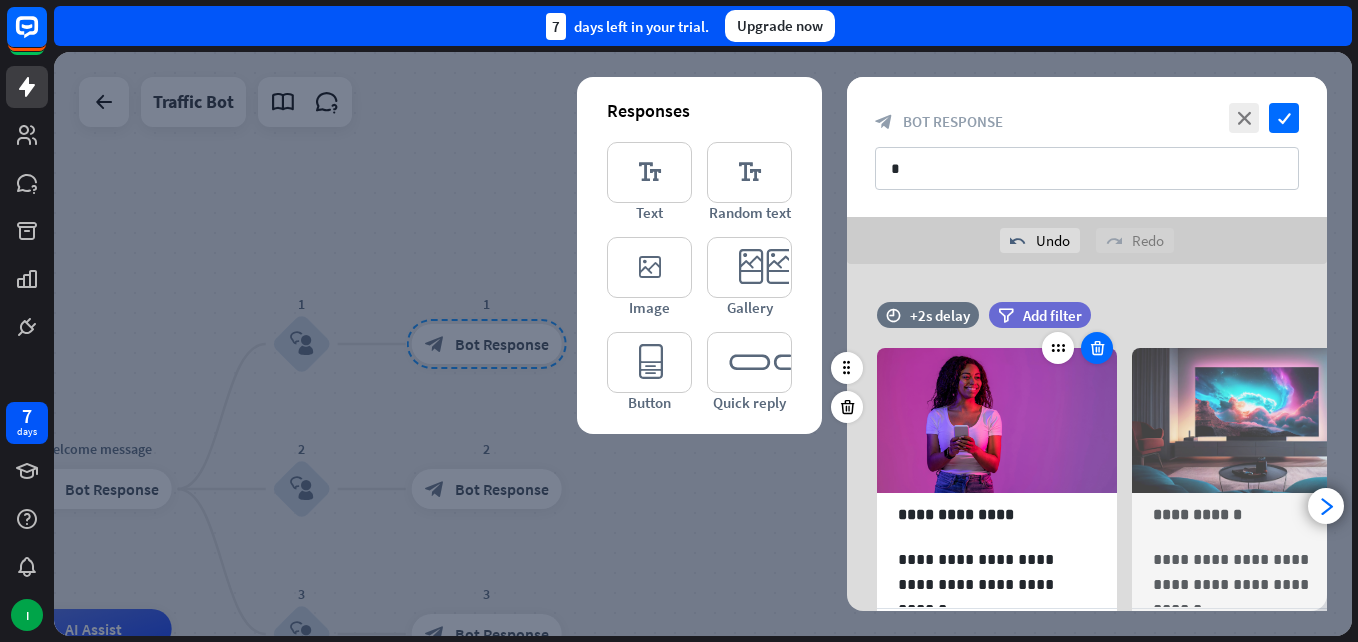 click at bounding box center [1097, 348] 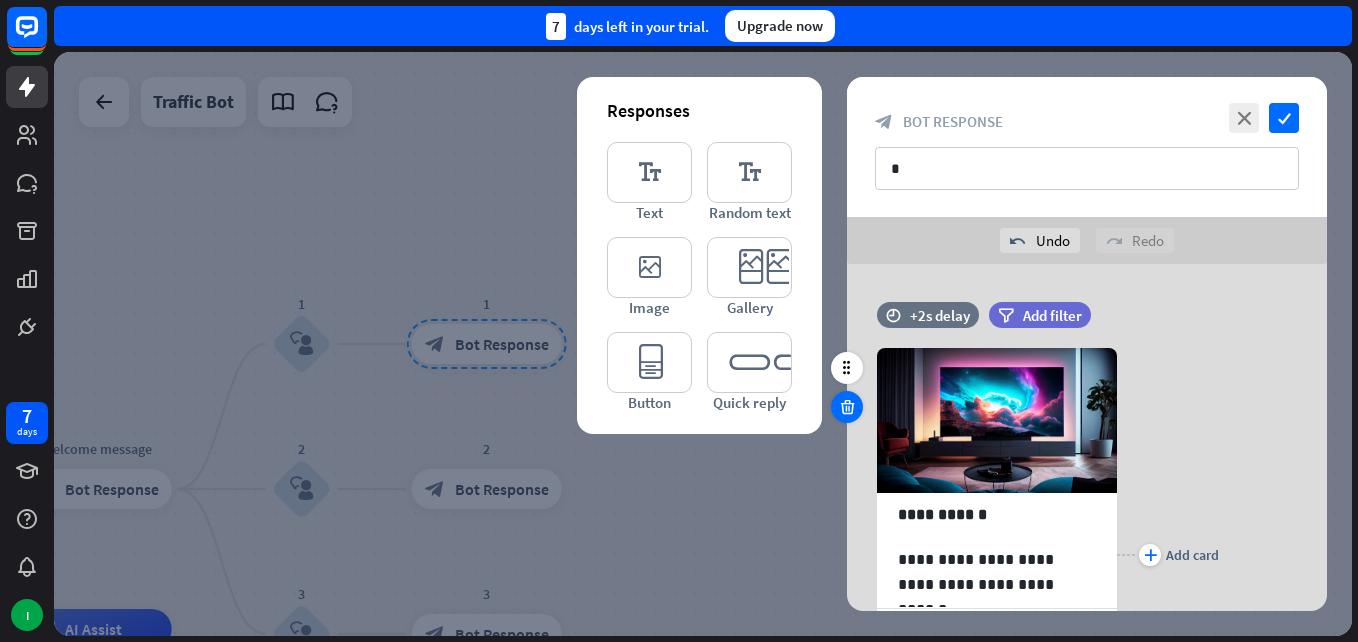 click at bounding box center (847, 407) 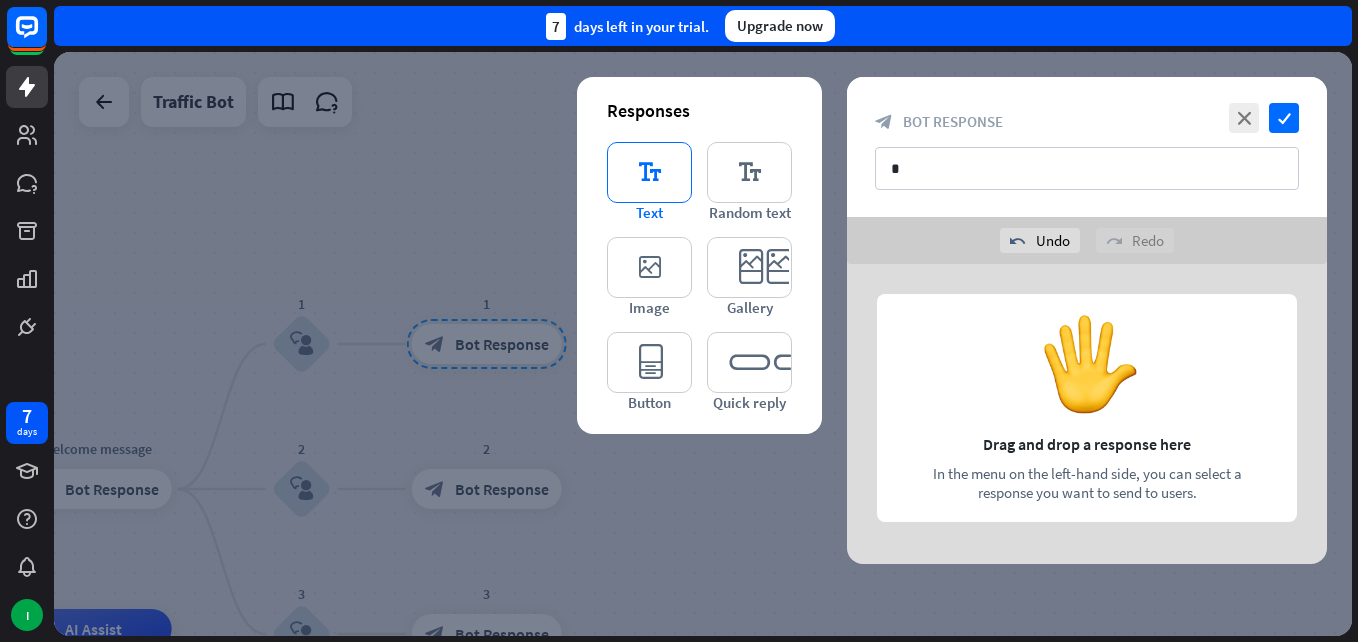 click on "editor_text" at bounding box center [649, 172] 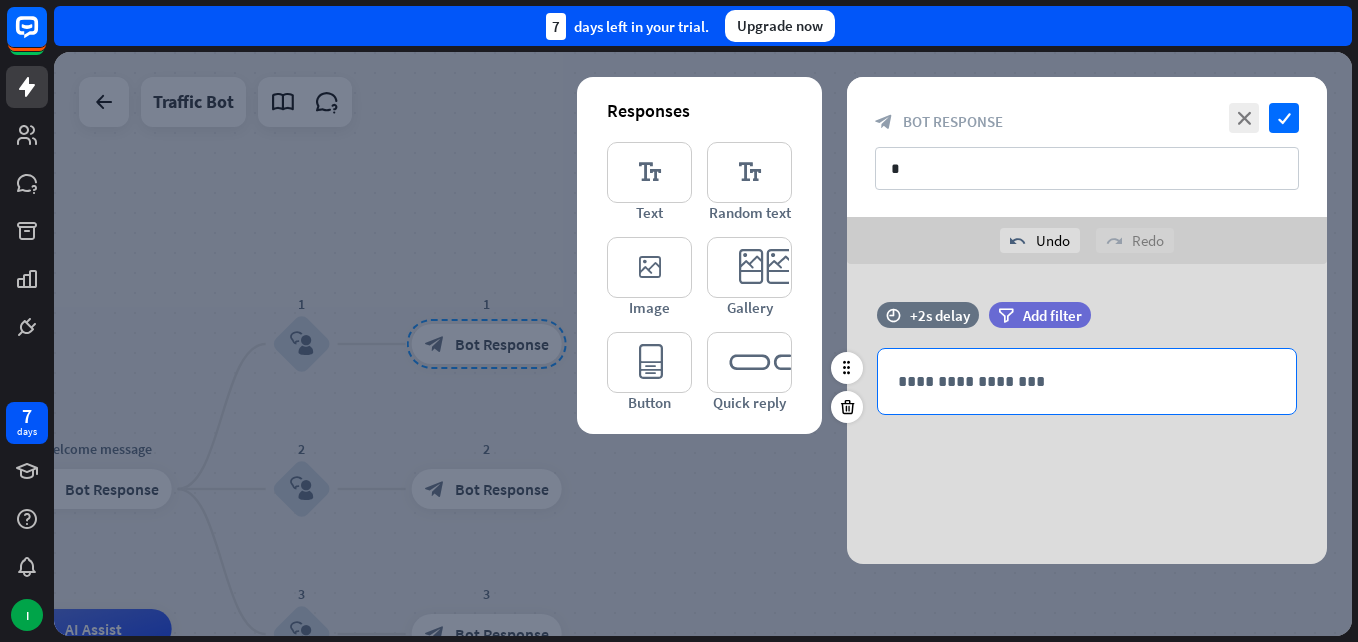 click on "**********" at bounding box center (1087, 381) 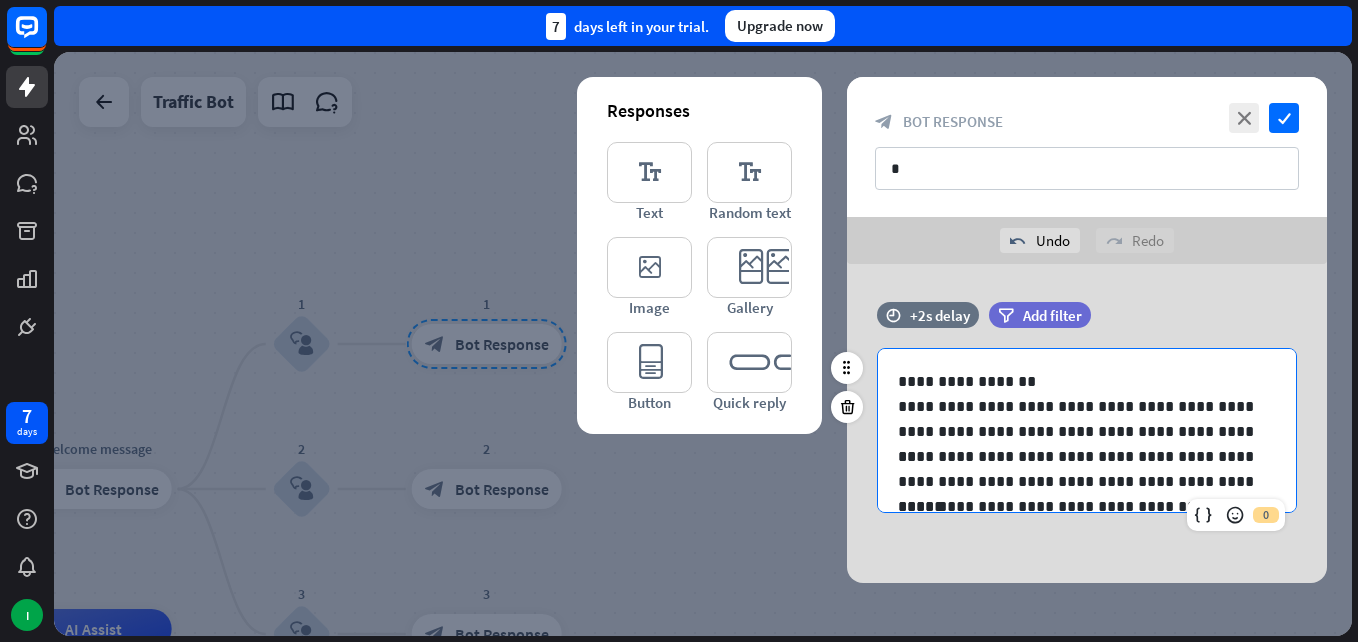 scroll, scrollTop: 460, scrollLeft: 0, axis: vertical 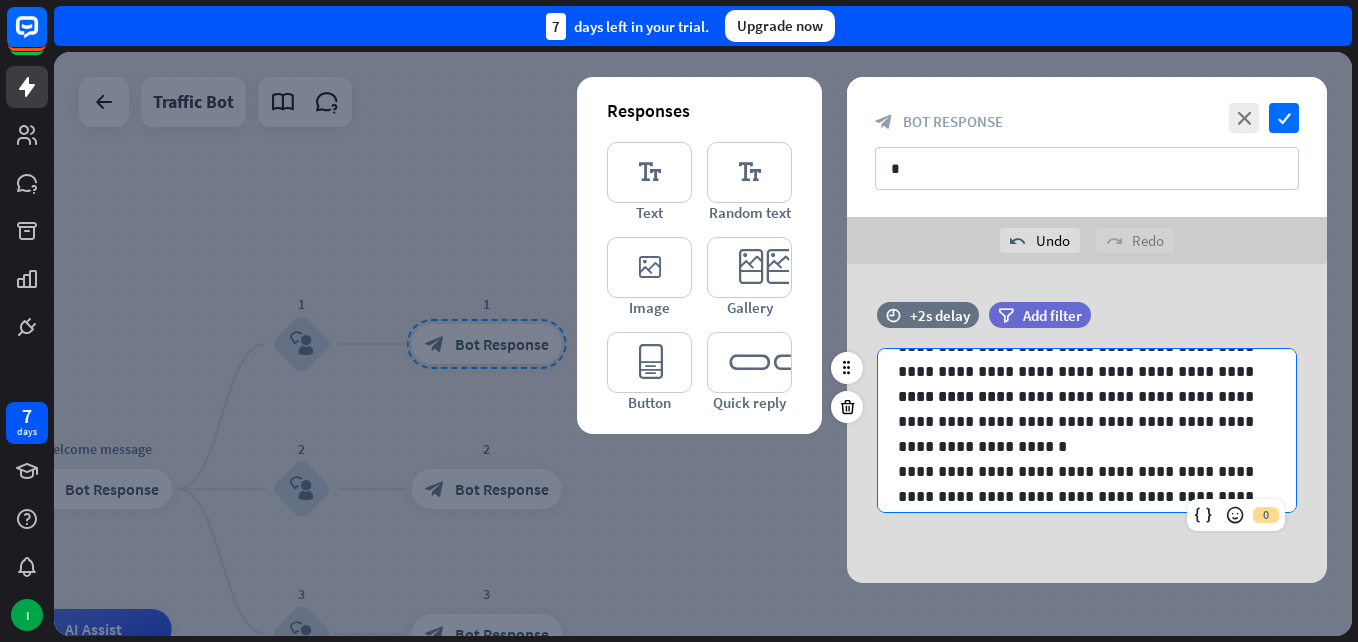 click on "**********" at bounding box center [1079, 484] 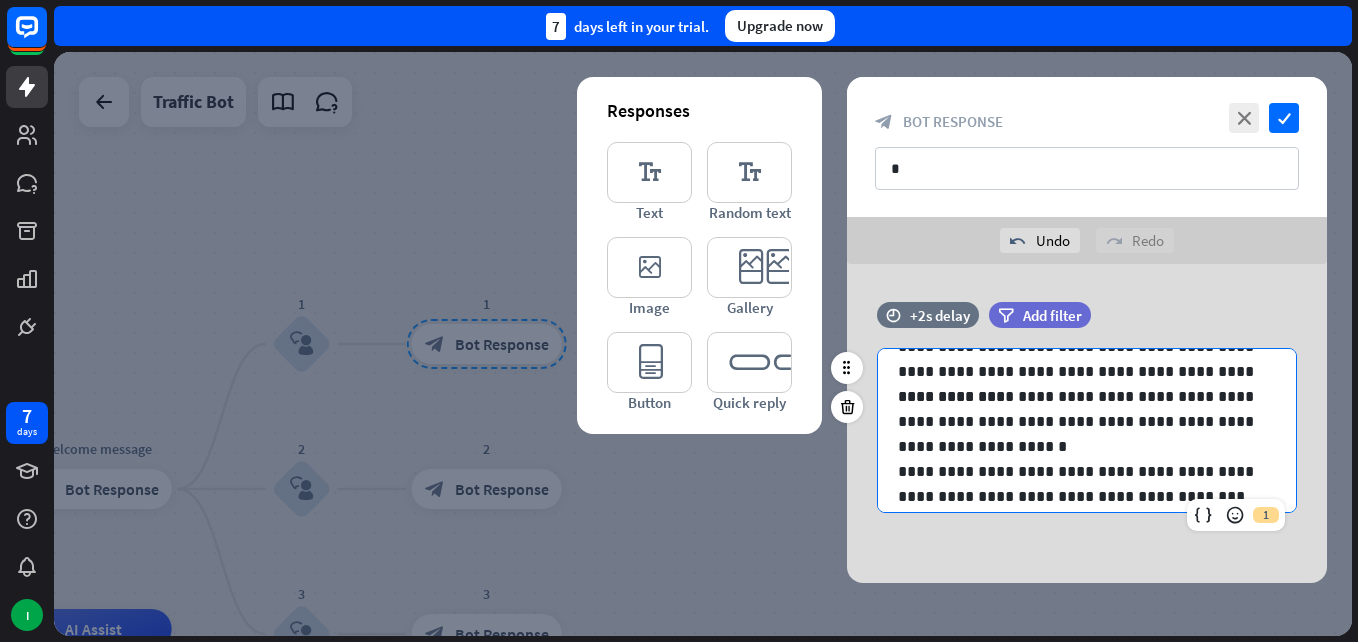 click on "**********" at bounding box center (1079, 484) 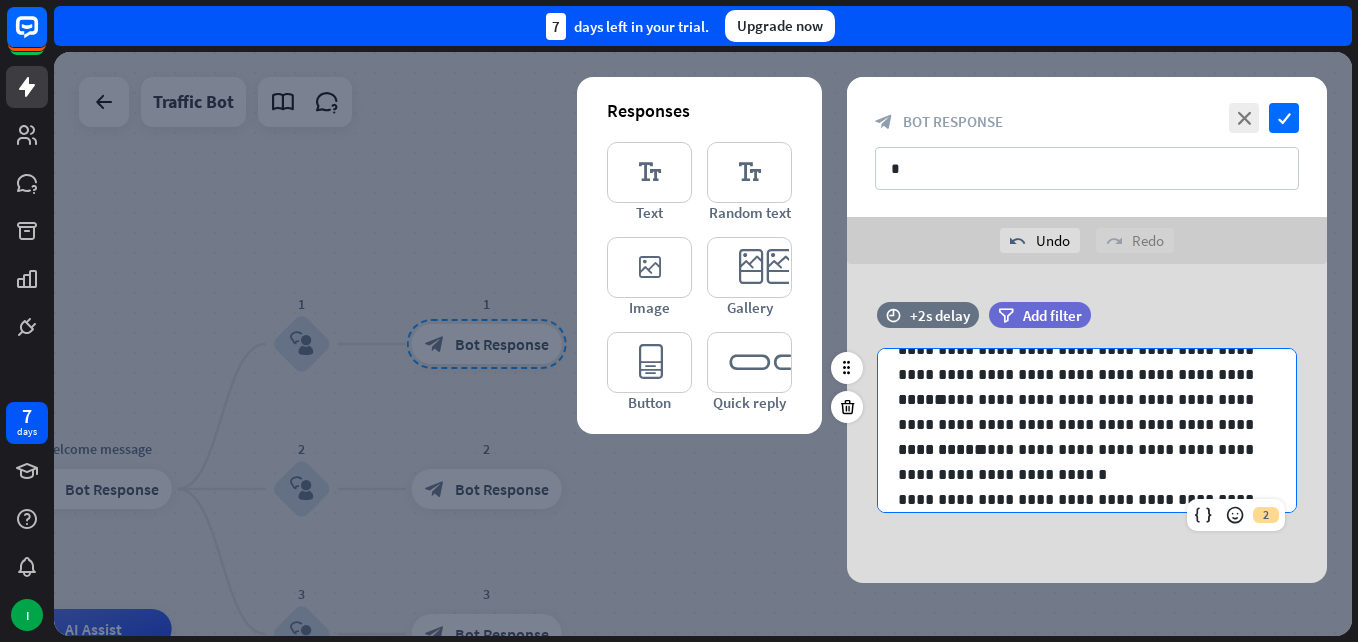 scroll, scrollTop: 0, scrollLeft: 0, axis: both 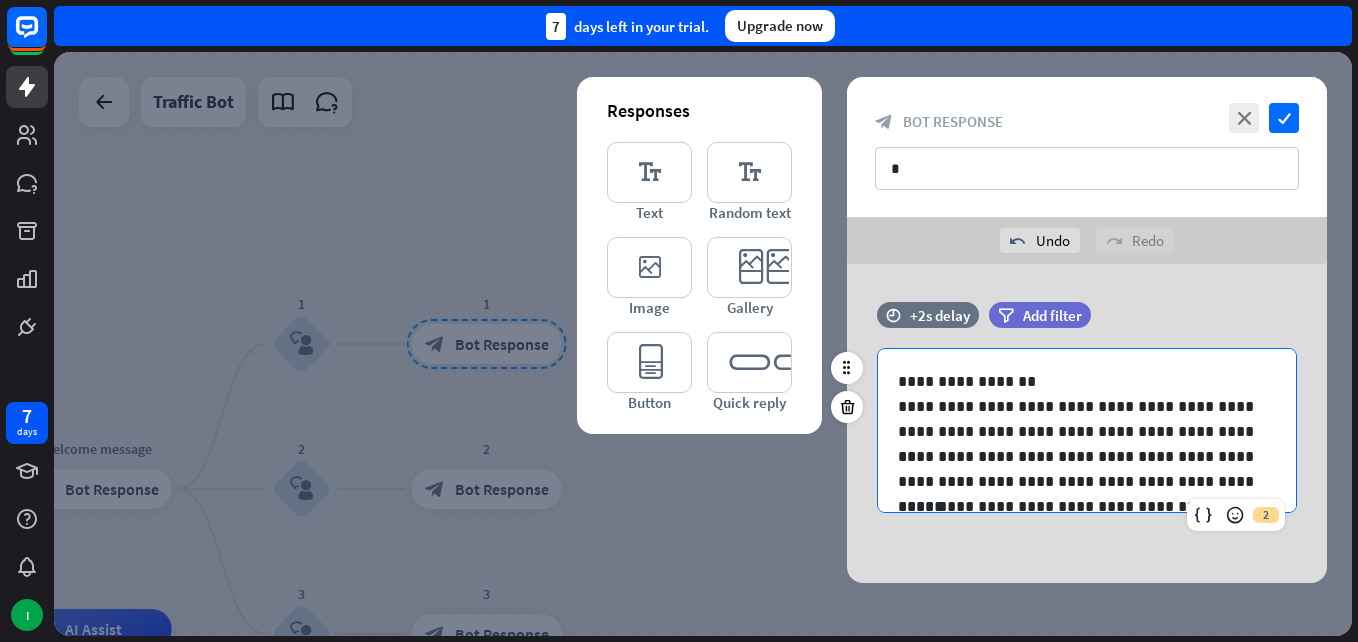 click on "**********" at bounding box center [1079, 381] 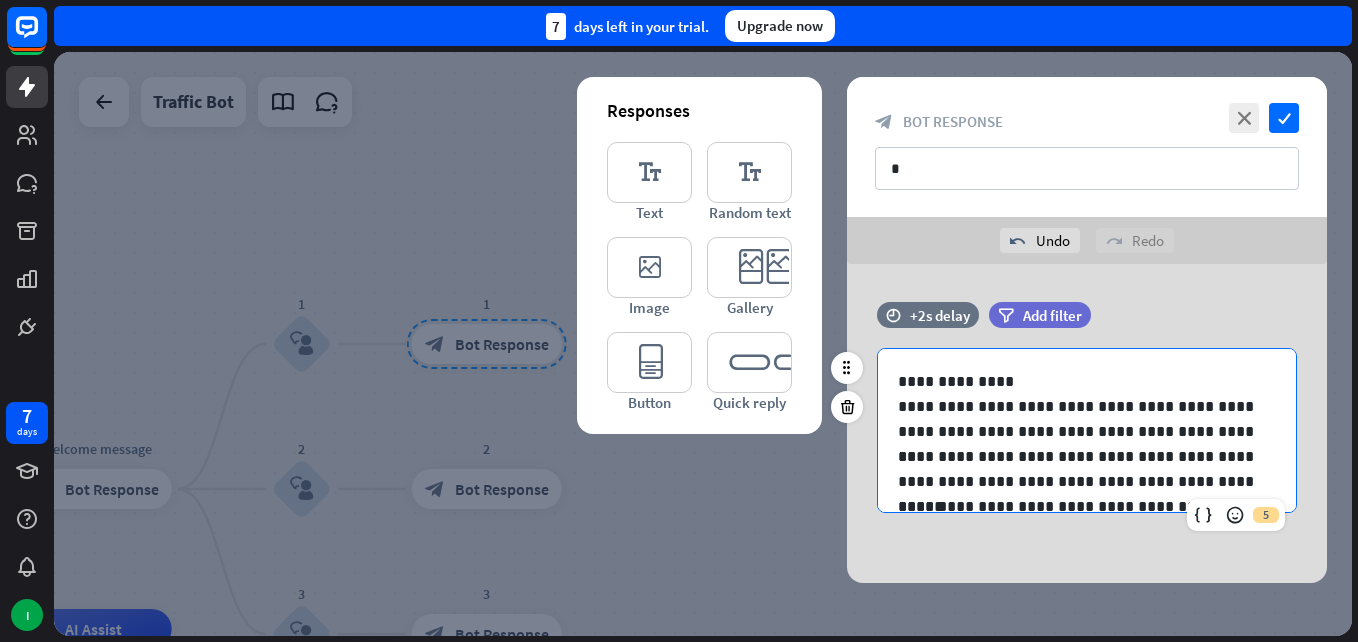 click on "**********" at bounding box center [1079, 419] 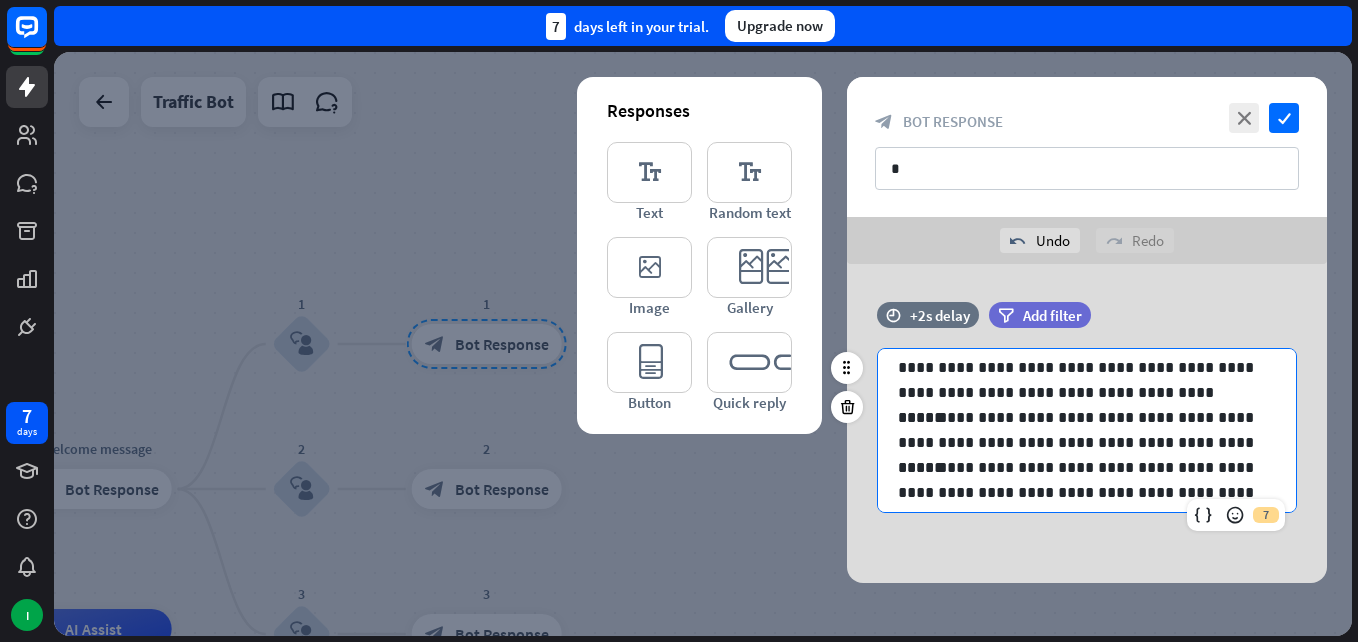 scroll, scrollTop: 43, scrollLeft: 0, axis: vertical 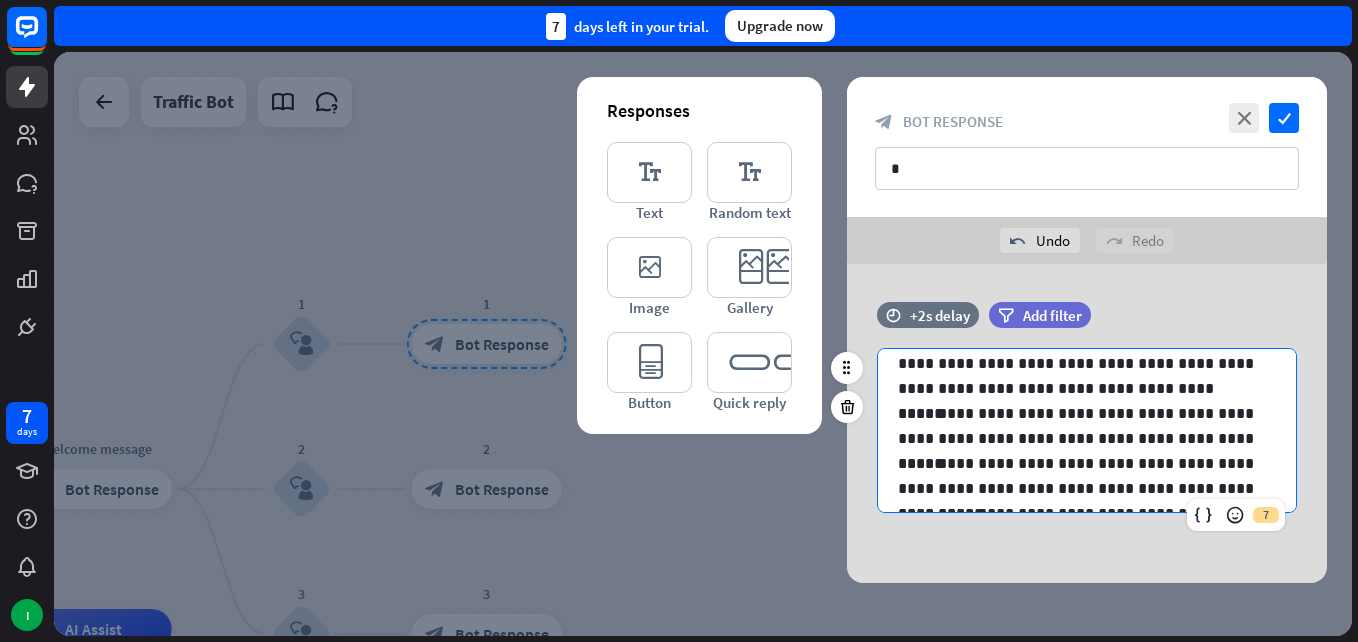 click on "**********" at bounding box center (1079, 426) 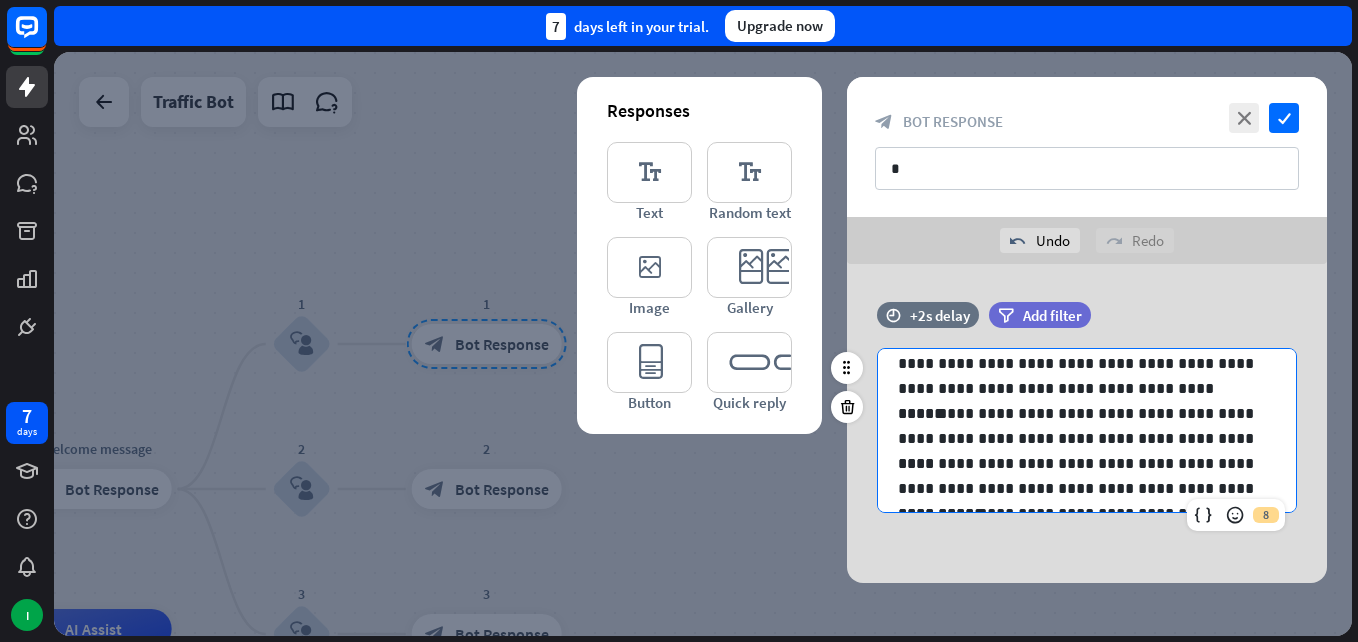 click on "**********" at bounding box center (1079, 426) 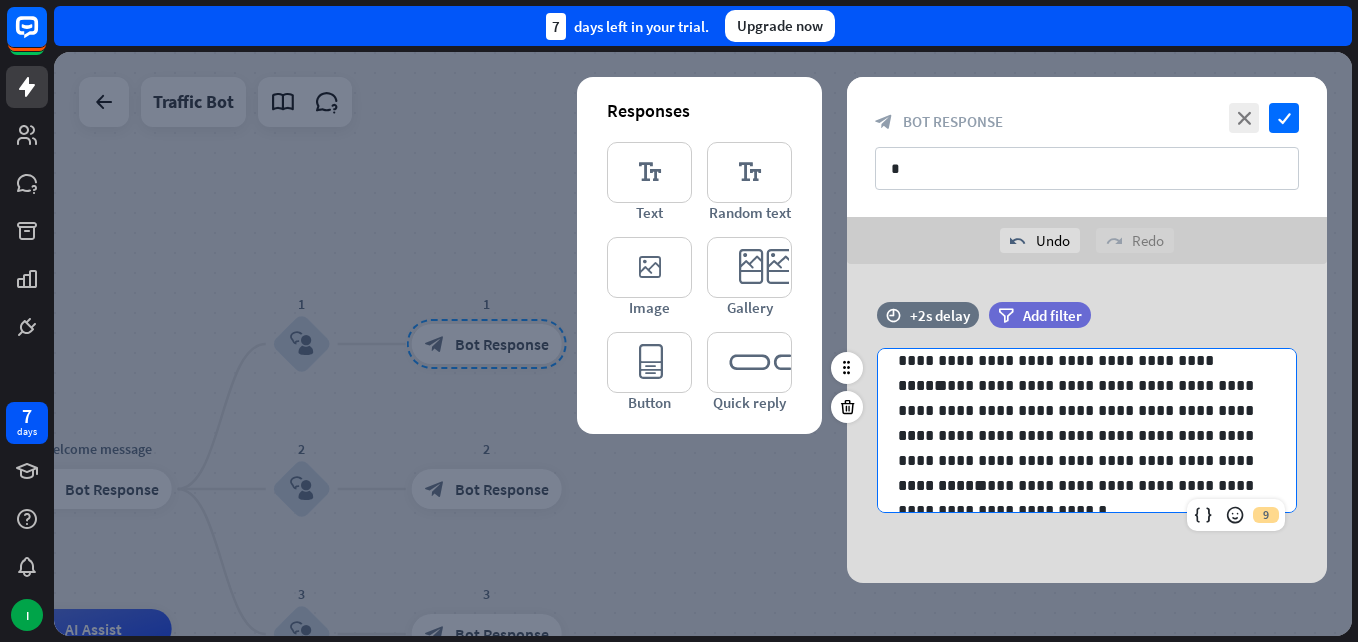 scroll, scrollTop: 61, scrollLeft: 0, axis: vertical 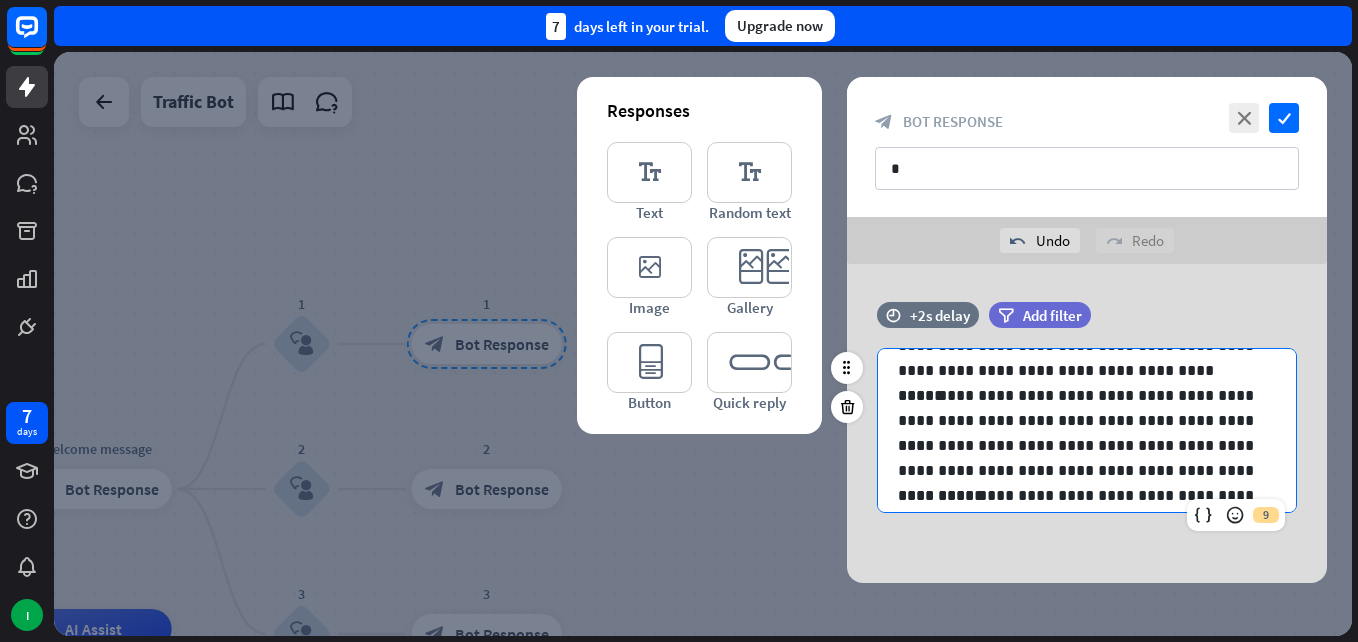 click on "**********" at bounding box center [1079, 458] 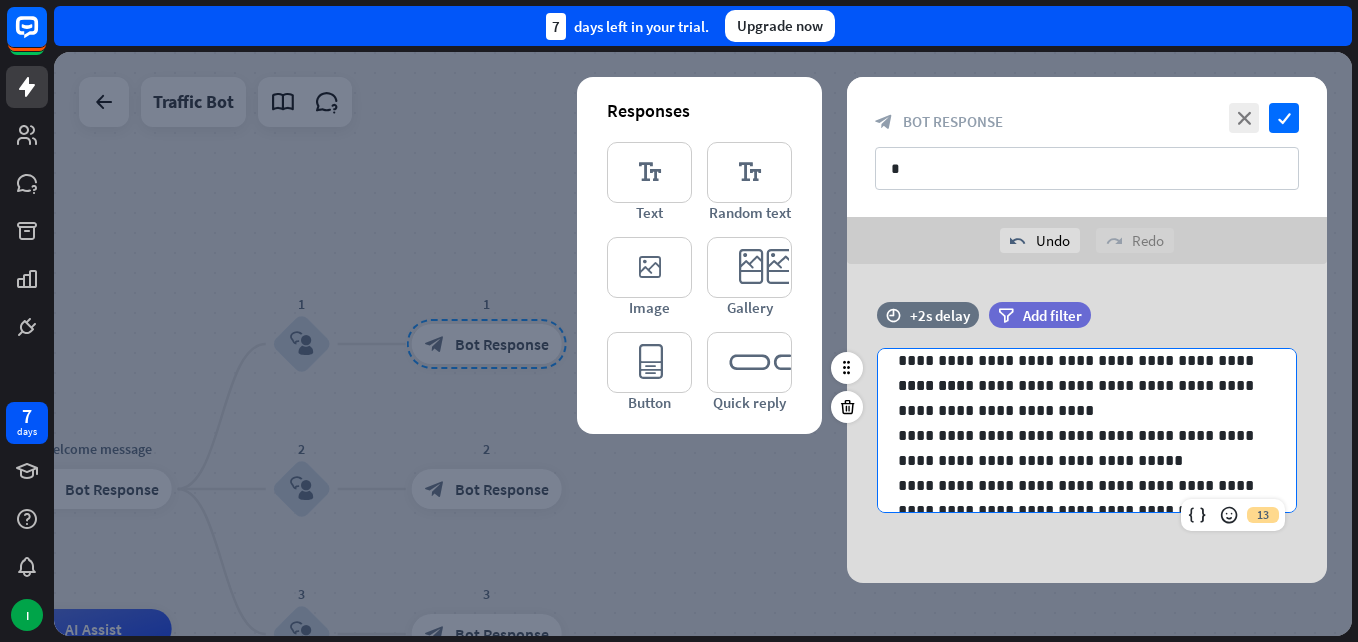 scroll, scrollTop: 181, scrollLeft: 0, axis: vertical 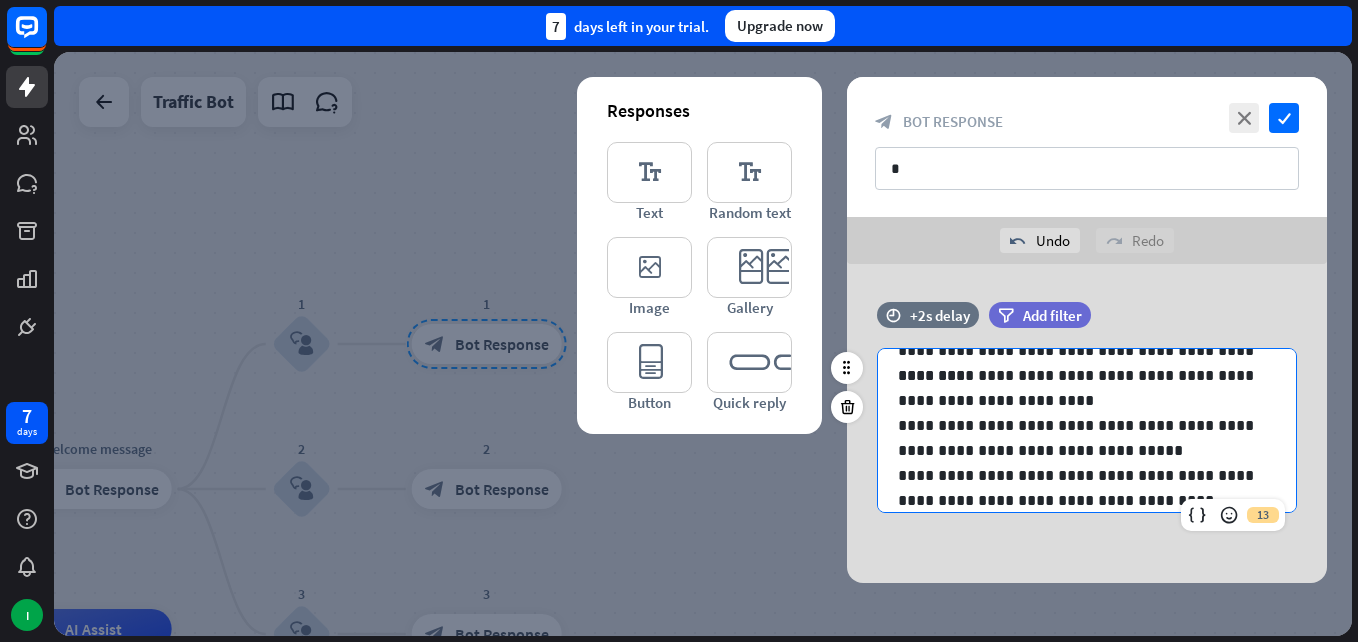 click on "**********" at bounding box center (1079, 438) 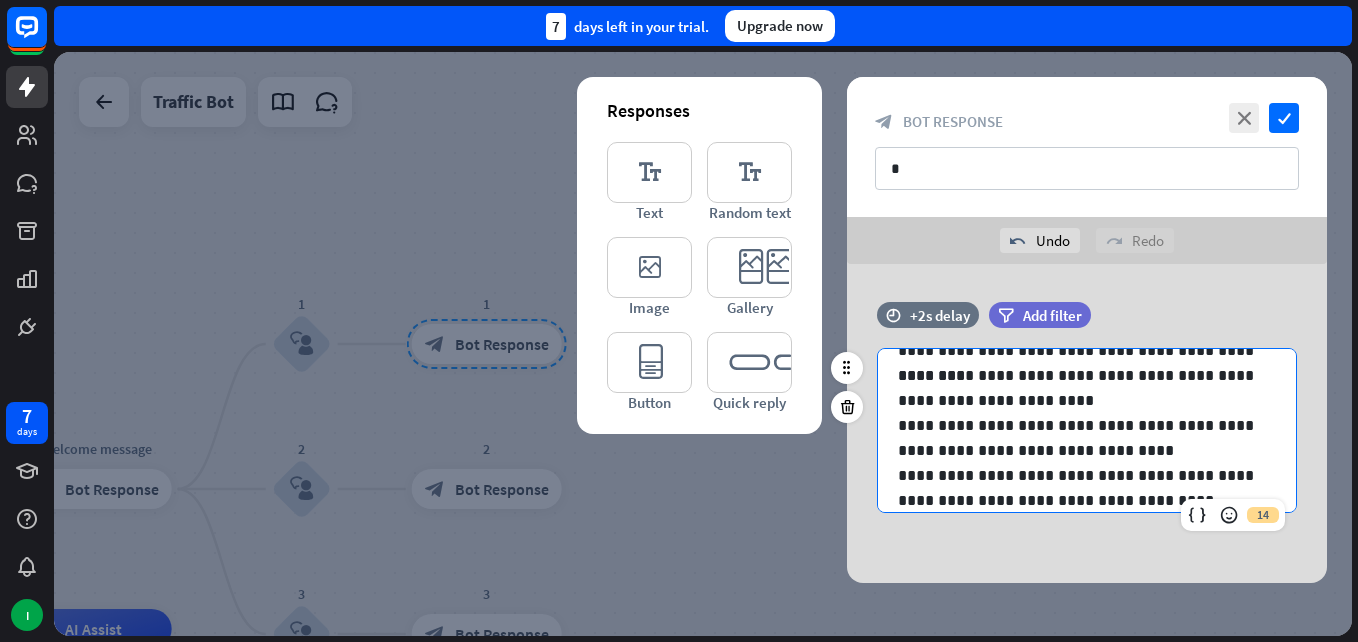 click on "**********" at bounding box center (1079, 438) 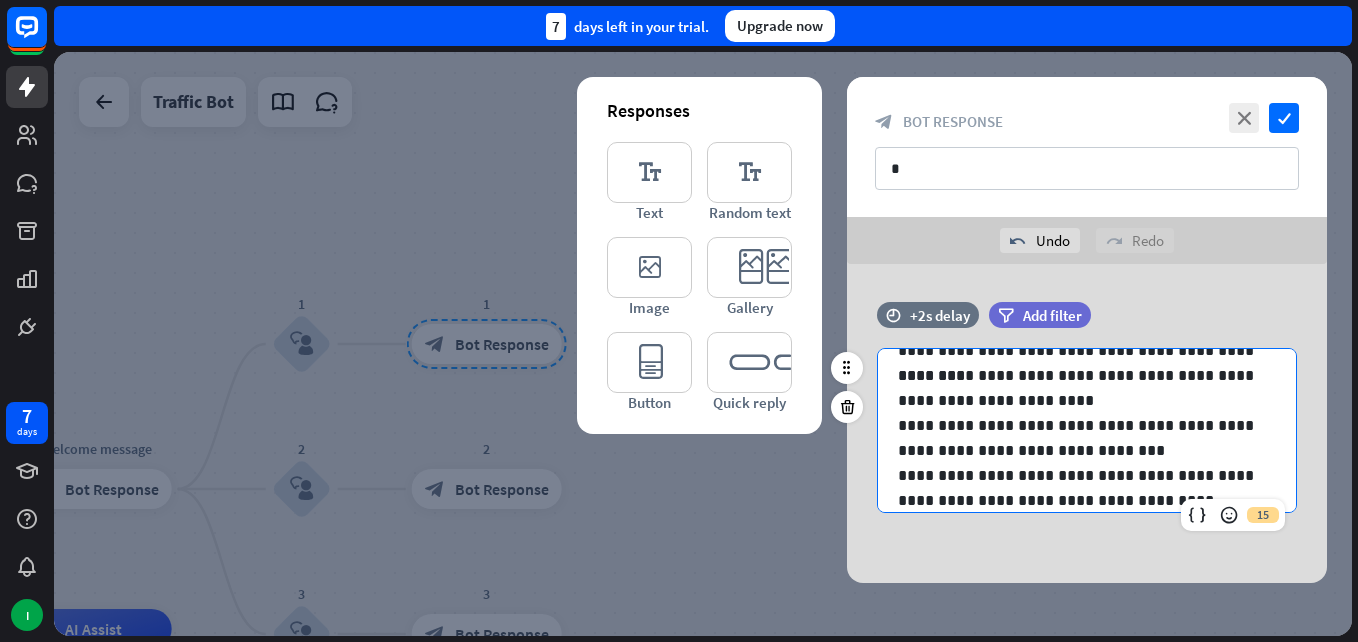 click on "**********" at bounding box center (1079, 488) 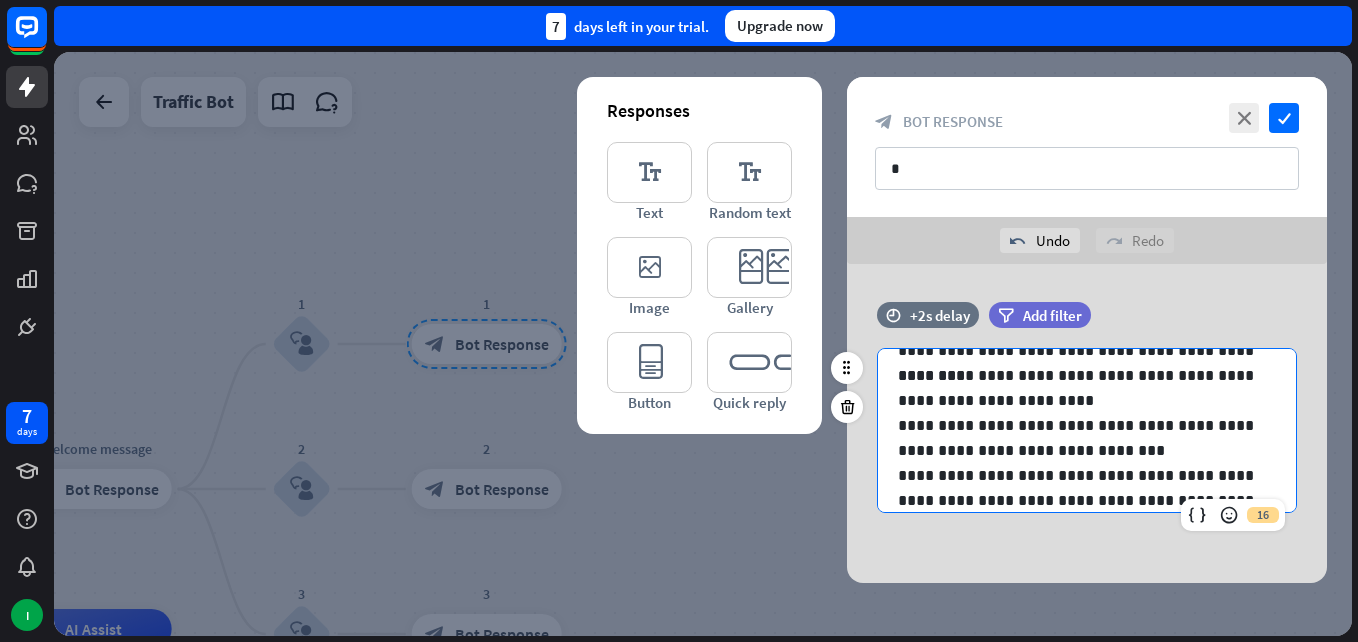 click on "**********" at bounding box center [1079, 488] 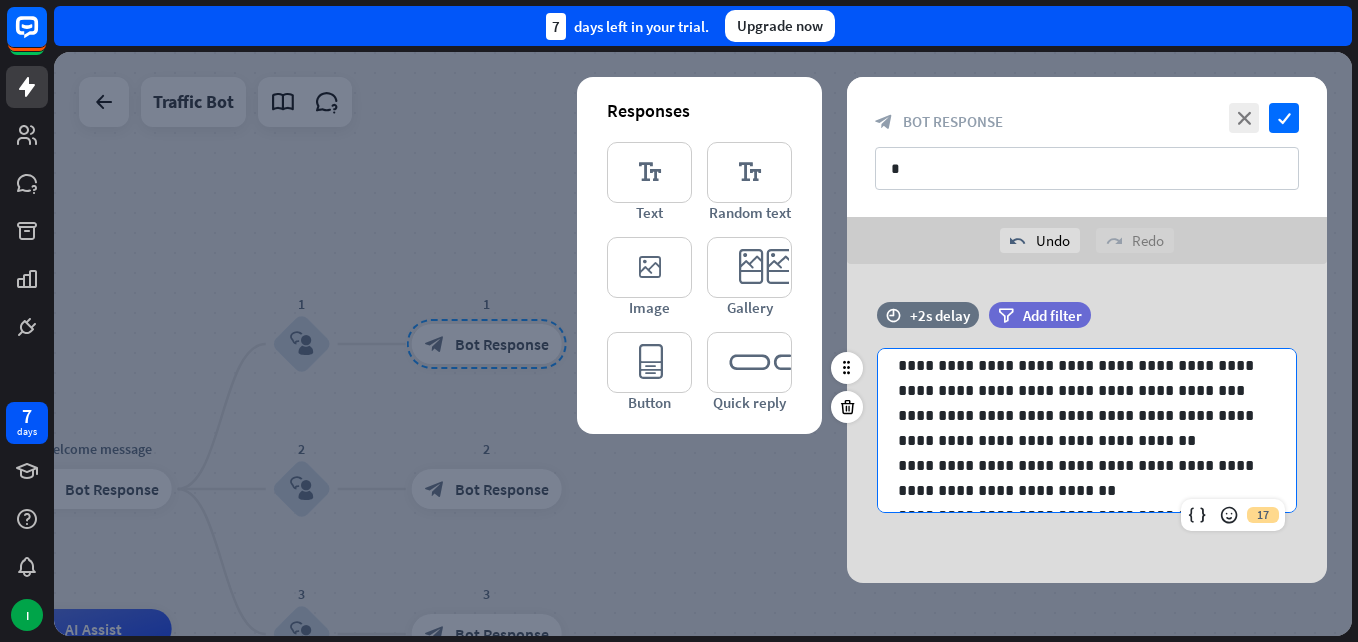 scroll, scrollTop: 296, scrollLeft: 0, axis: vertical 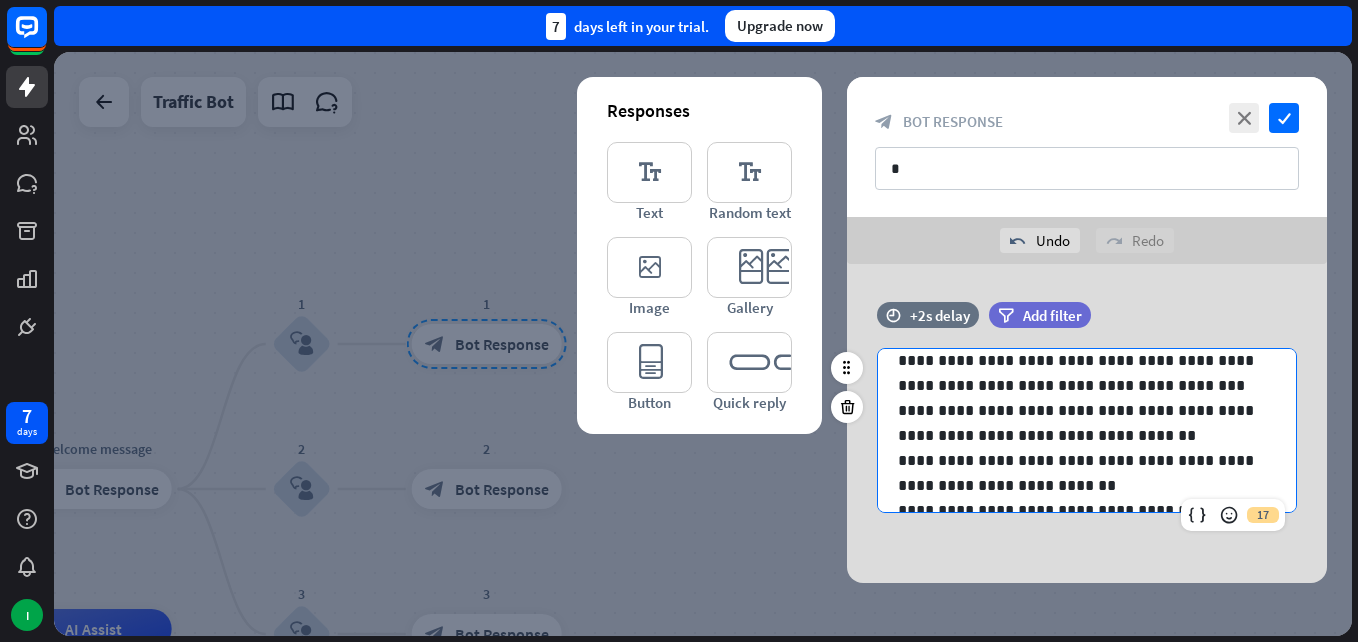 drag, startPoint x: 1102, startPoint y: 491, endPoint x: 936, endPoint y: 468, distance: 167.5858 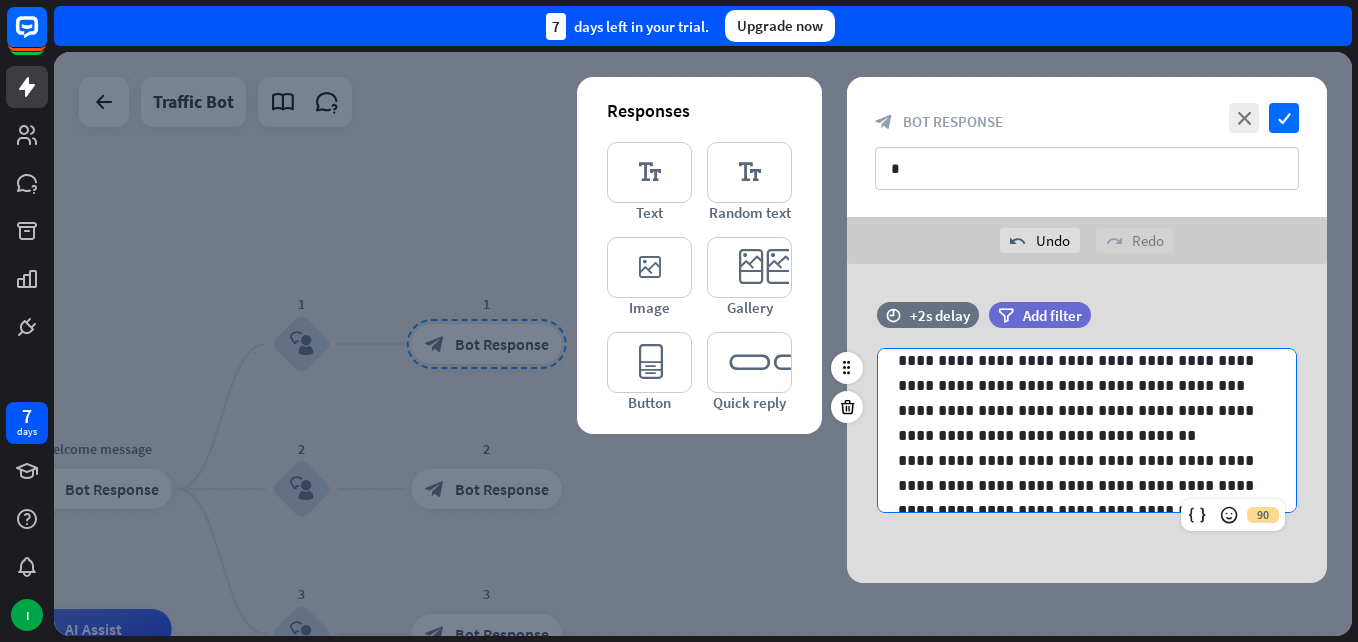 click on "**********" at bounding box center [1079, 473] 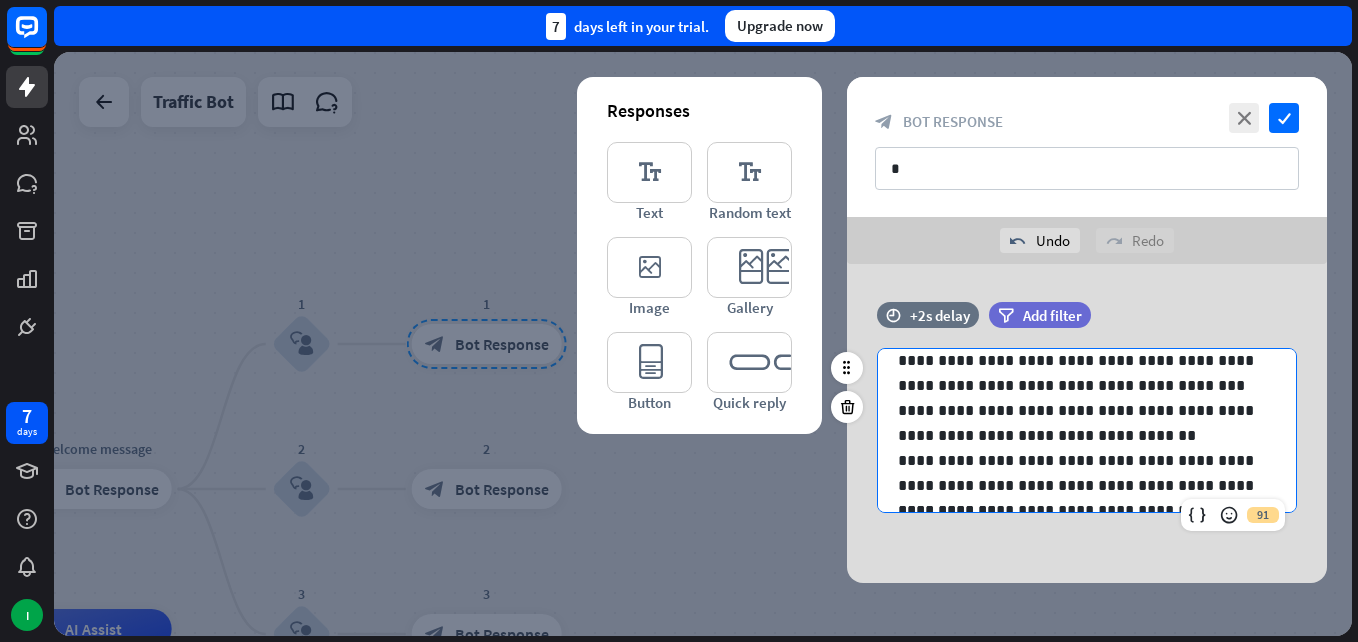 click on "**********" at bounding box center (1079, 473) 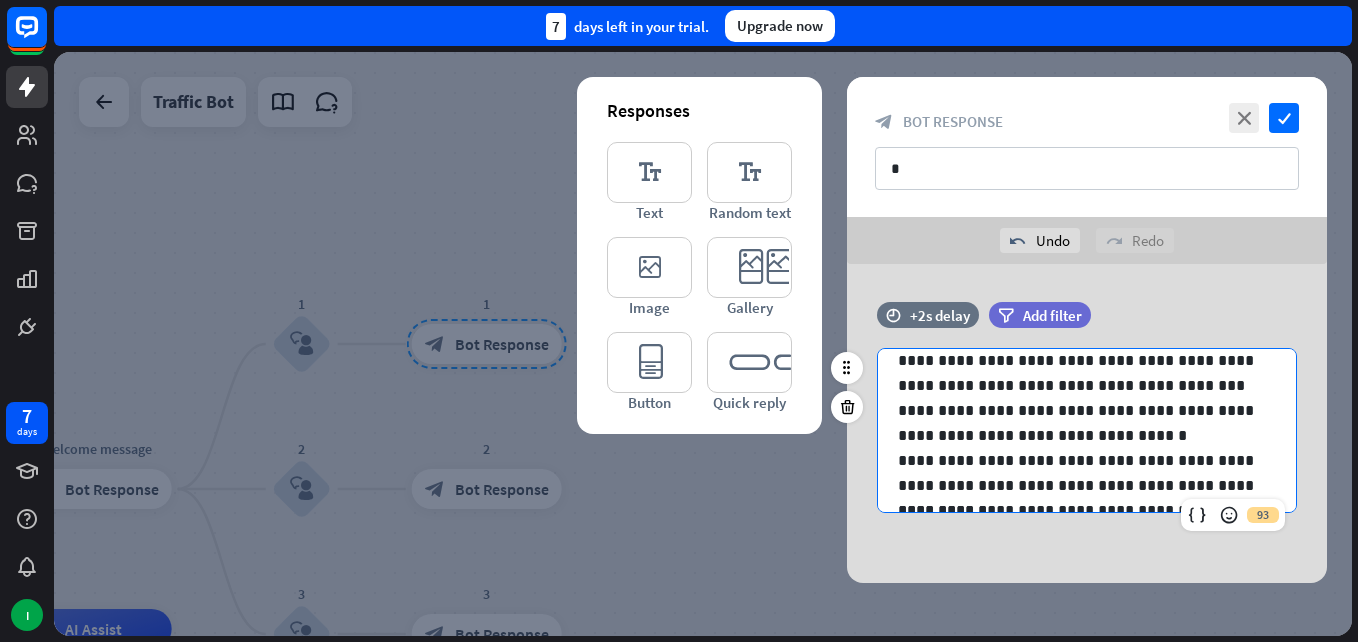 click on "**********" at bounding box center (1079, 423) 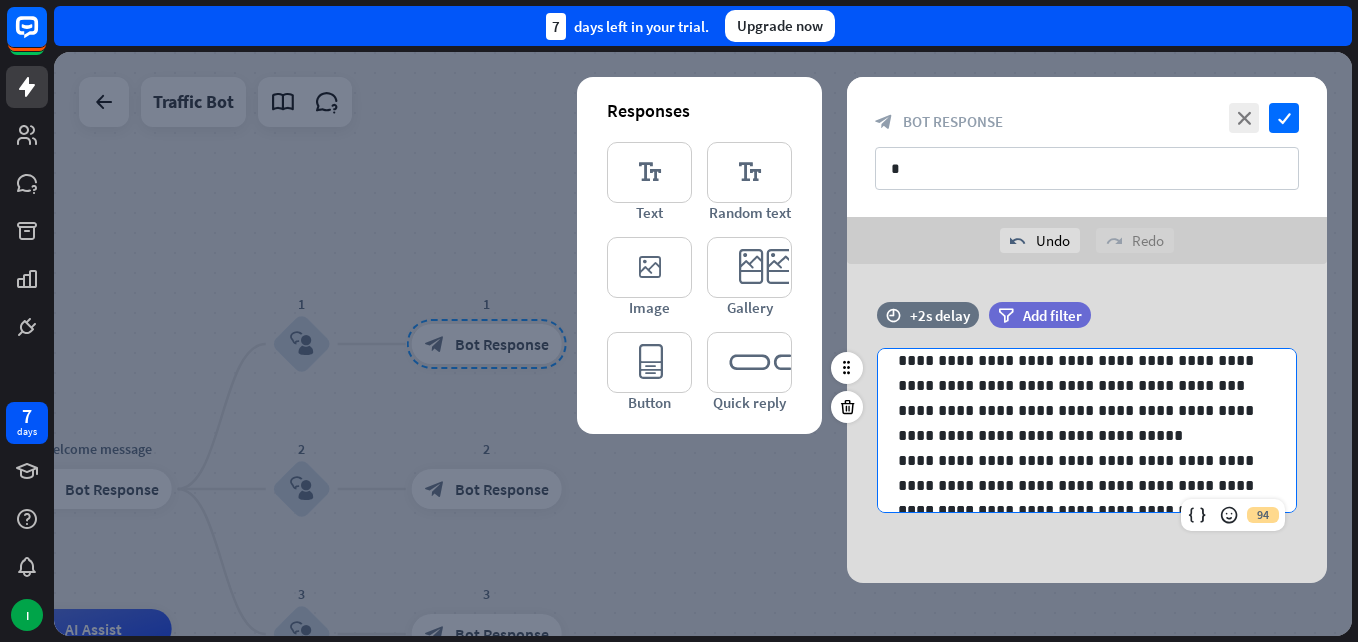 click on "**********" at bounding box center (1079, 473) 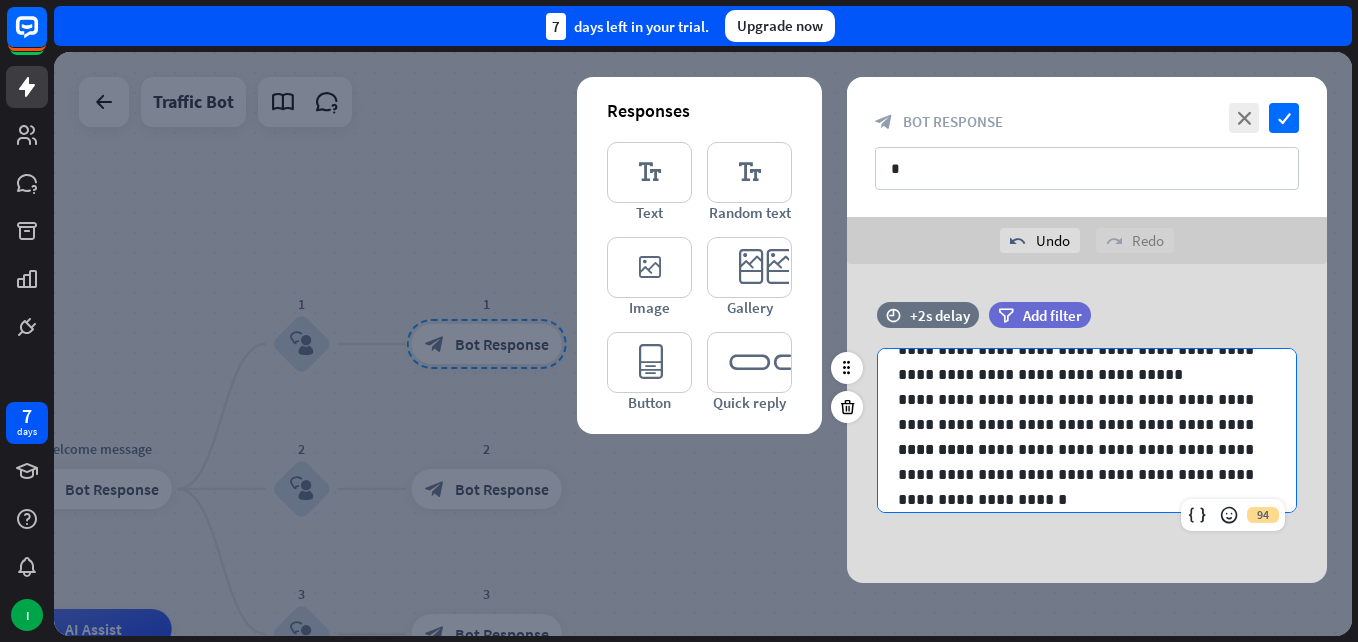scroll, scrollTop: 376, scrollLeft: 0, axis: vertical 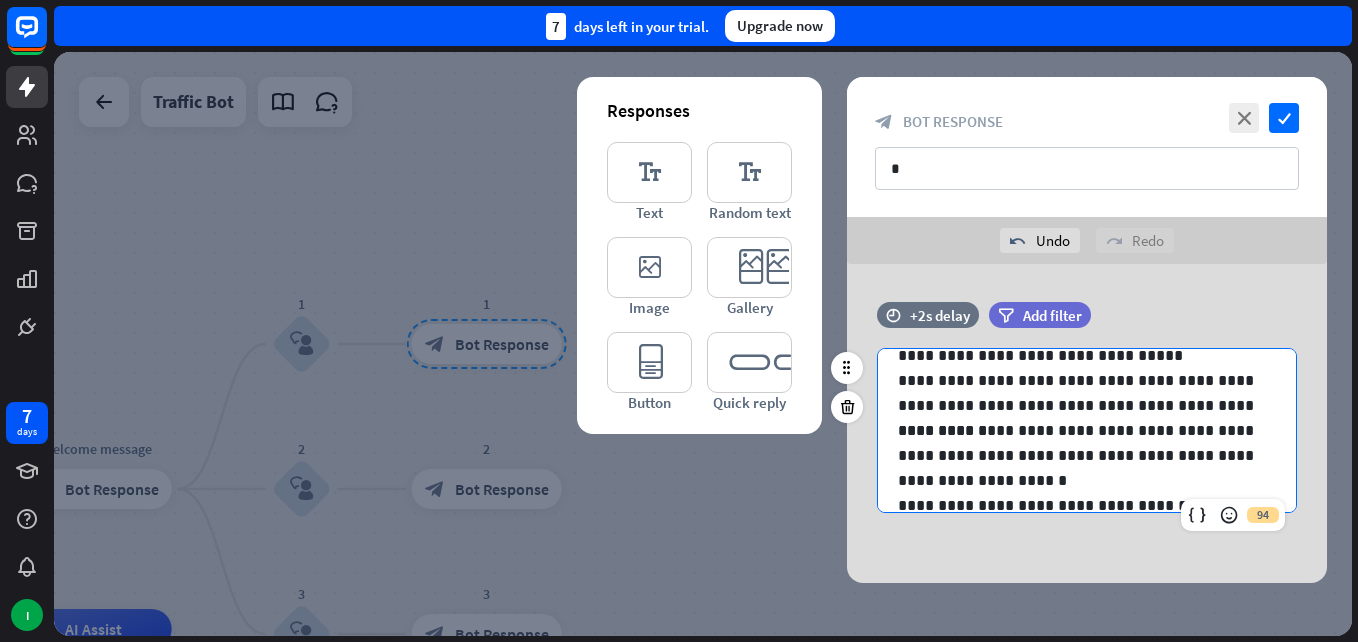 click on "**********" at bounding box center (1079, 455) 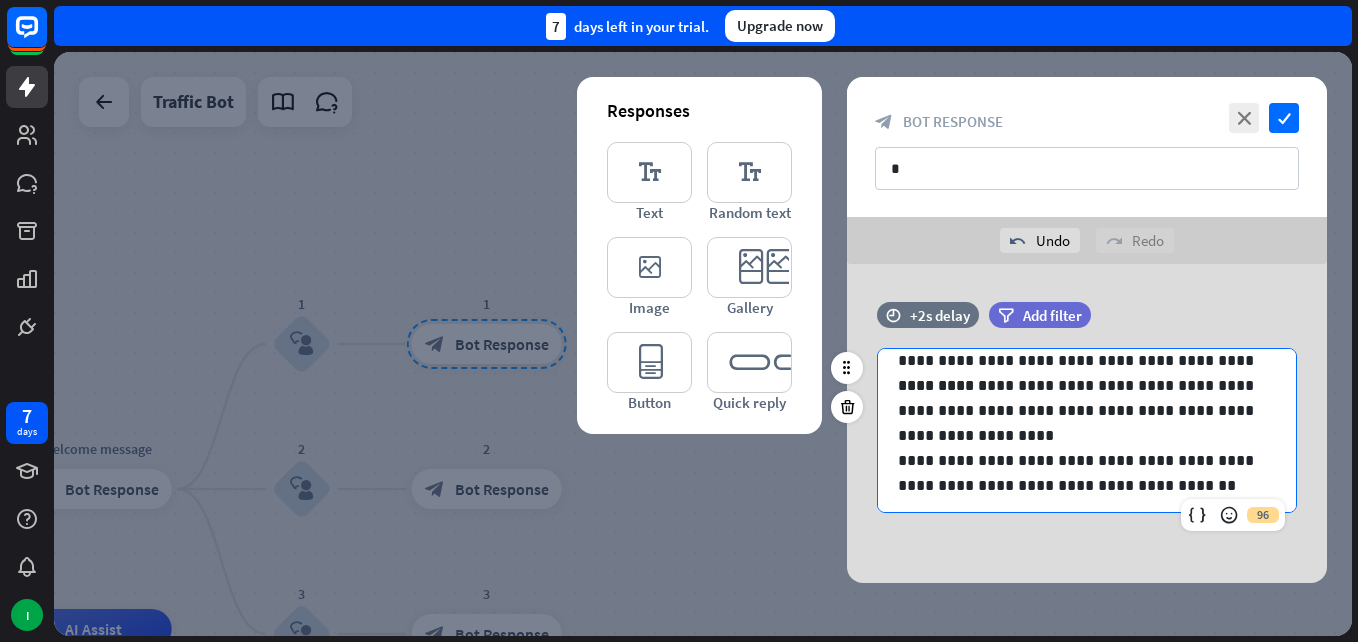 scroll, scrollTop: 427, scrollLeft: 0, axis: vertical 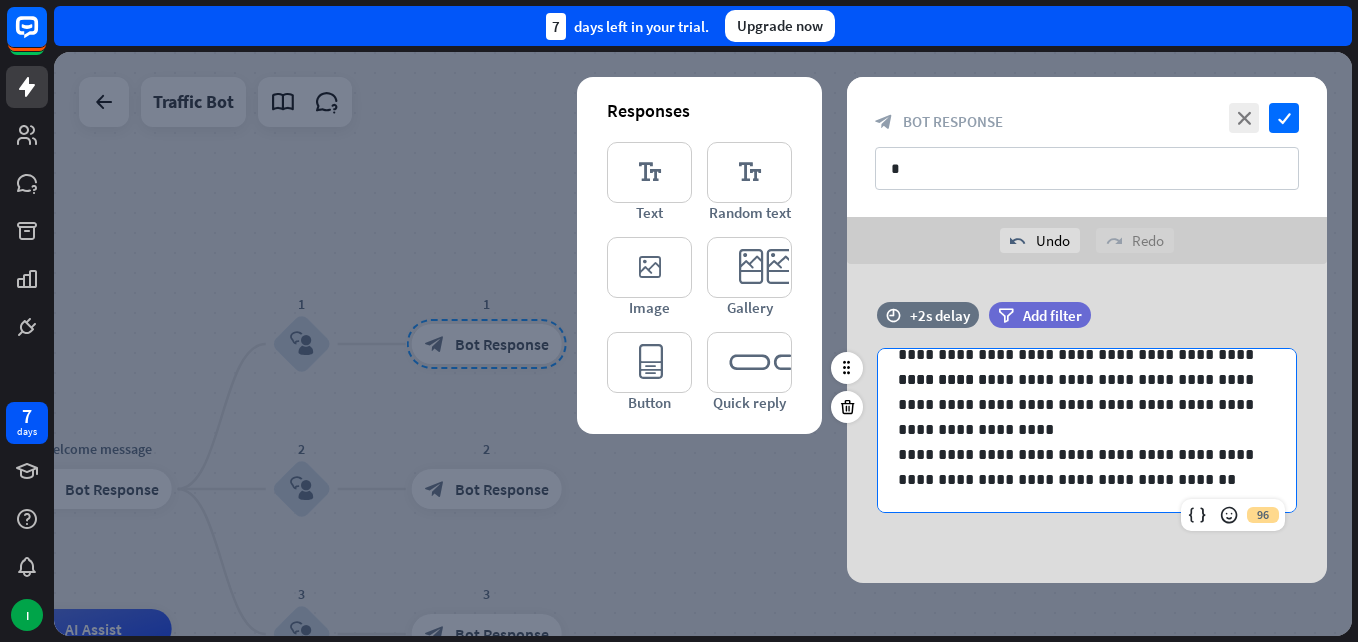 click on "**********" at bounding box center [1079, 467] 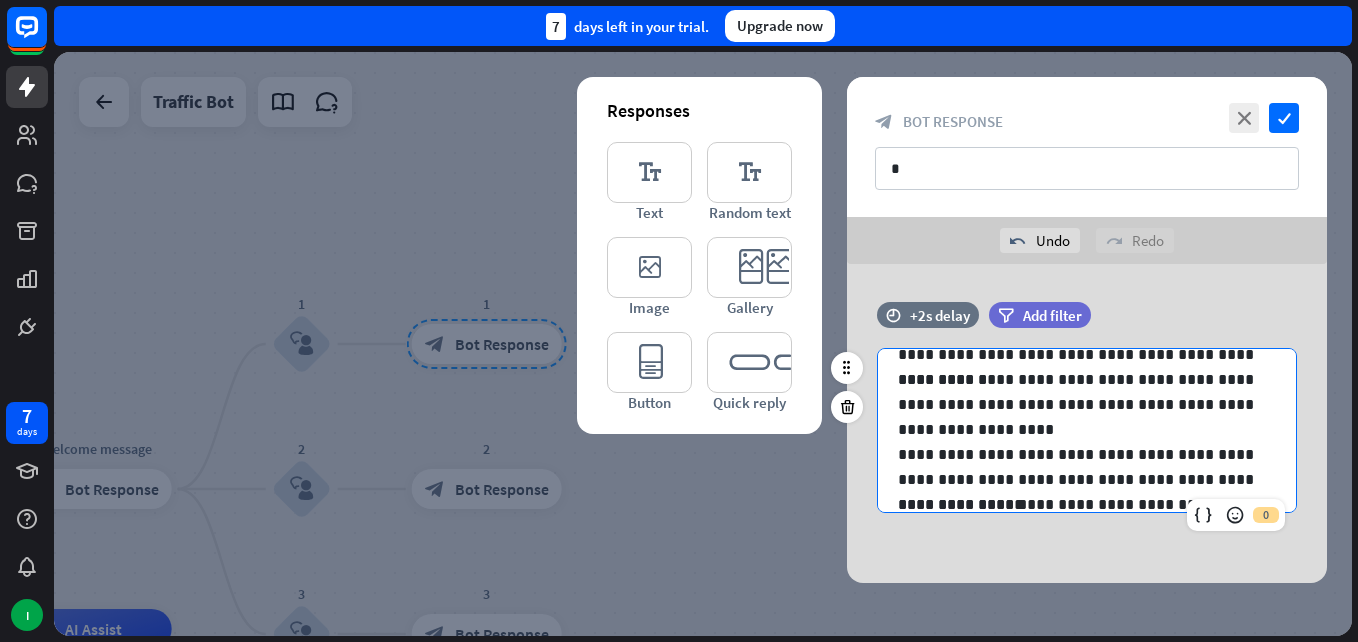 scroll, scrollTop: 460, scrollLeft: 0, axis: vertical 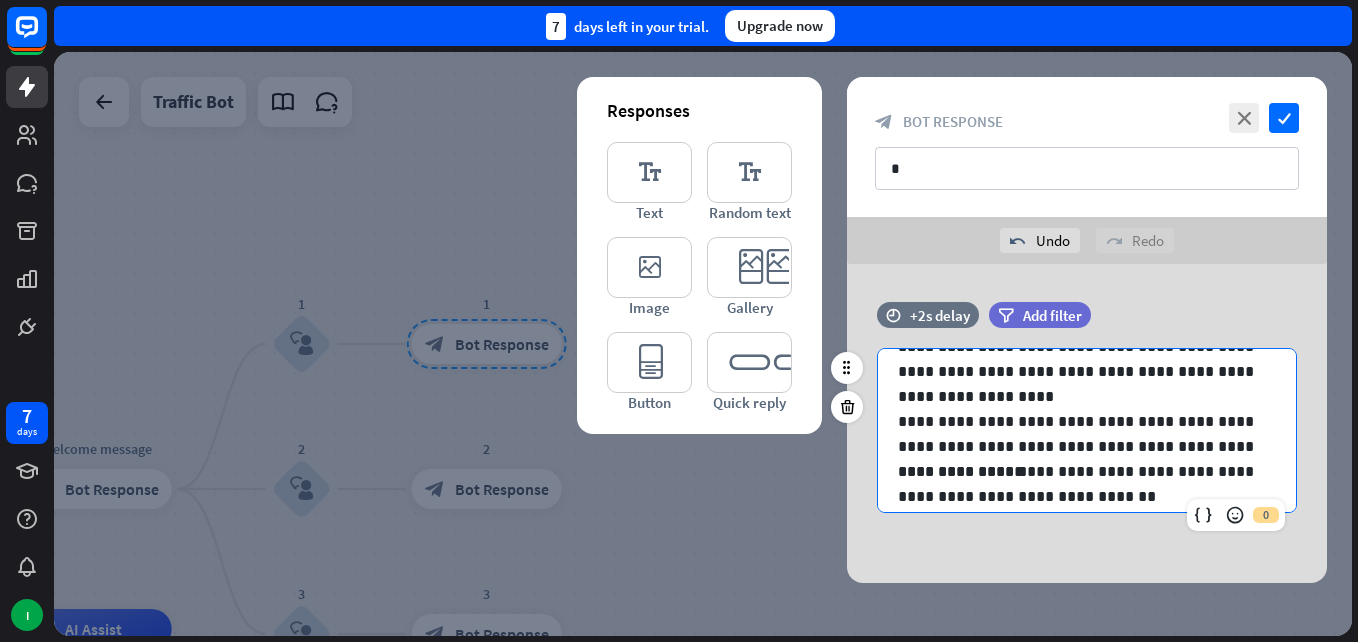 click on "**********" at bounding box center [1079, 434] 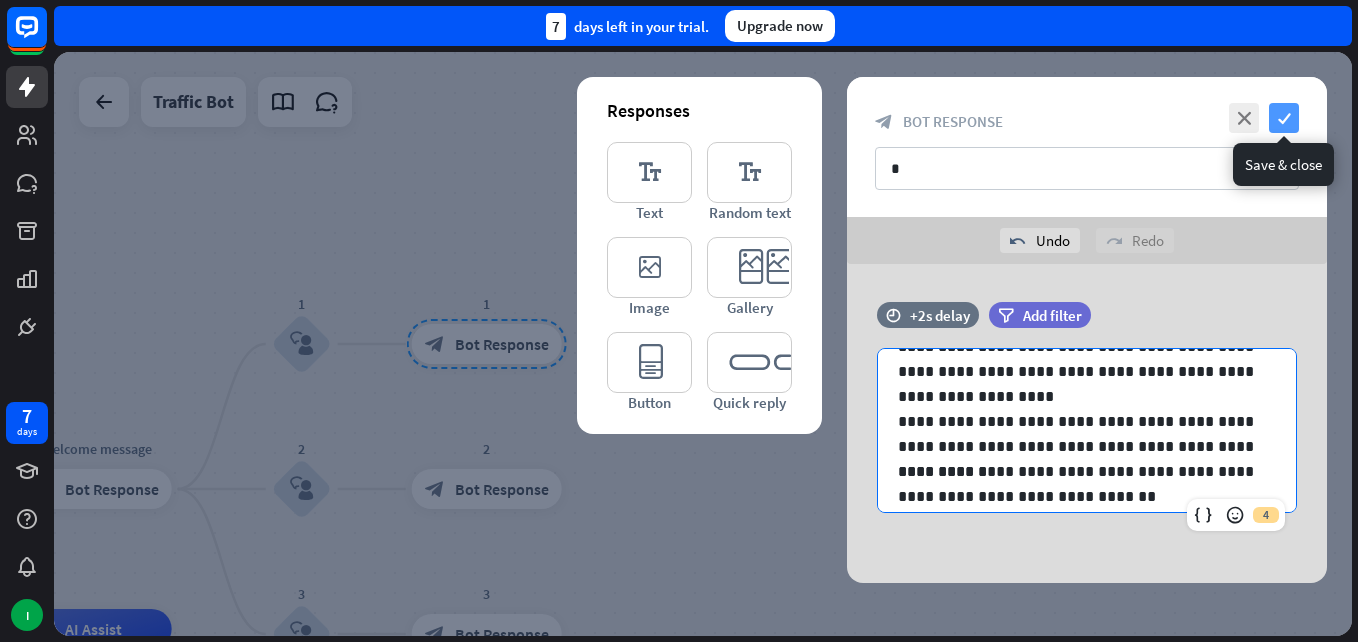 click on "check" at bounding box center [1284, 118] 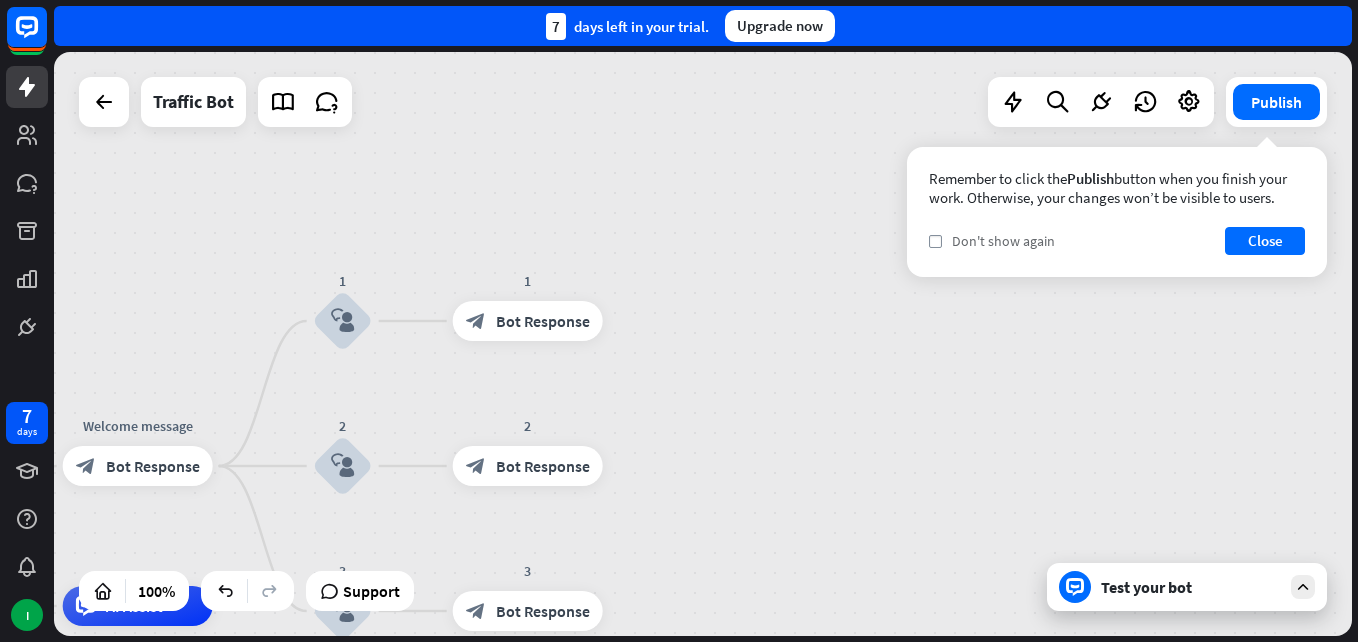 drag, startPoint x: 913, startPoint y: 270, endPoint x: 962, endPoint y: 235, distance: 60.216278 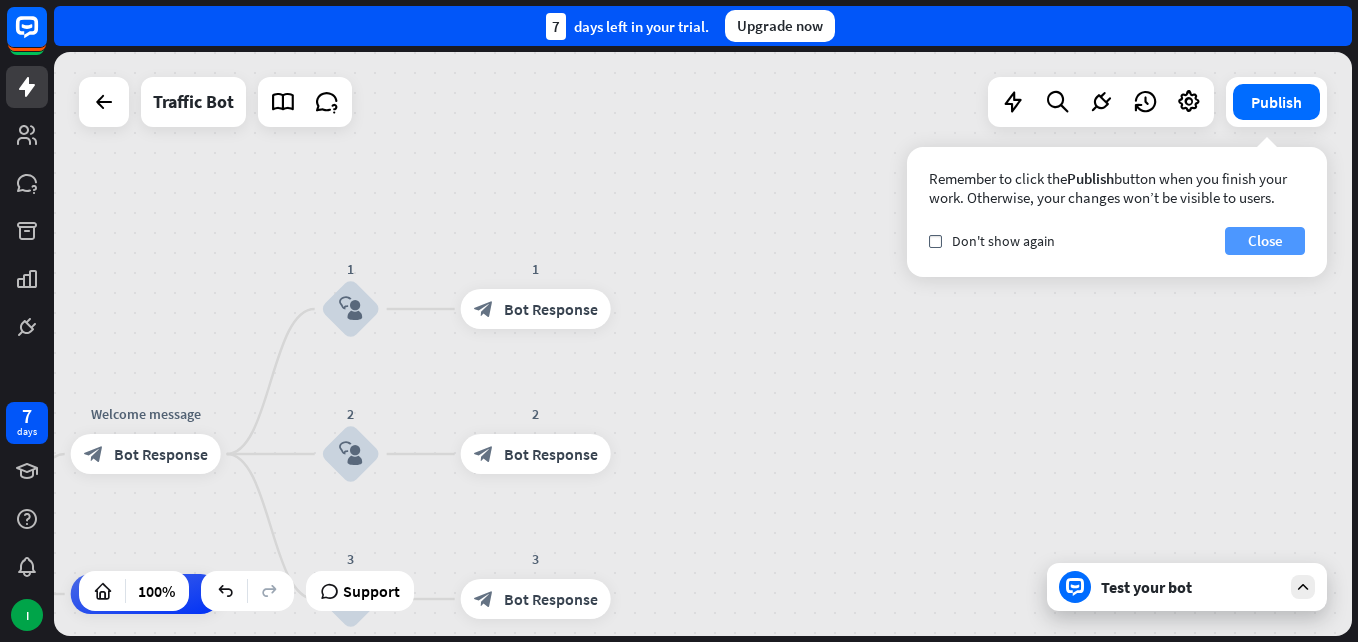 click on "Close" at bounding box center [1265, 241] 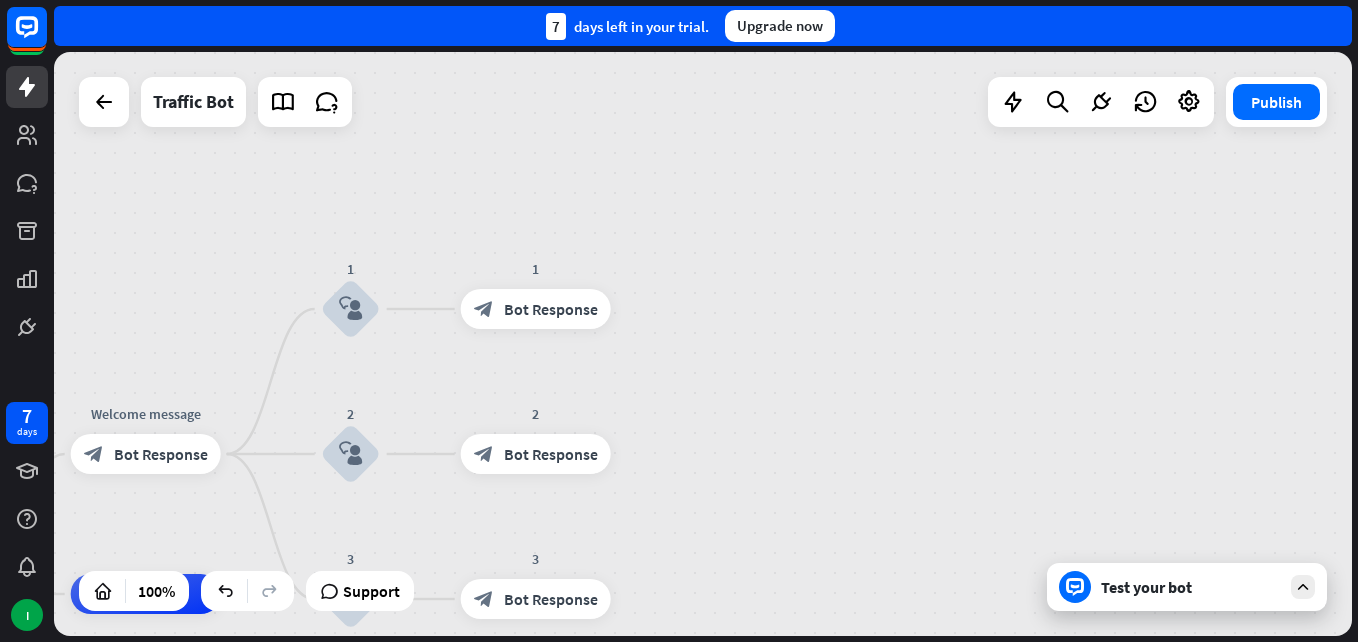 drag, startPoint x: 747, startPoint y: 488, endPoint x: 902, endPoint y: 341, distance: 213.62115 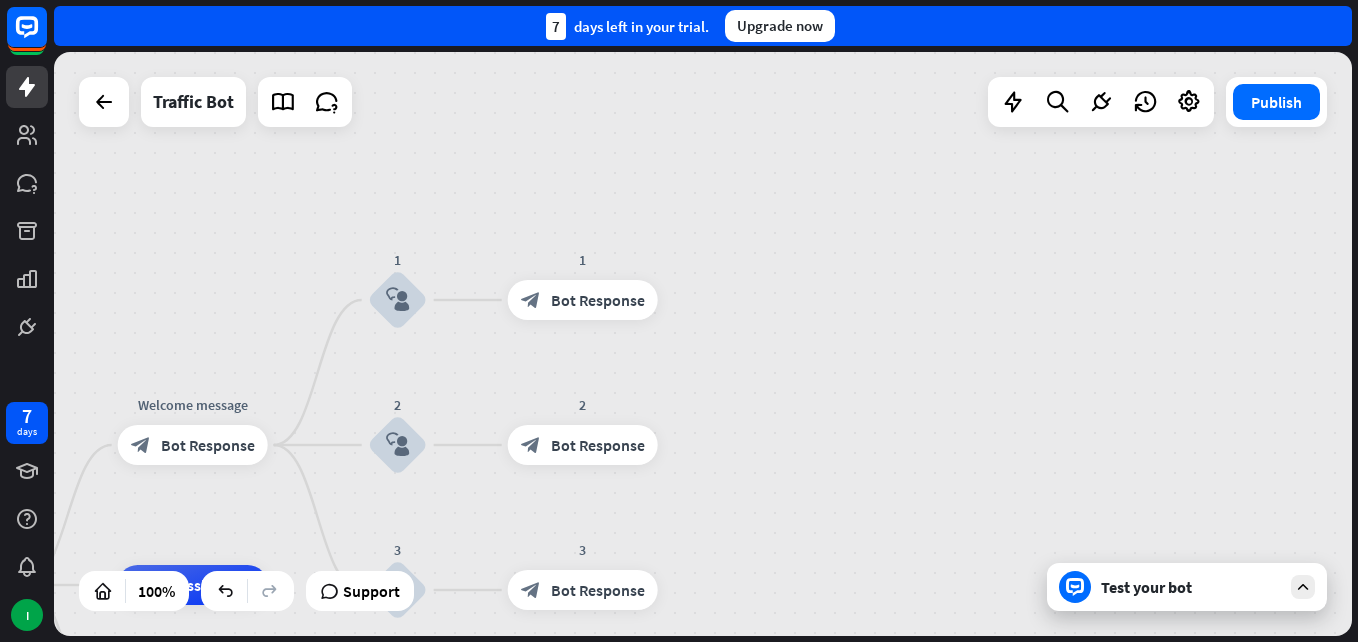 drag, startPoint x: 769, startPoint y: 384, endPoint x: 818, endPoint y: 362, distance: 53.712196 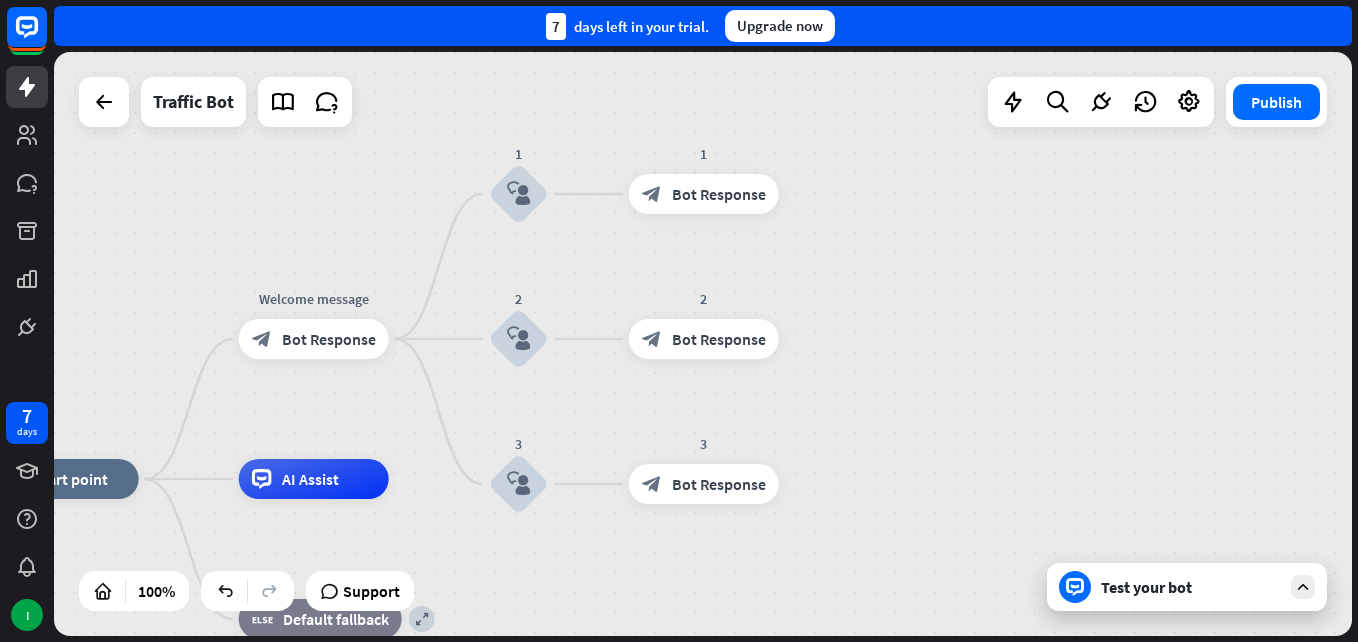 drag, startPoint x: 749, startPoint y: 458, endPoint x: 845, endPoint y: 364, distance: 134.35773 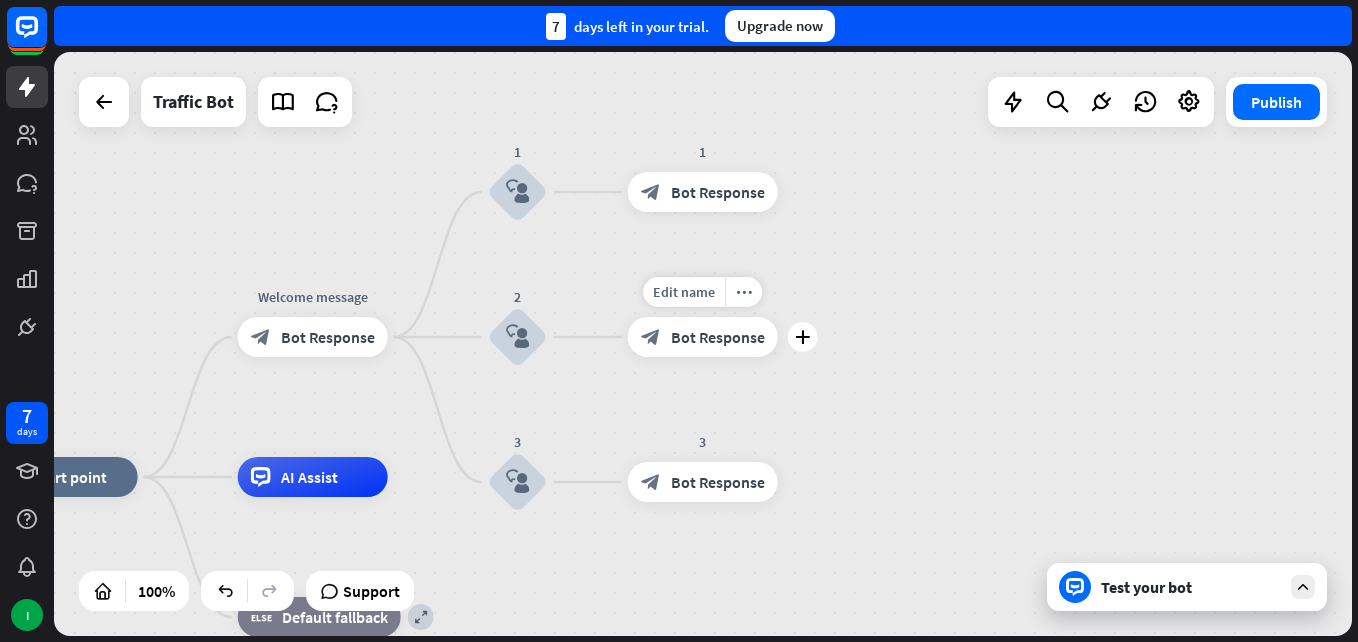 click on "Bot Response" at bounding box center (718, 337) 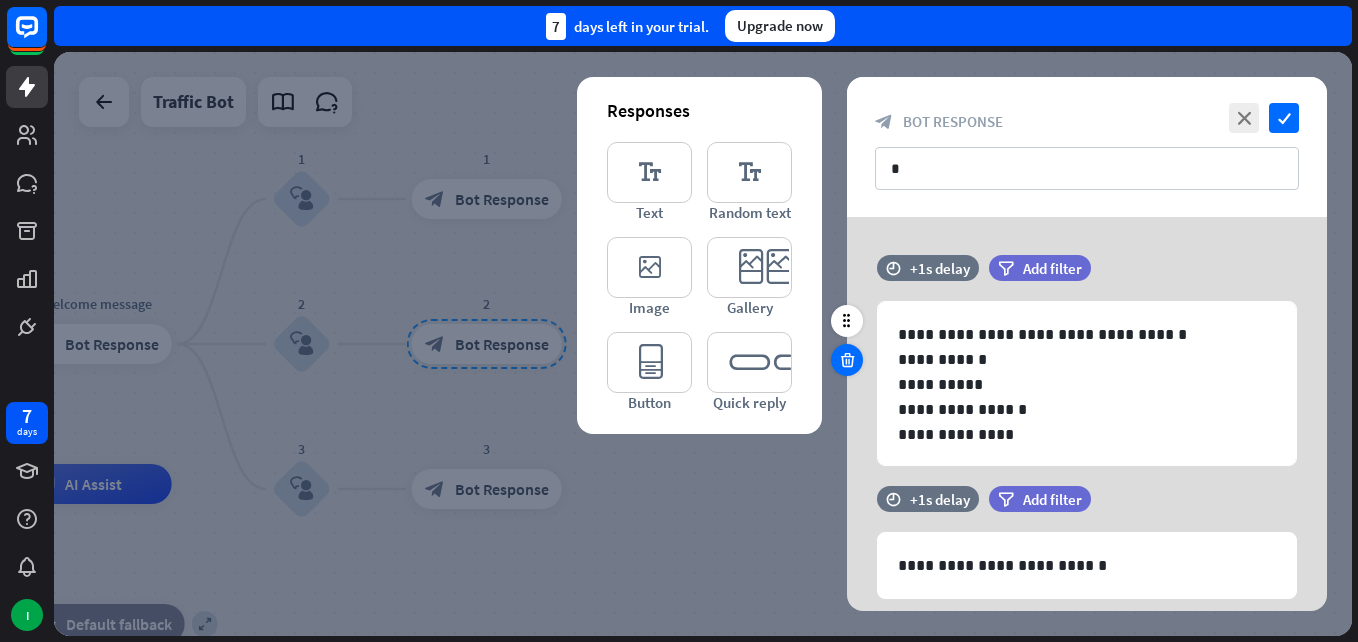 click at bounding box center (847, 360) 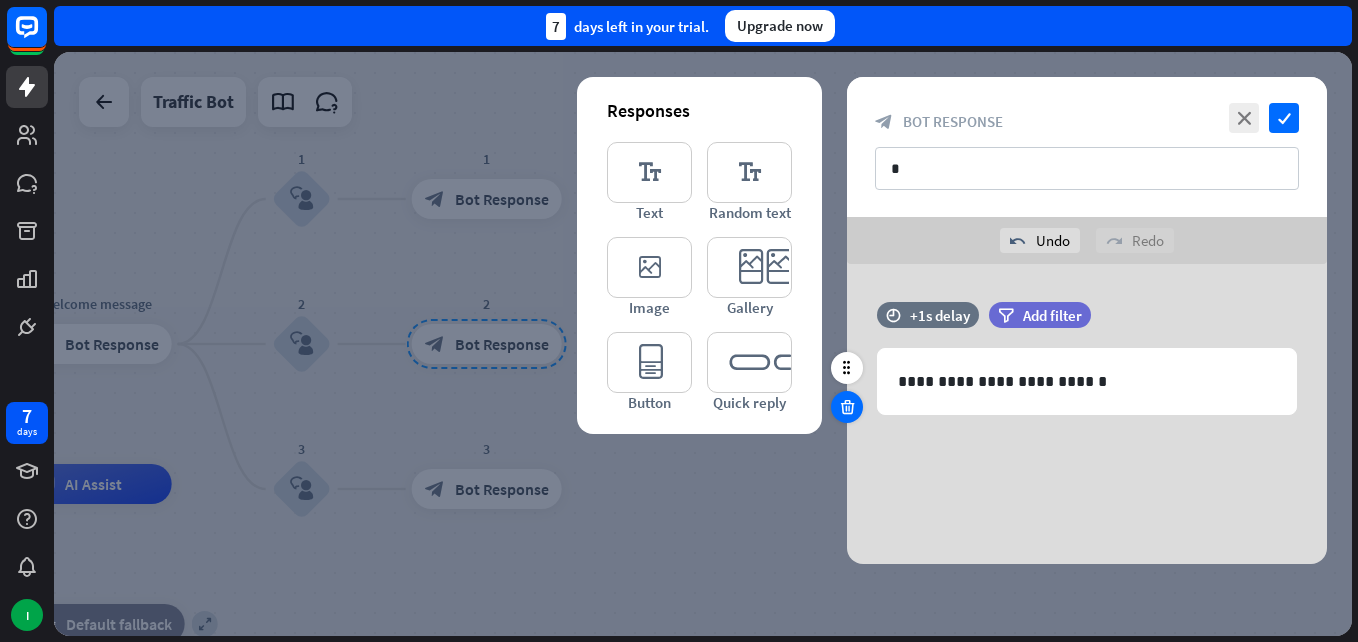 click at bounding box center [847, 407] 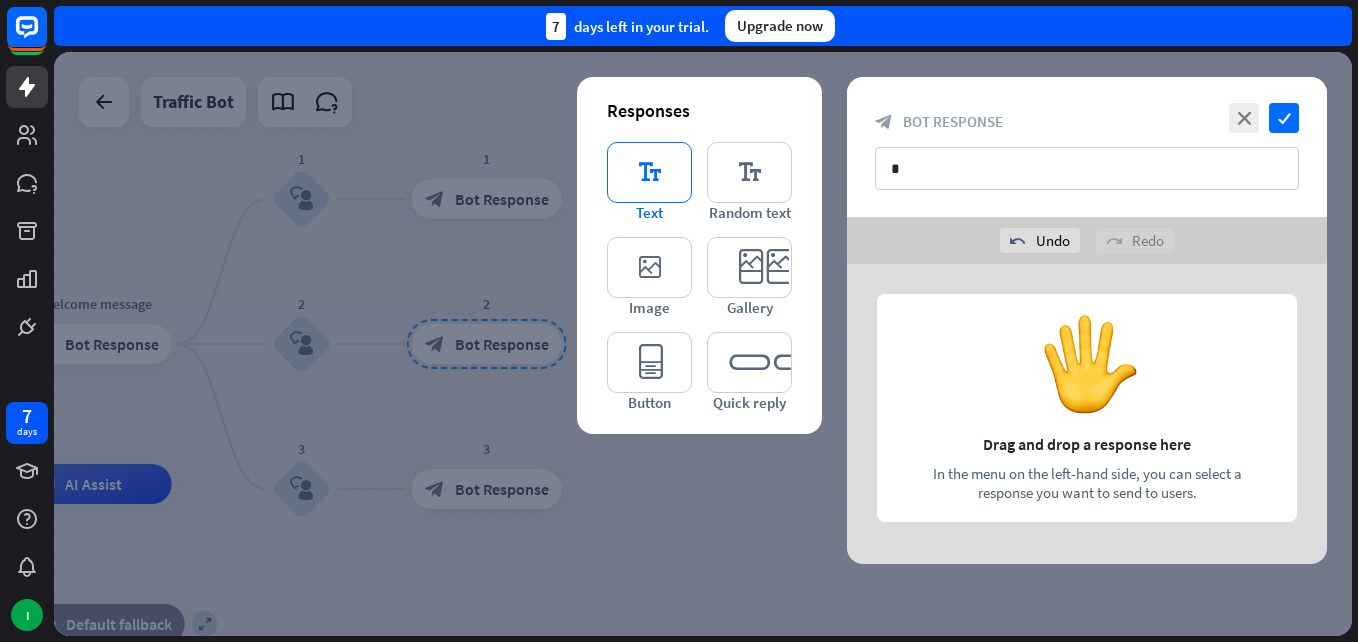 click on "editor_text" at bounding box center (649, 172) 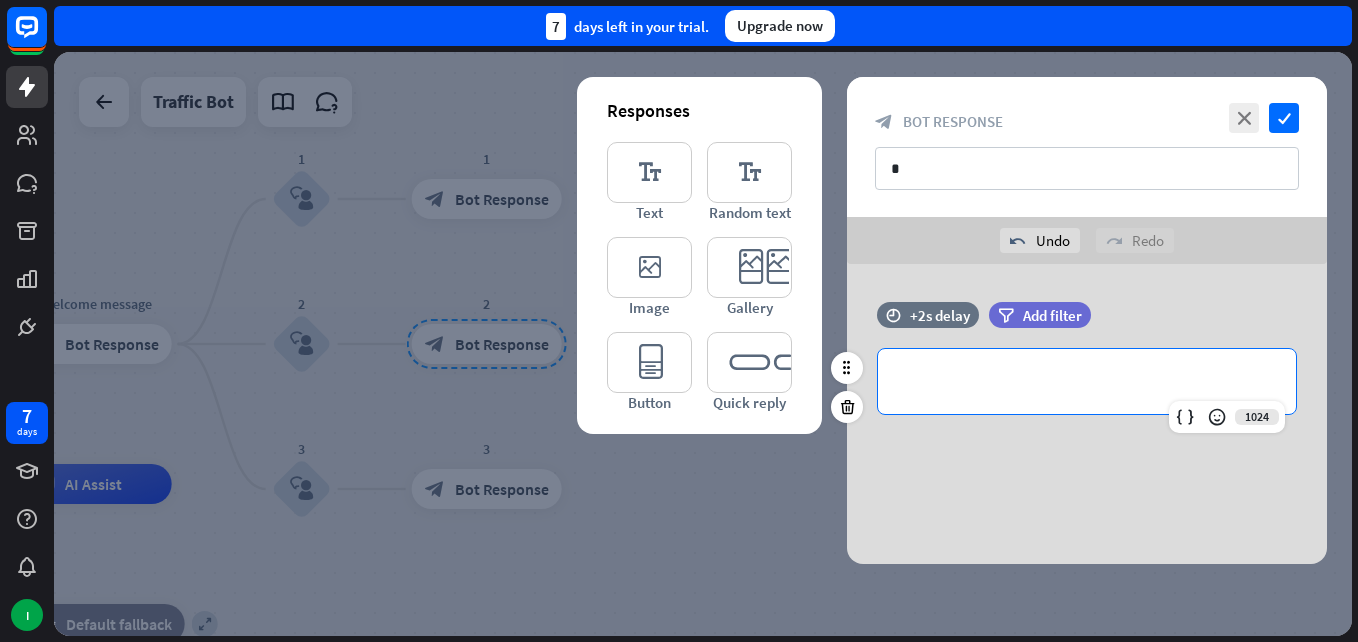 click on "**********" at bounding box center [1087, 381] 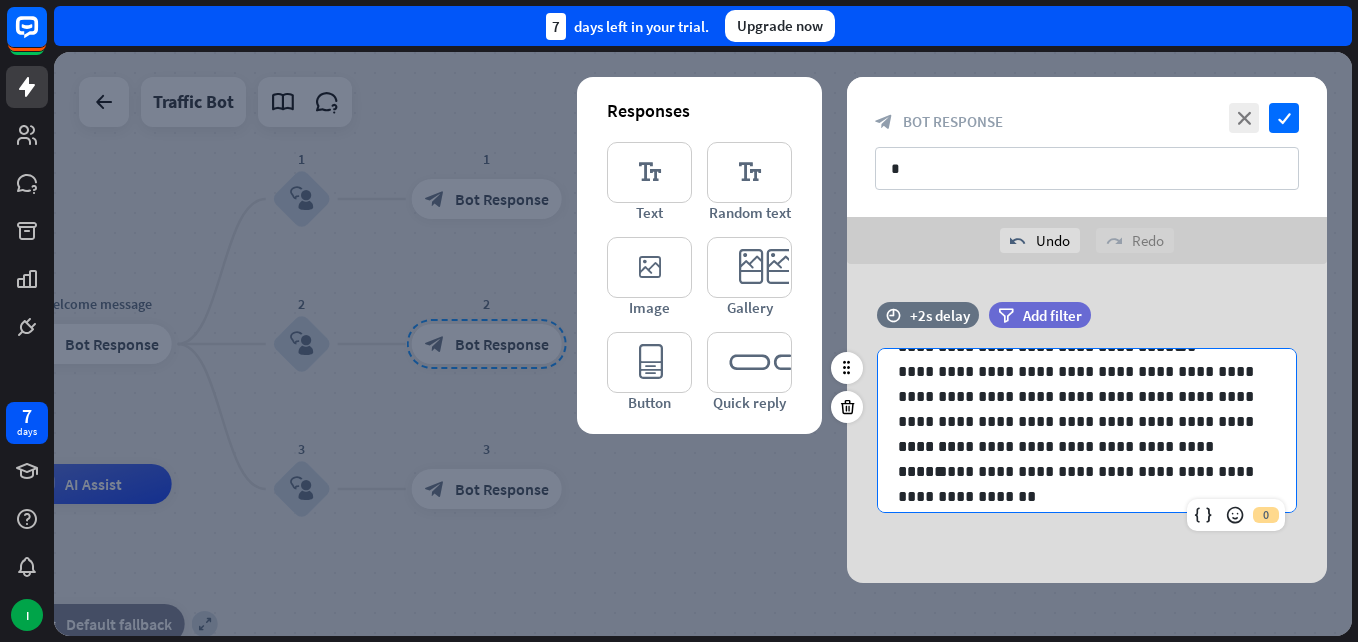 scroll, scrollTop: 0, scrollLeft: 0, axis: both 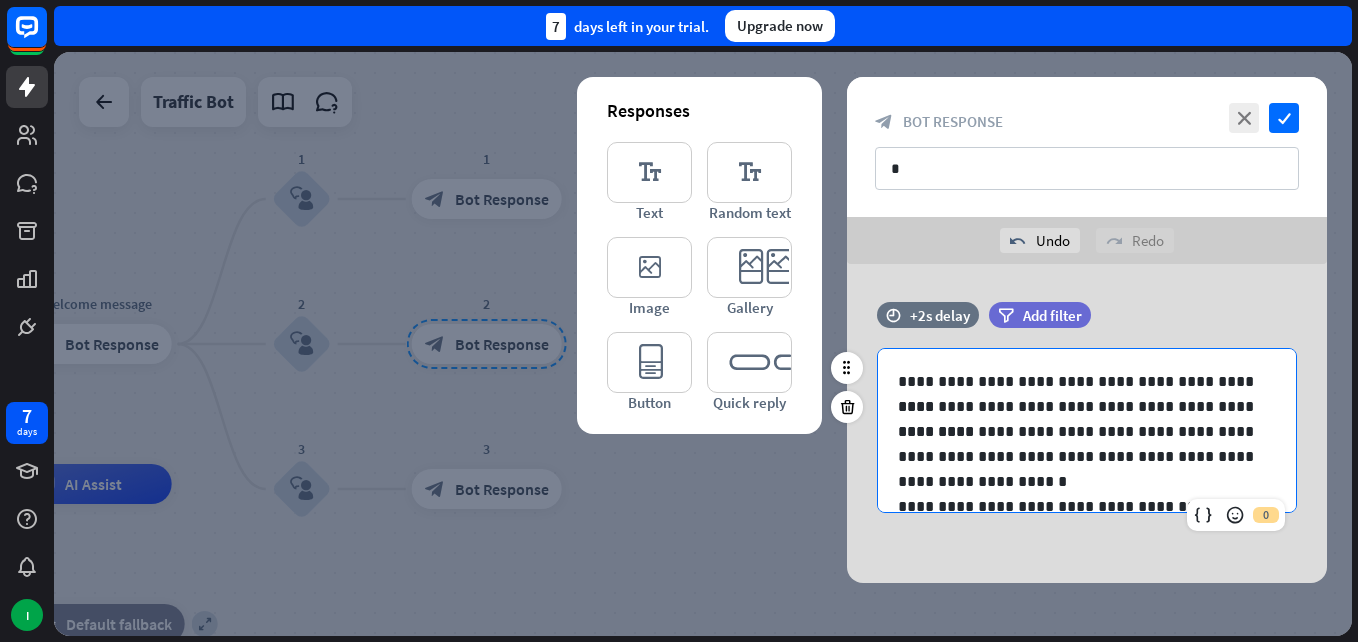 click on "**********" at bounding box center [1079, 381] 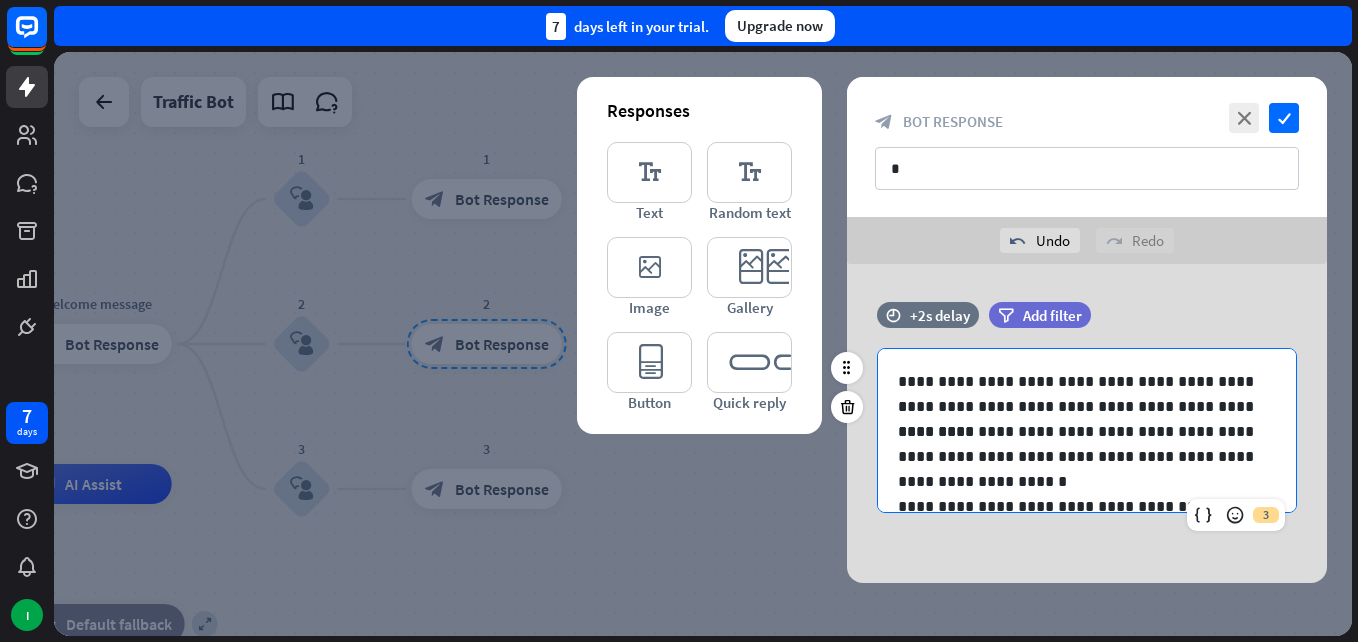 click on "**********" at bounding box center [1079, 406] 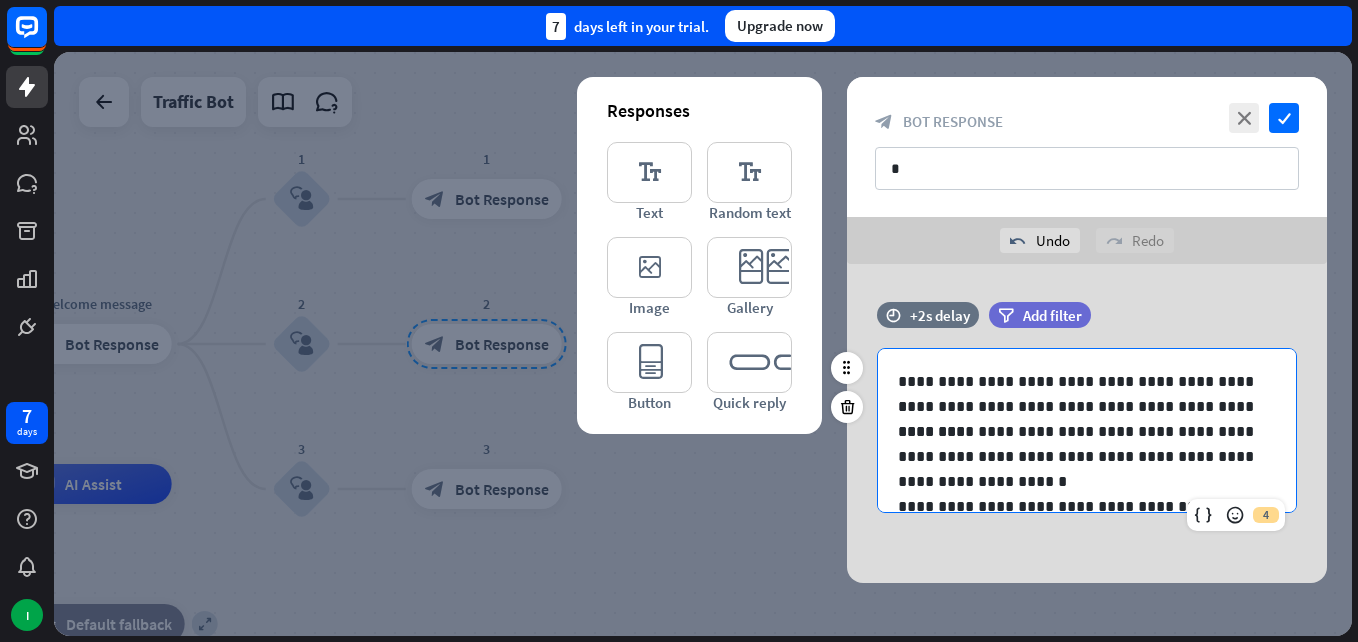 click on "**********" at bounding box center [1079, 406] 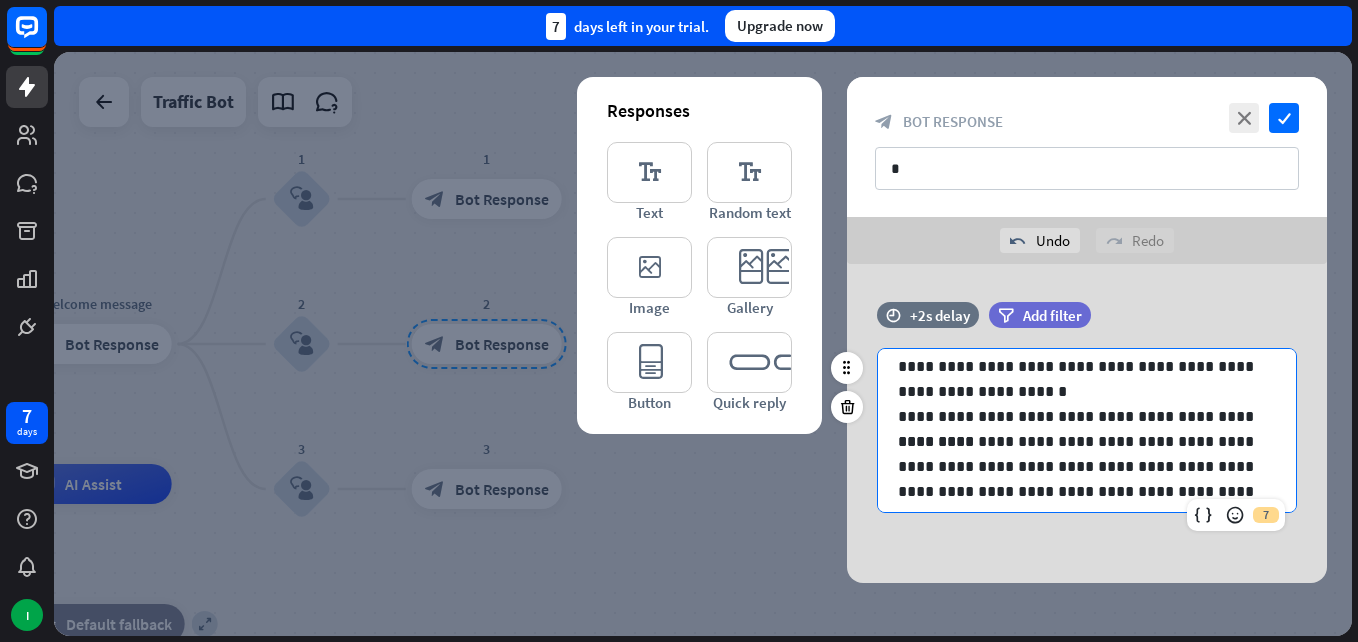 scroll, scrollTop: 95, scrollLeft: 0, axis: vertical 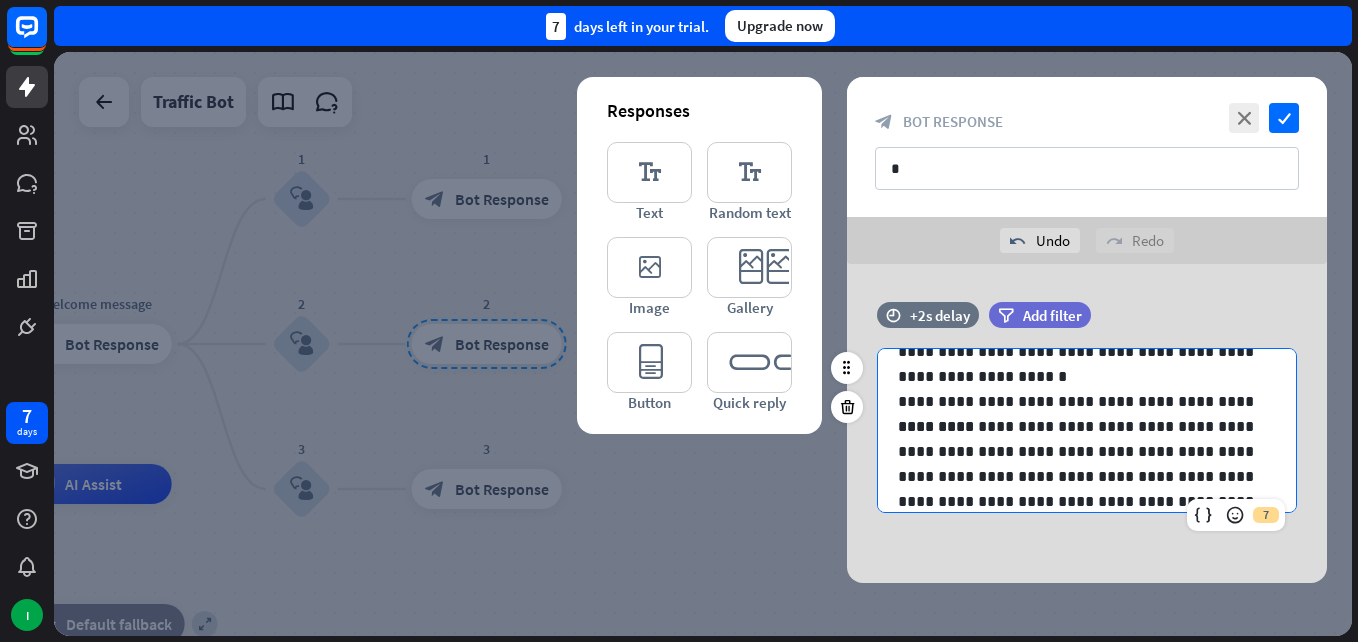 click on "**********" at bounding box center [1079, 464] 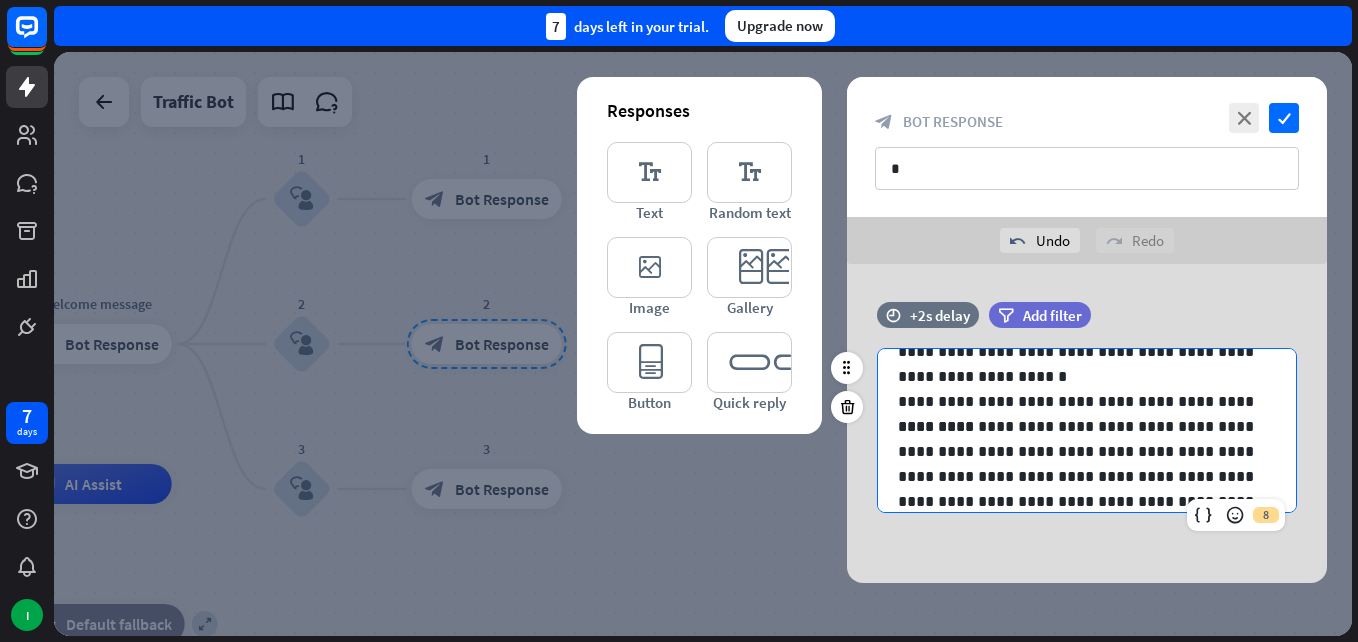 scroll, scrollTop: 0, scrollLeft: 0, axis: both 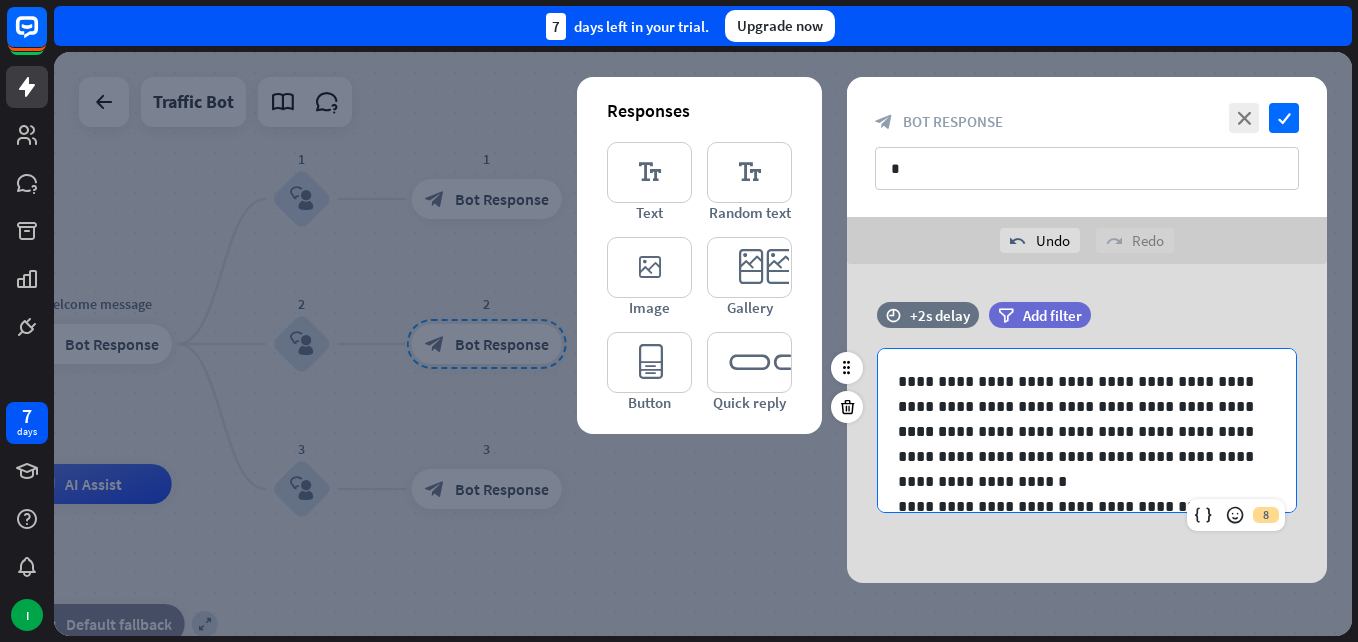 click on "**********" at bounding box center [1079, 506] 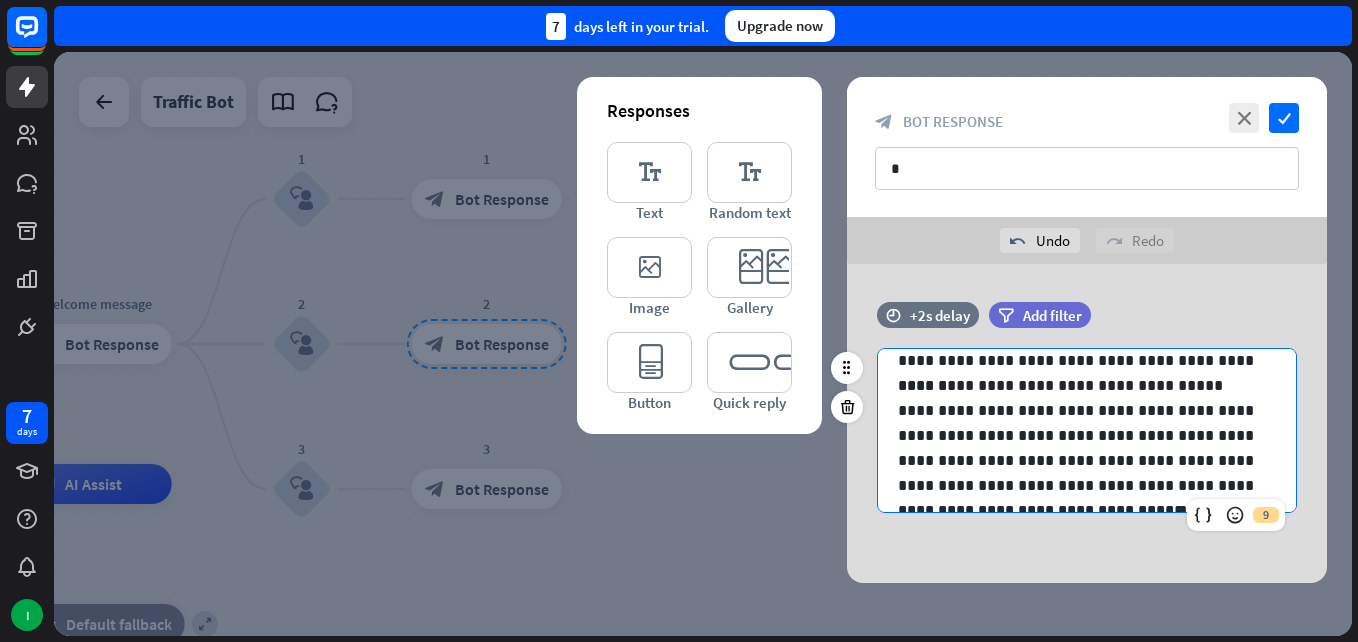 scroll, scrollTop: 236, scrollLeft: 0, axis: vertical 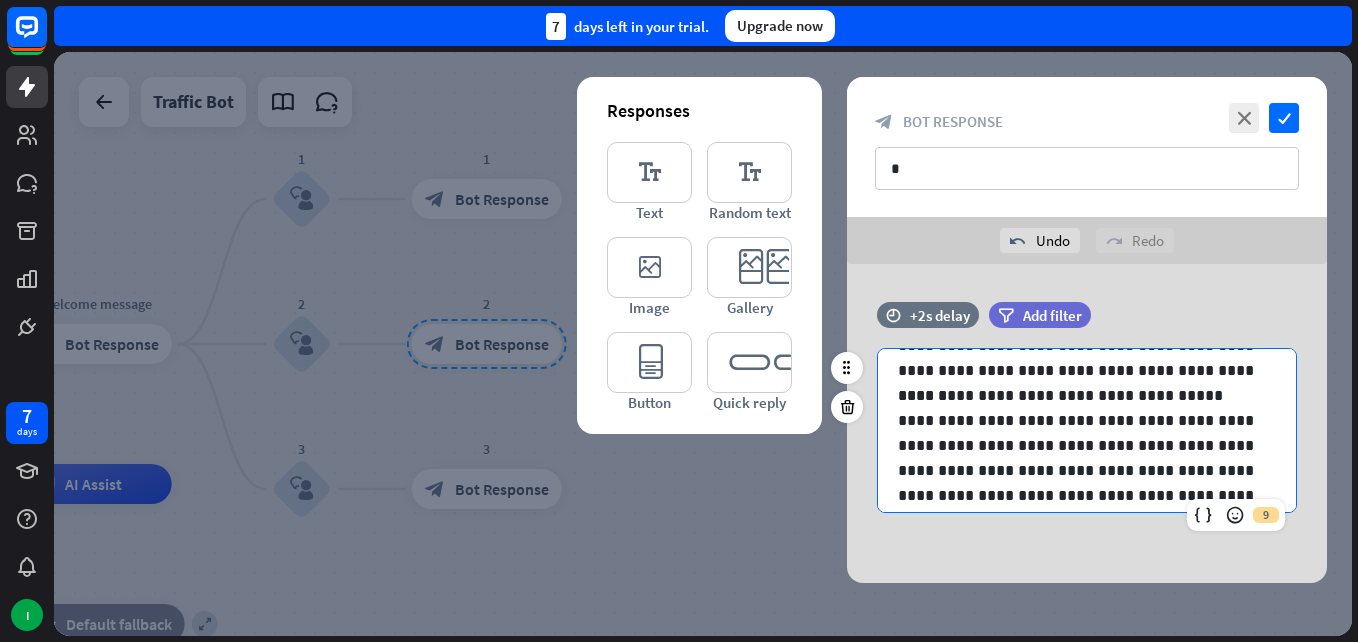 click on "**********" at bounding box center (1079, 458) 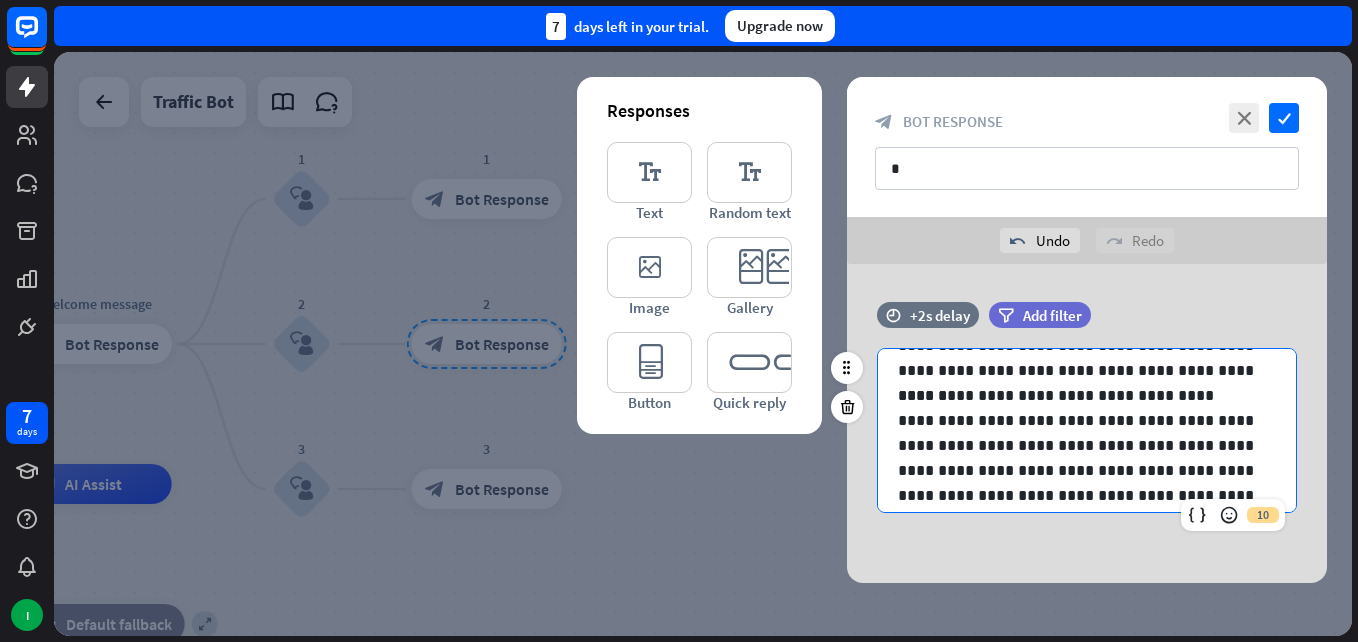 click on "**********" at bounding box center [1079, 395] 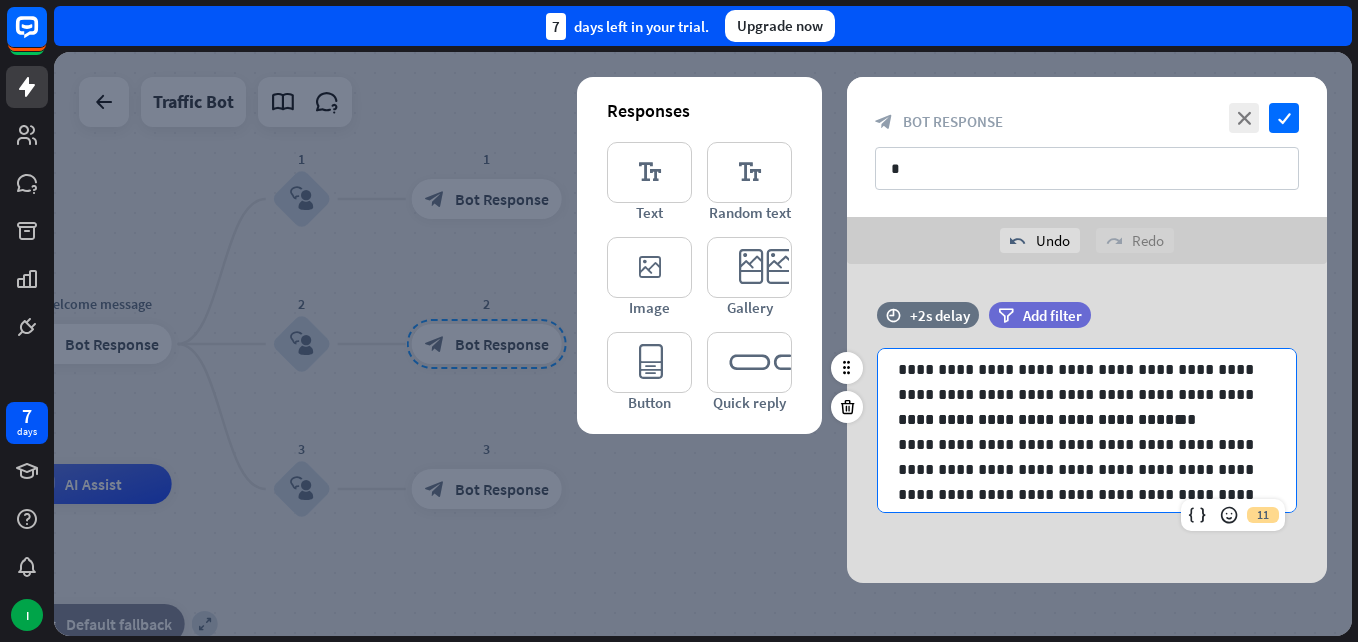 scroll, scrollTop: 341, scrollLeft: 0, axis: vertical 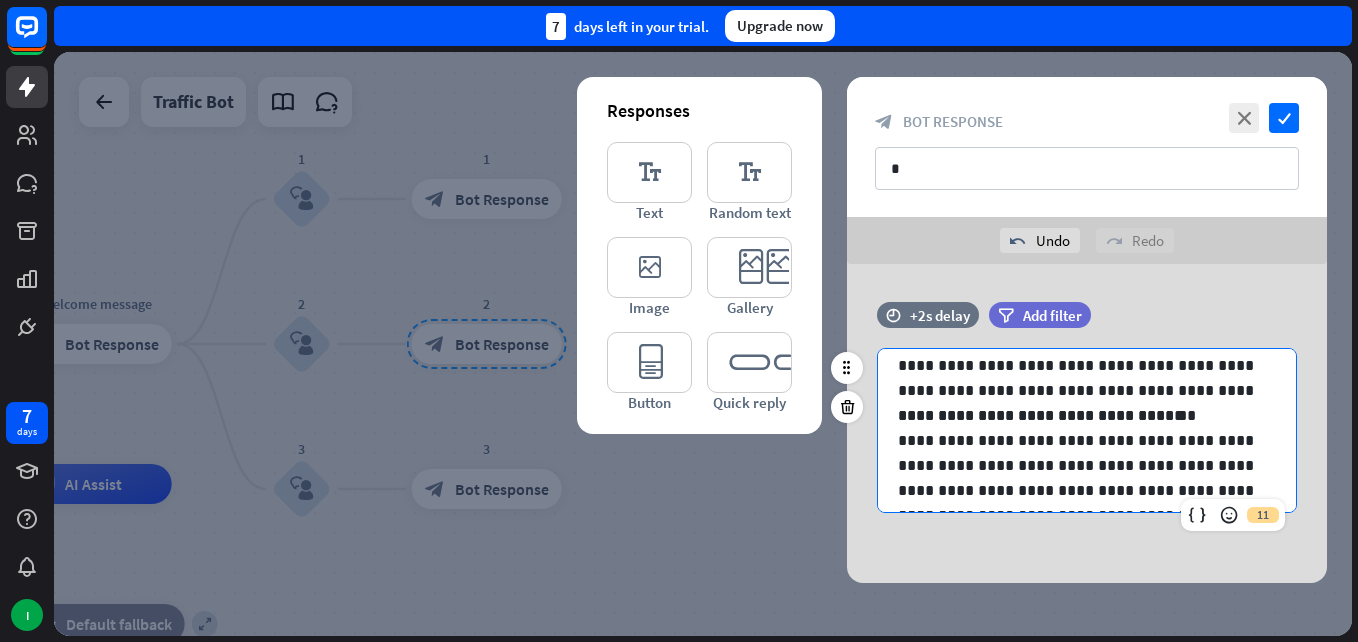 click on "**********" at bounding box center (1079, 465) 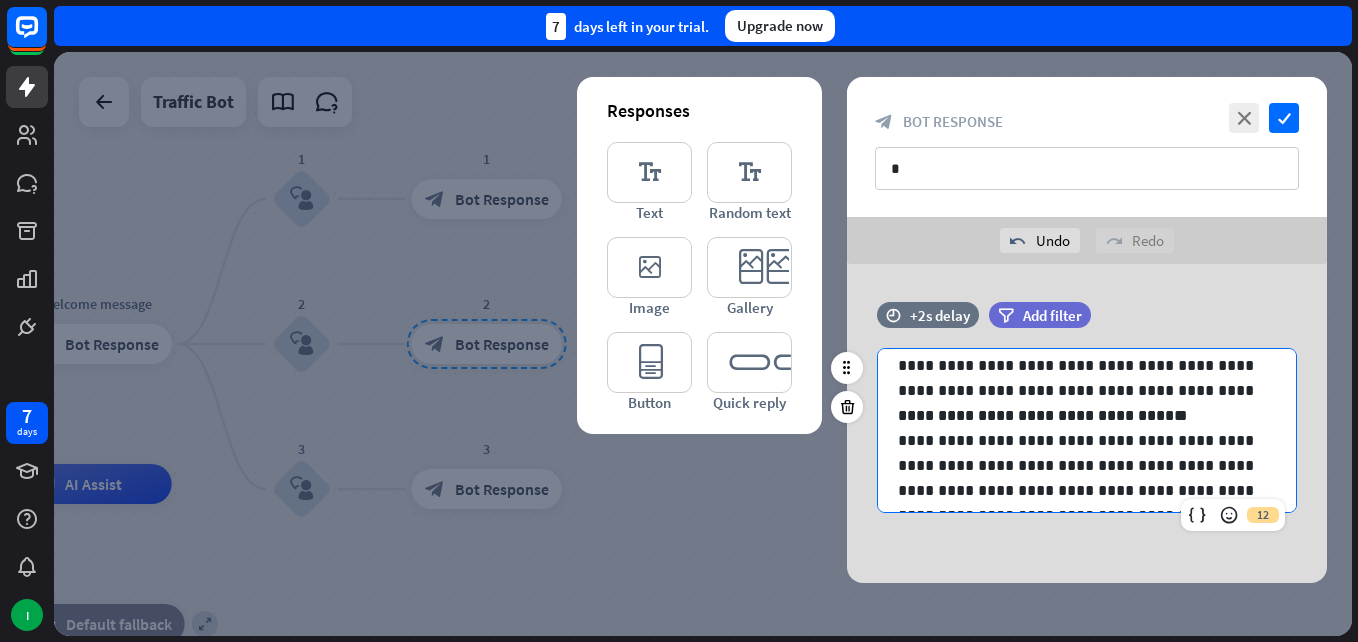 click on "**********" at bounding box center [1079, 415] 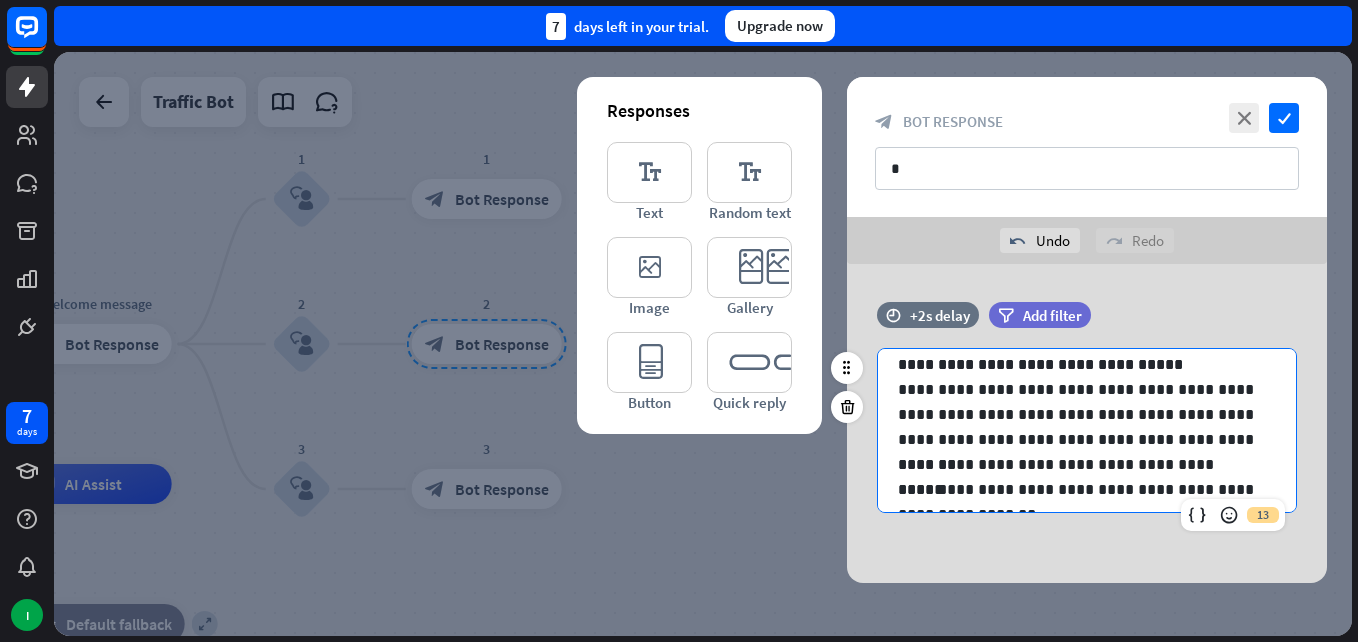 scroll, scrollTop: 397, scrollLeft: 0, axis: vertical 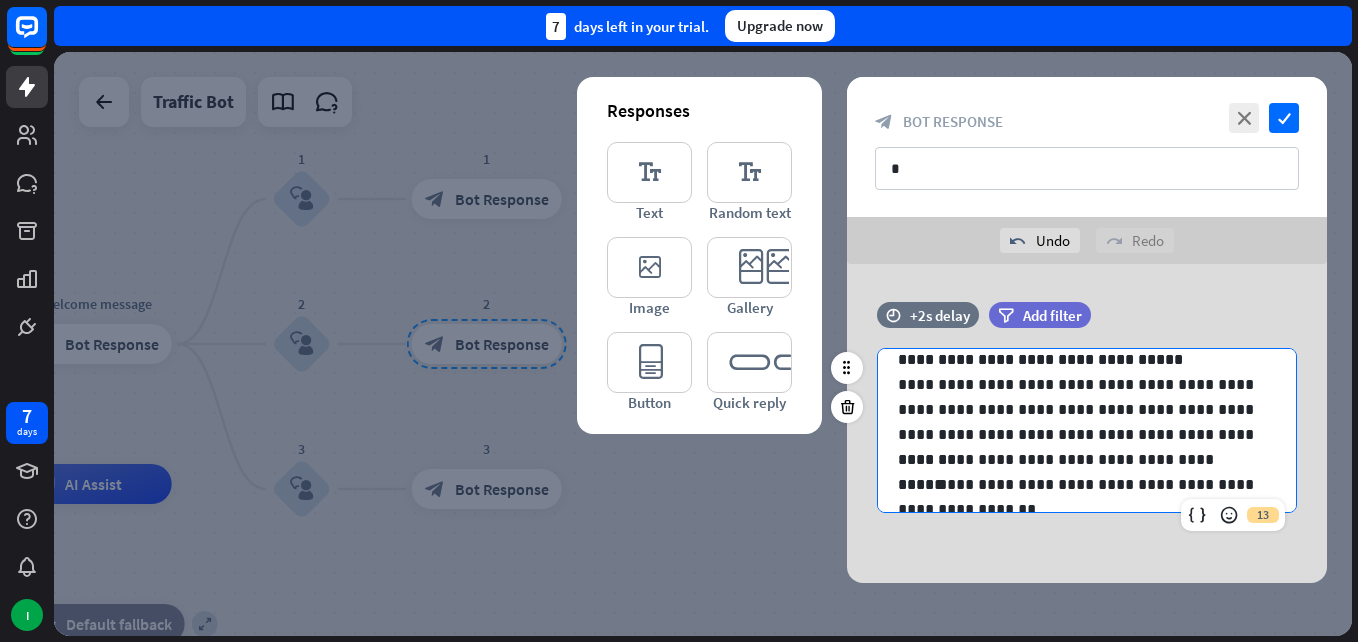 click on "**********" at bounding box center (1079, 409) 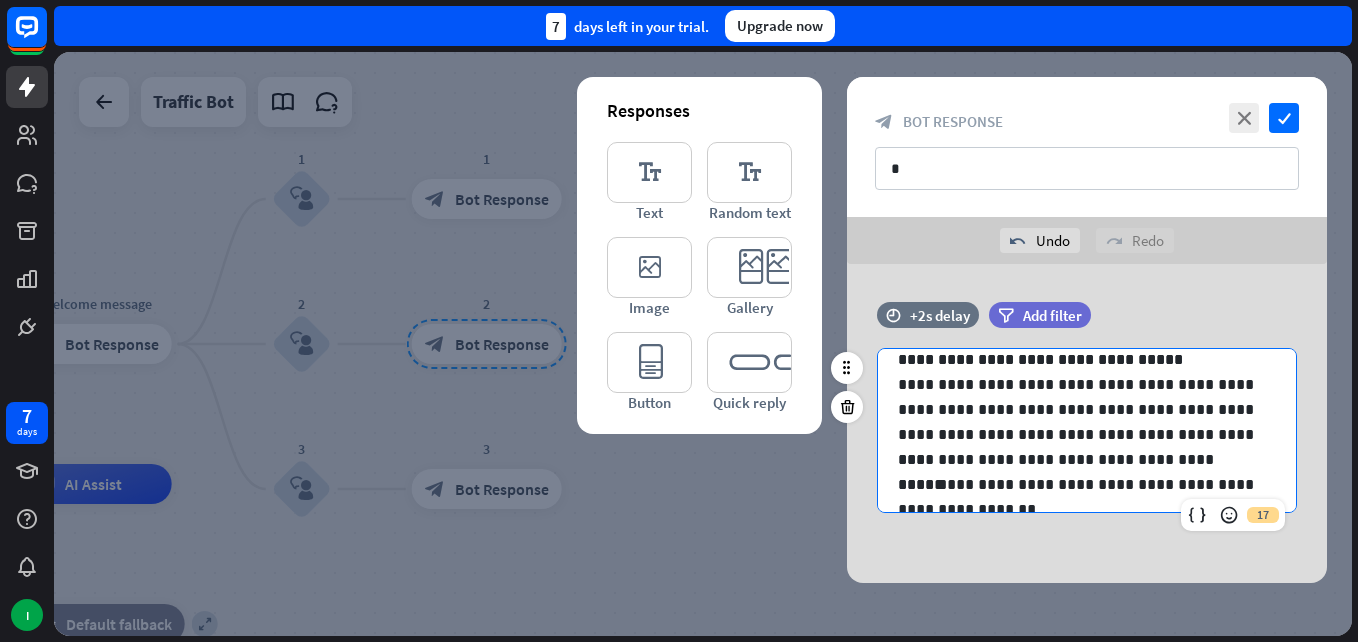 click on "**********" at bounding box center [1079, 459] 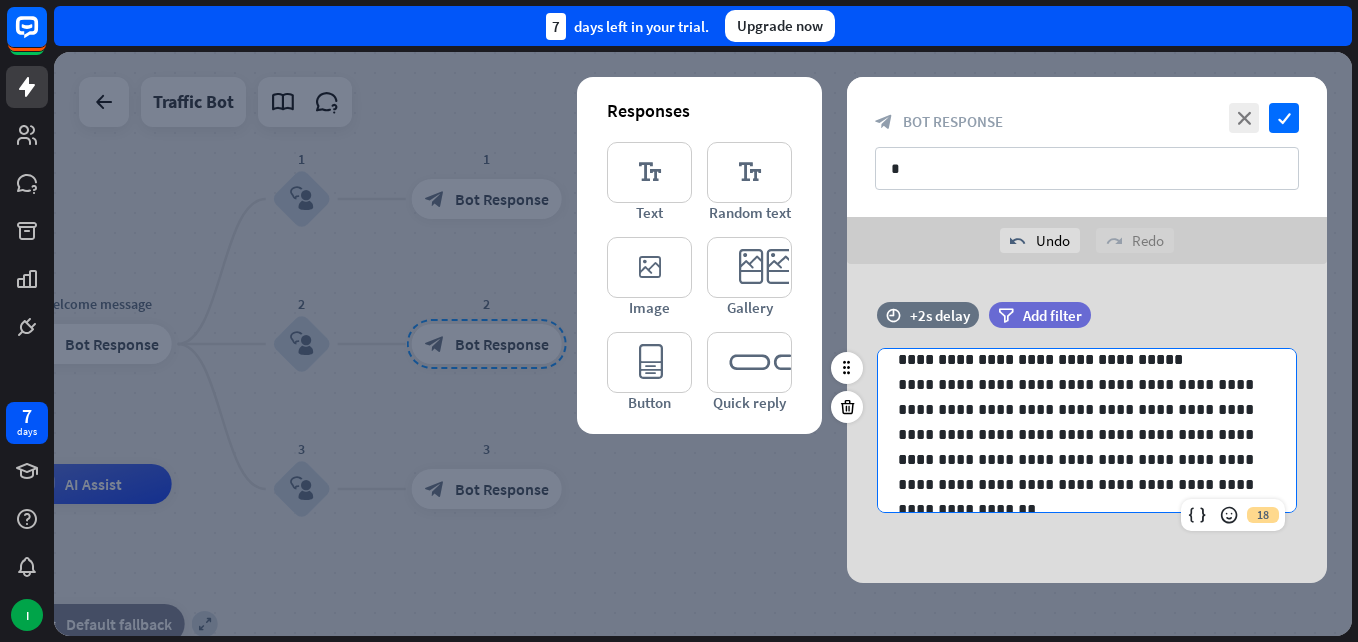 click on "**********" at bounding box center (1079, 459) 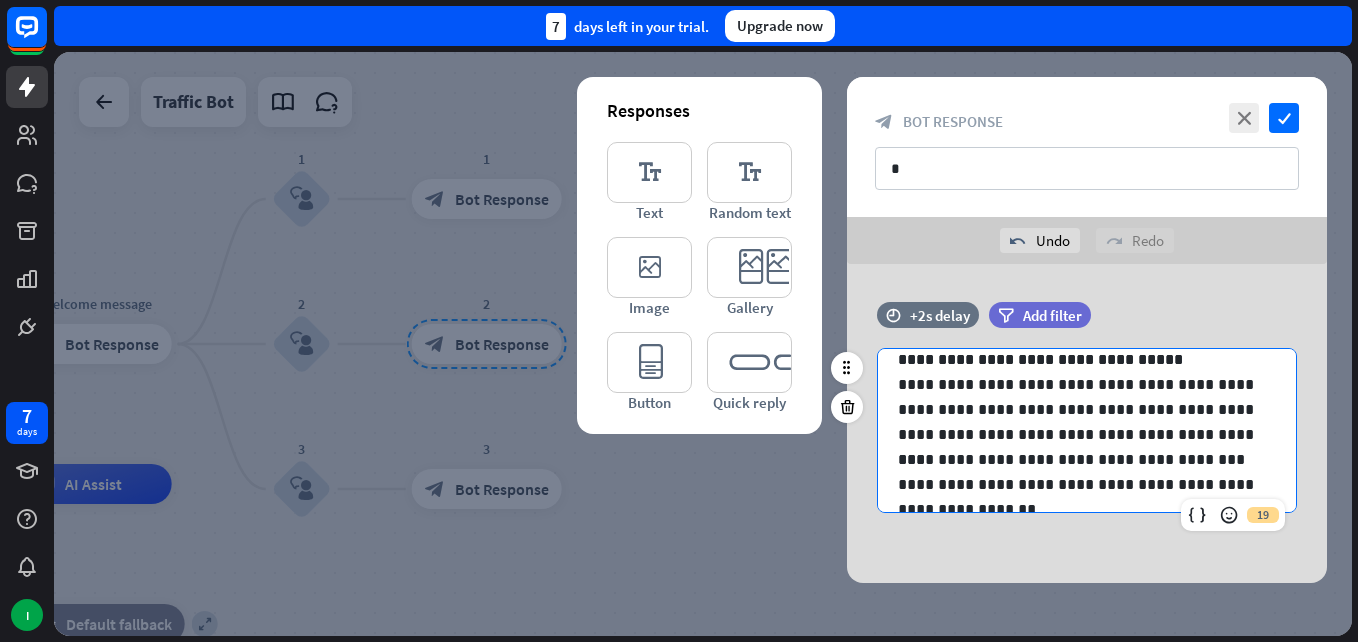 scroll, scrollTop: 427, scrollLeft: 0, axis: vertical 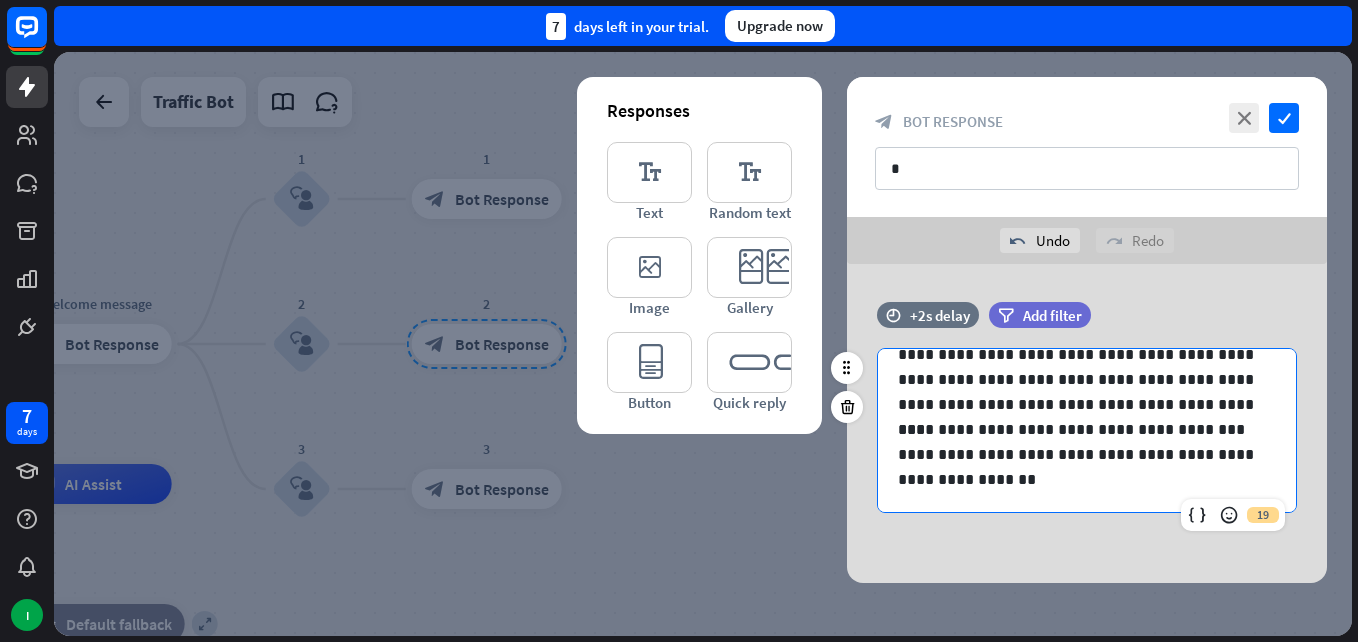 click on "**********" at bounding box center [1079, 467] 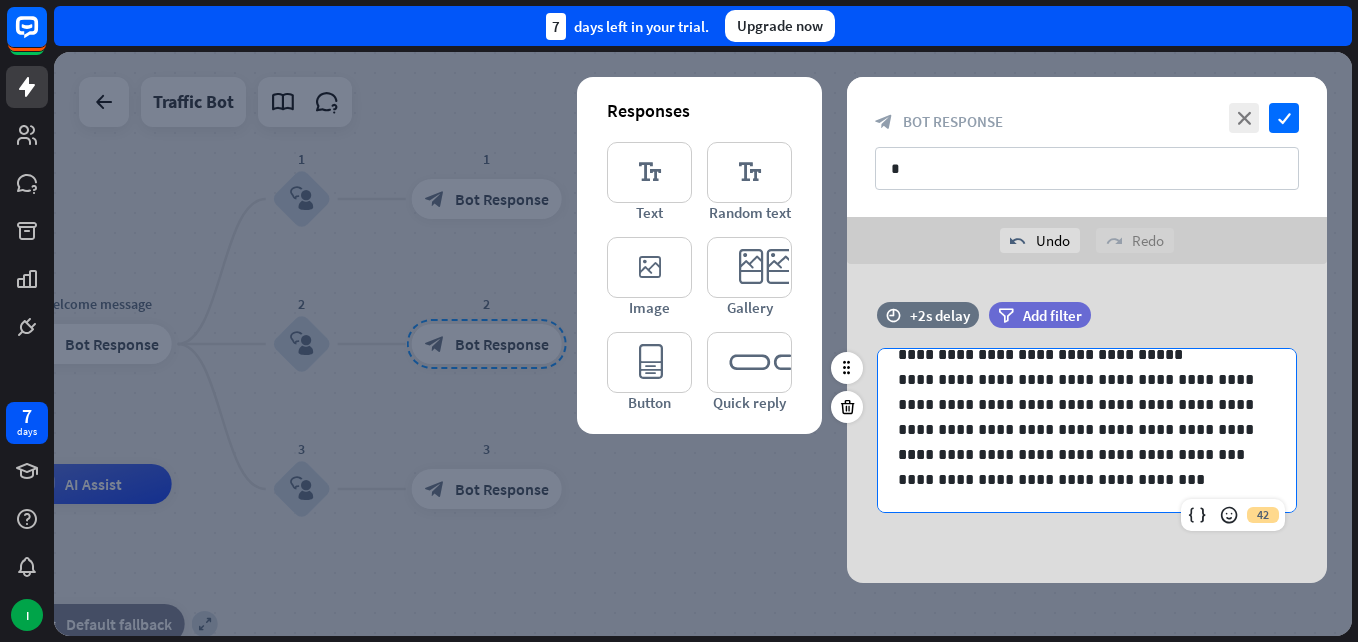 scroll, scrollTop: 427, scrollLeft: 0, axis: vertical 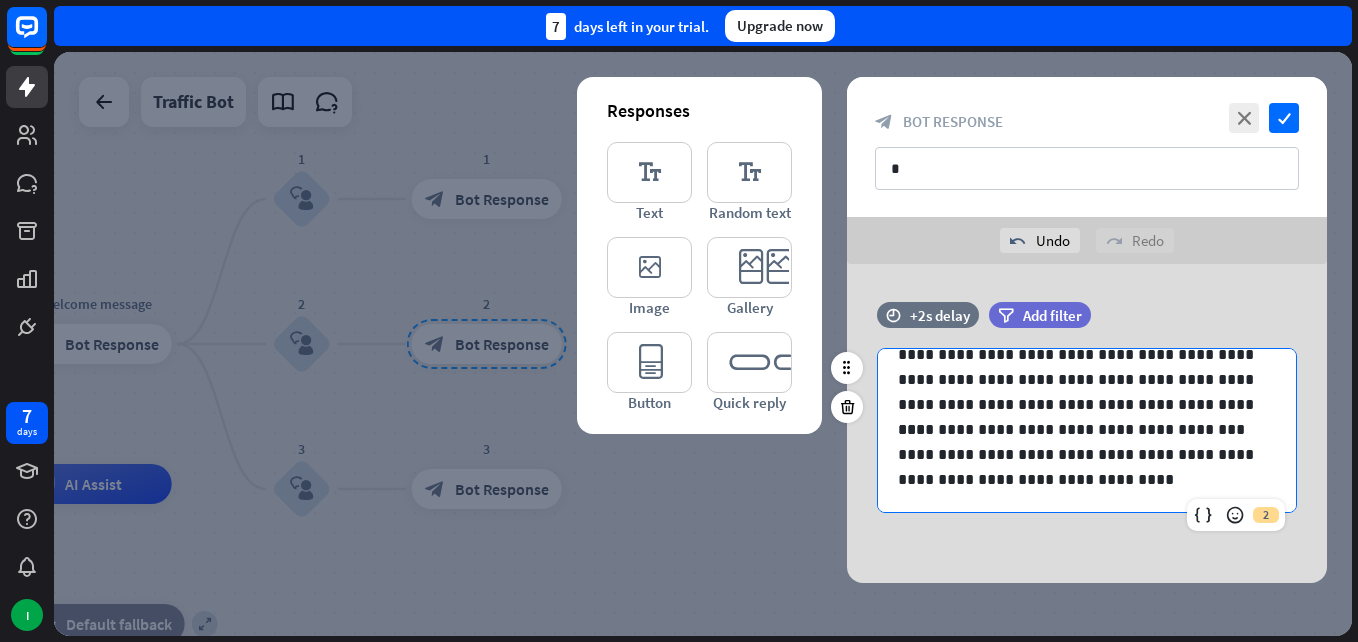 drag, startPoint x: 1083, startPoint y: 491, endPoint x: 1021, endPoint y: 485, distance: 62.289646 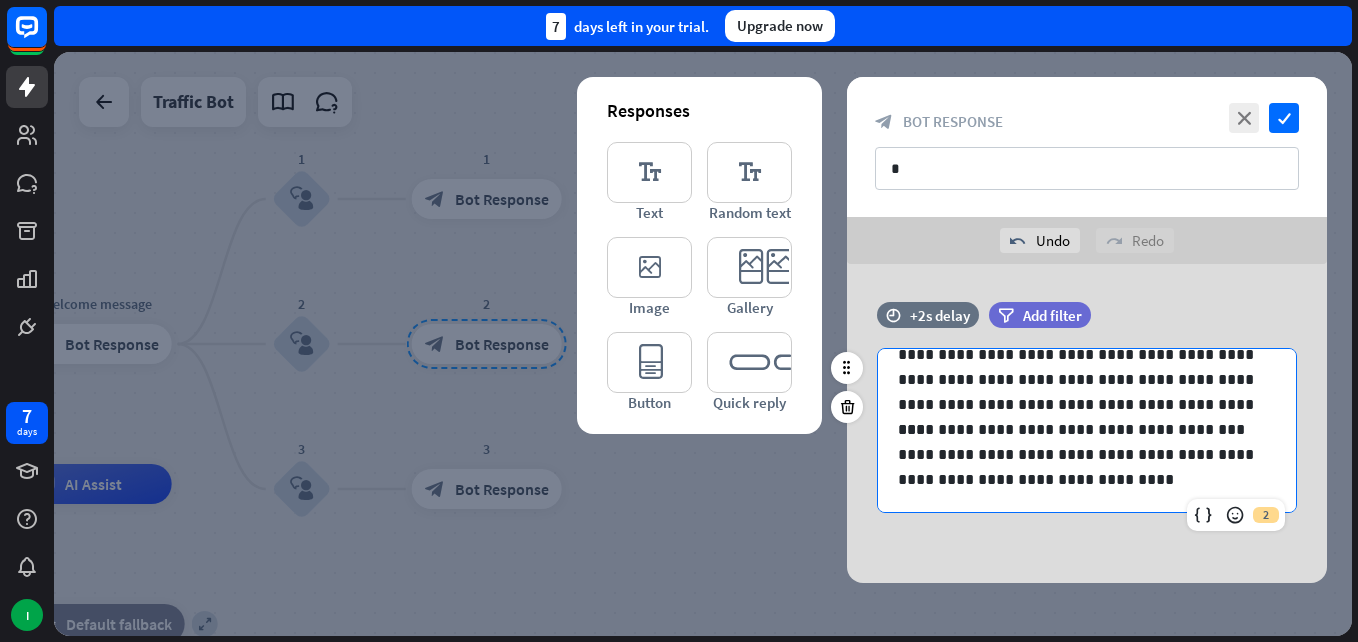 drag, startPoint x: 947, startPoint y: 463, endPoint x: 916, endPoint y: 451, distance: 33.24154 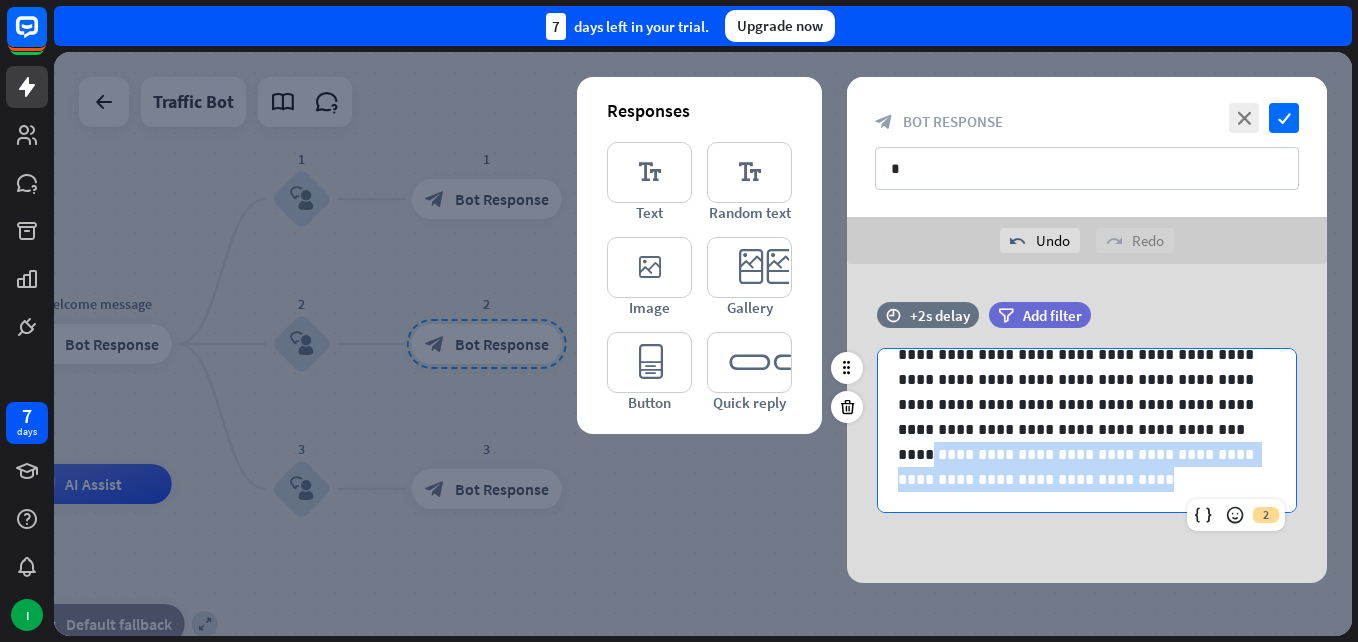 drag, startPoint x: 924, startPoint y: 451, endPoint x: 1034, endPoint y: 478, distance: 113.265175 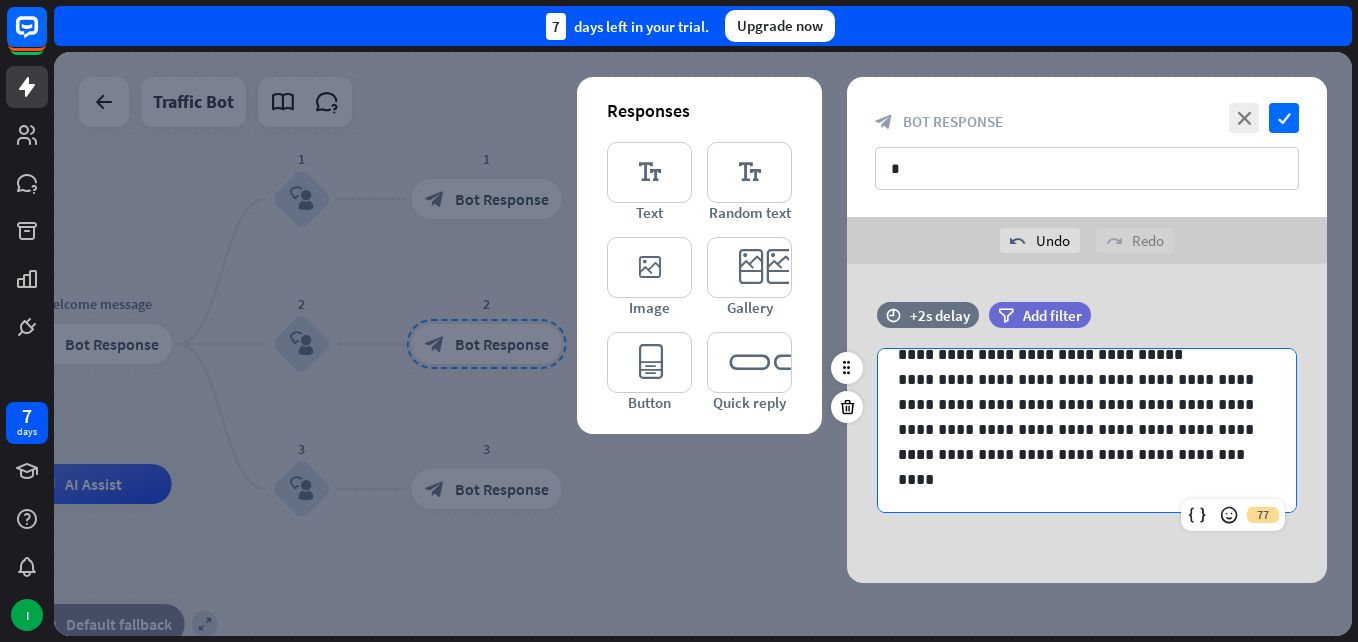 scroll, scrollTop: 402, scrollLeft: 0, axis: vertical 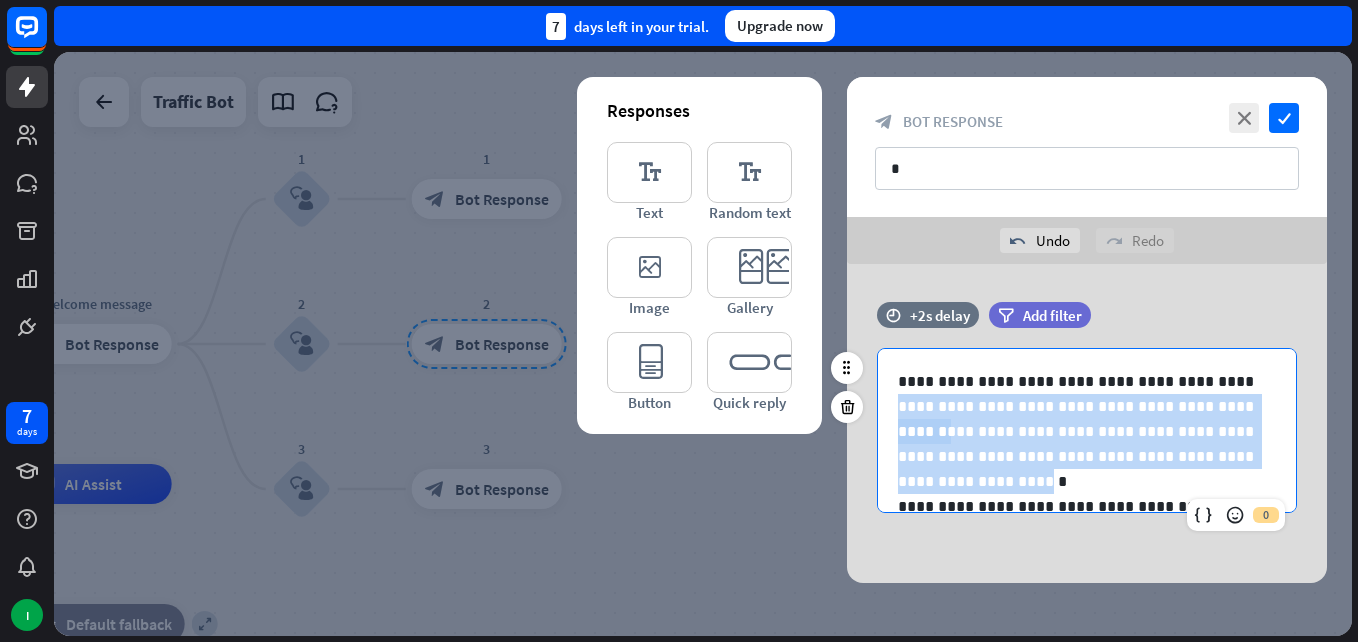 drag, startPoint x: 906, startPoint y: 446, endPoint x: 889, endPoint y: 416, distance: 34.48188 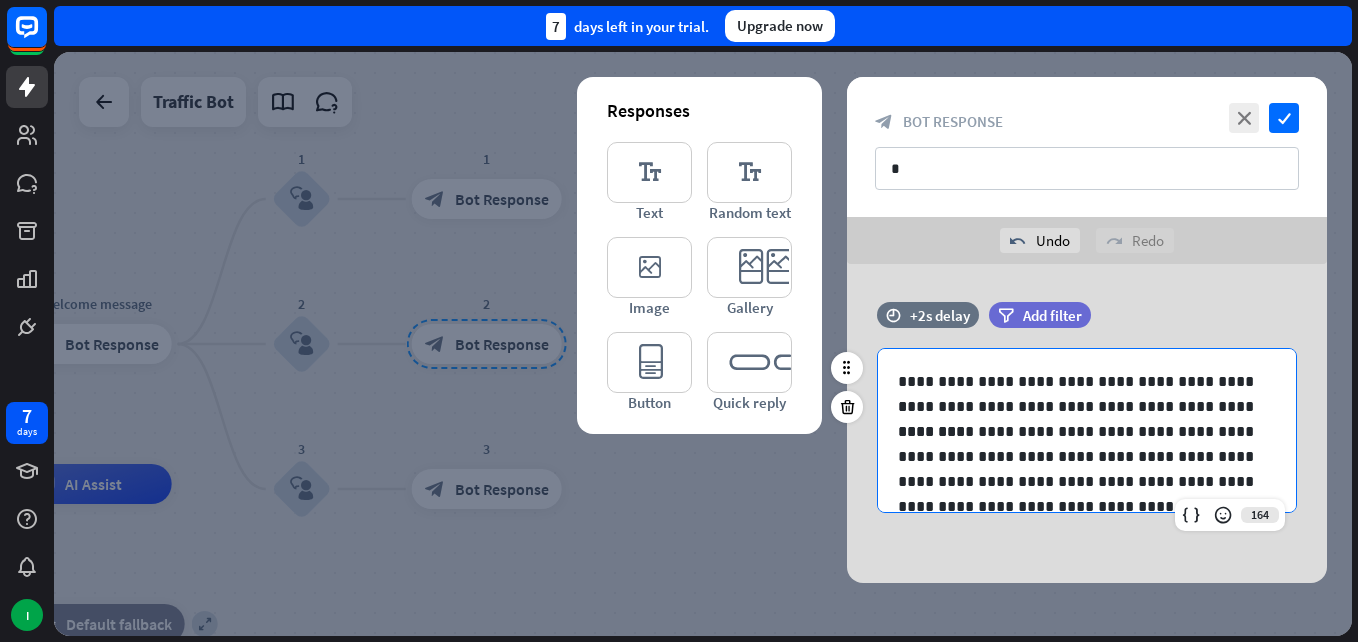 click on "**********" at bounding box center (1079, 406) 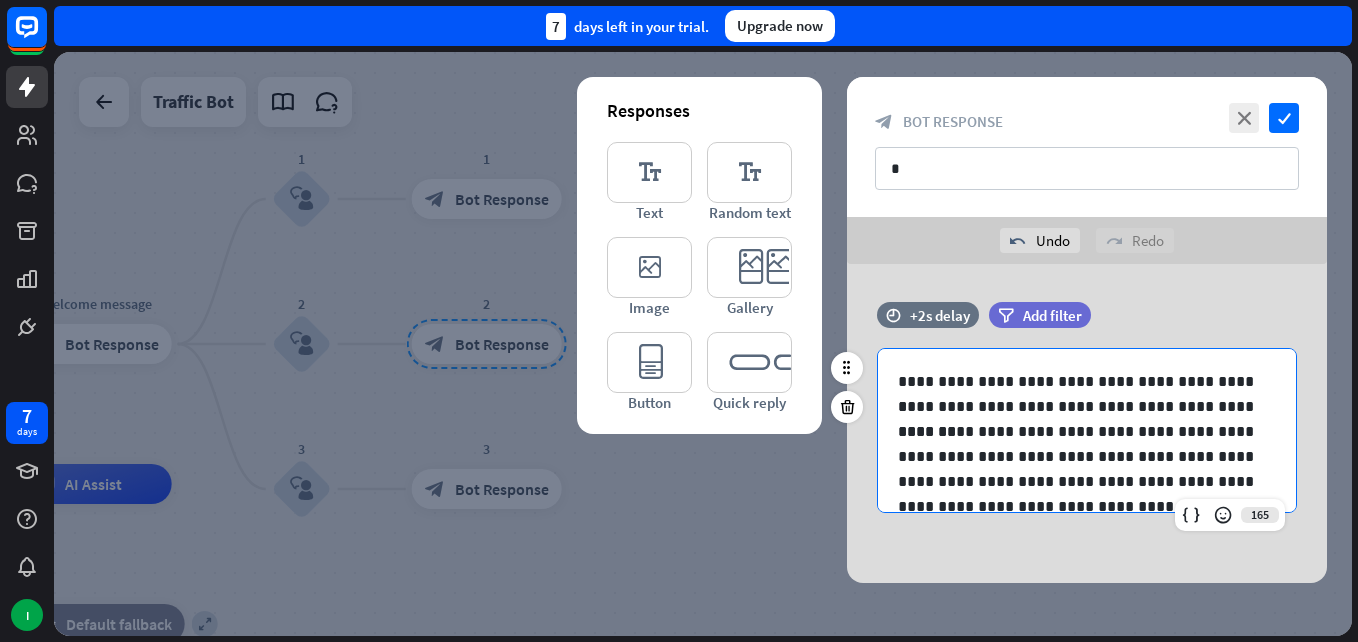 click on "**********" at bounding box center [1079, 406] 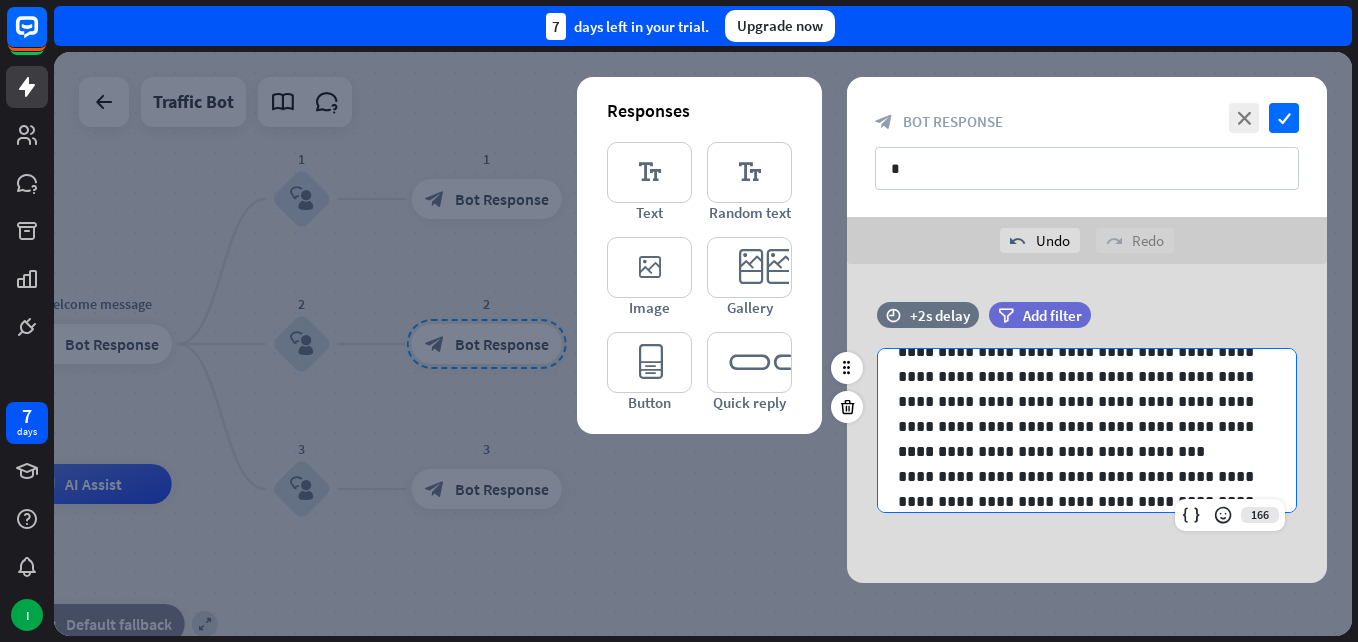scroll, scrollTop: 120, scrollLeft: 0, axis: vertical 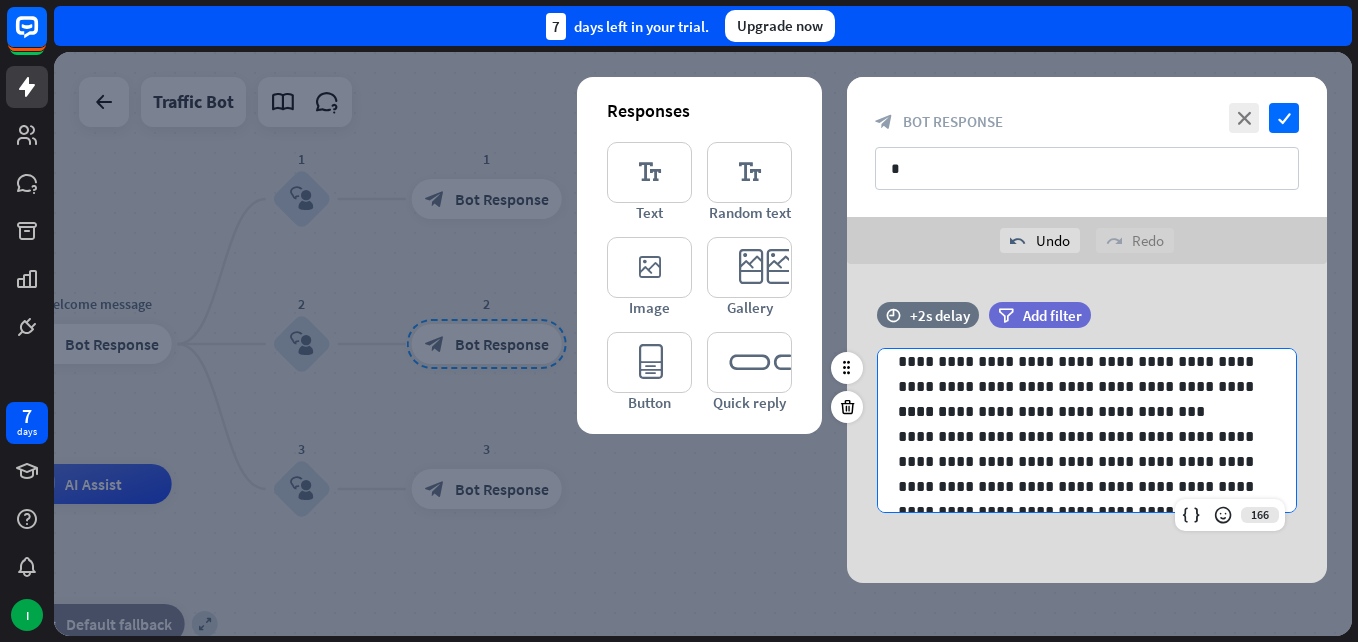 click on "**********" at bounding box center [1079, 411] 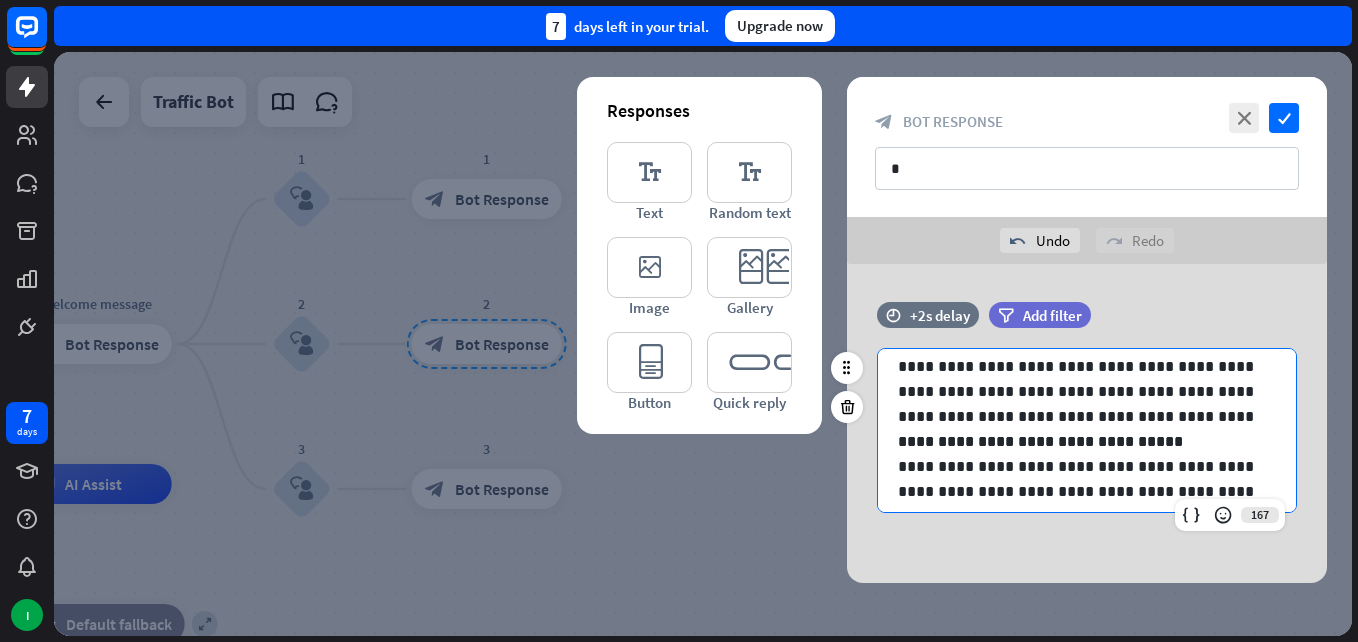 scroll, scrollTop: 263, scrollLeft: 0, axis: vertical 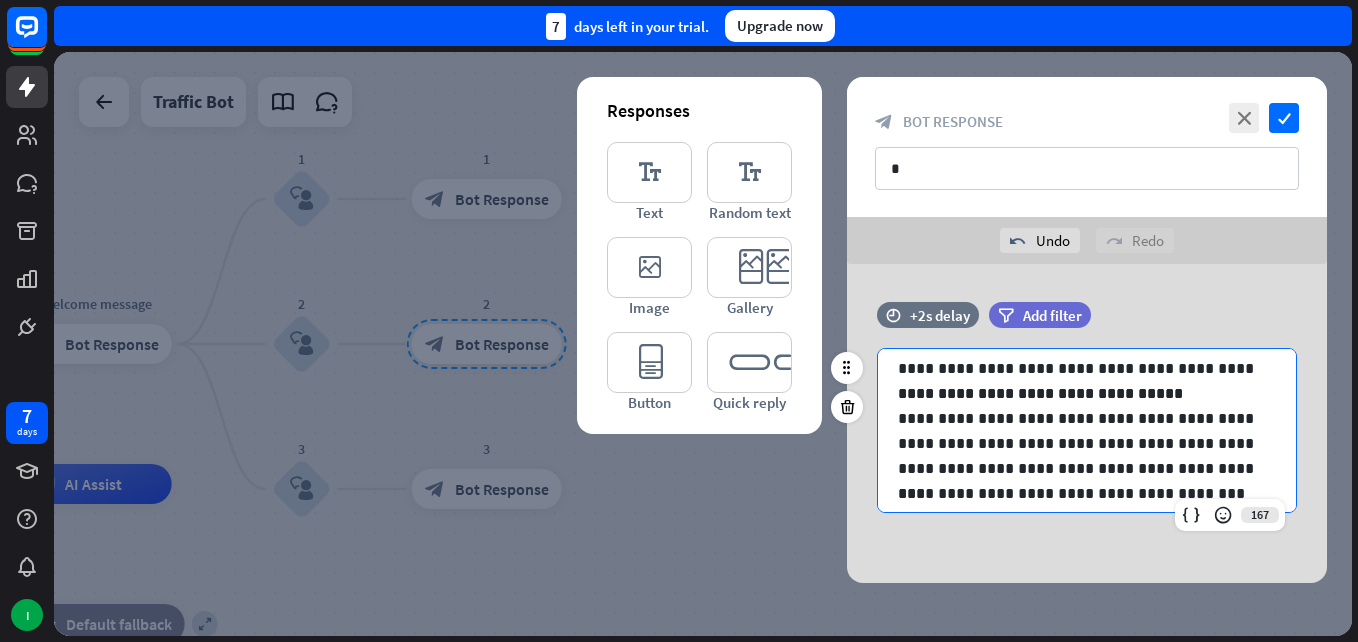click on "**********" at bounding box center [1079, 393] 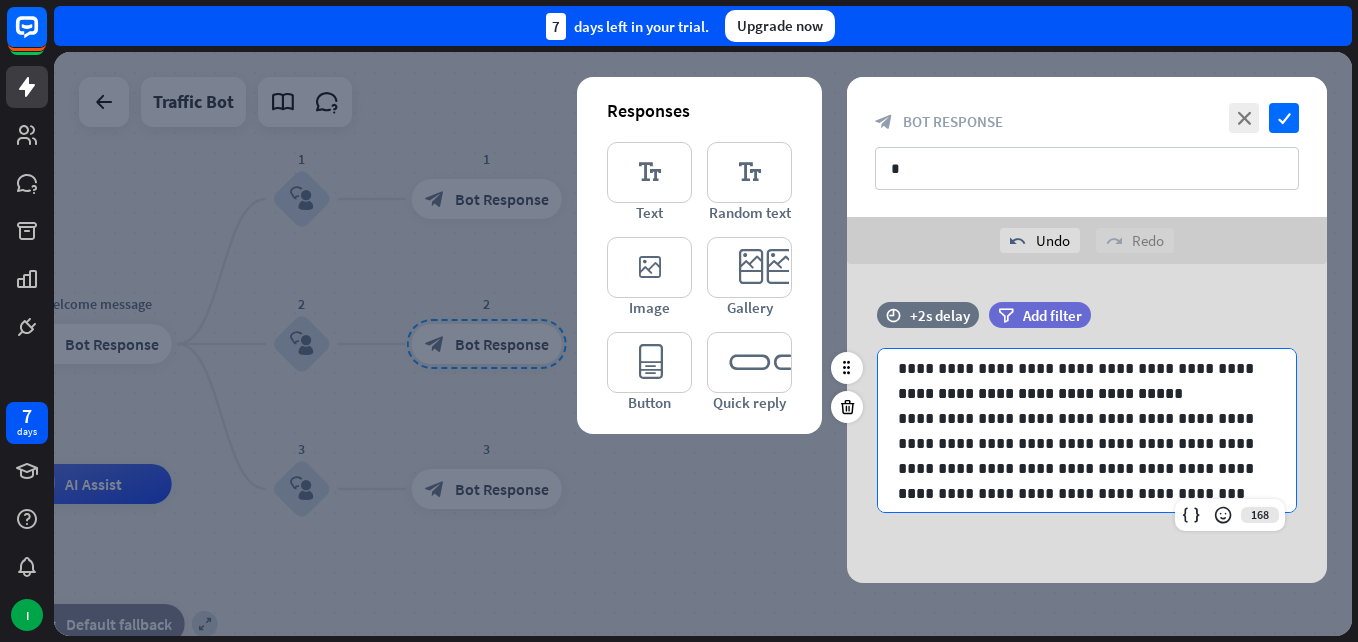 scroll, scrollTop: 327, scrollLeft: 0, axis: vertical 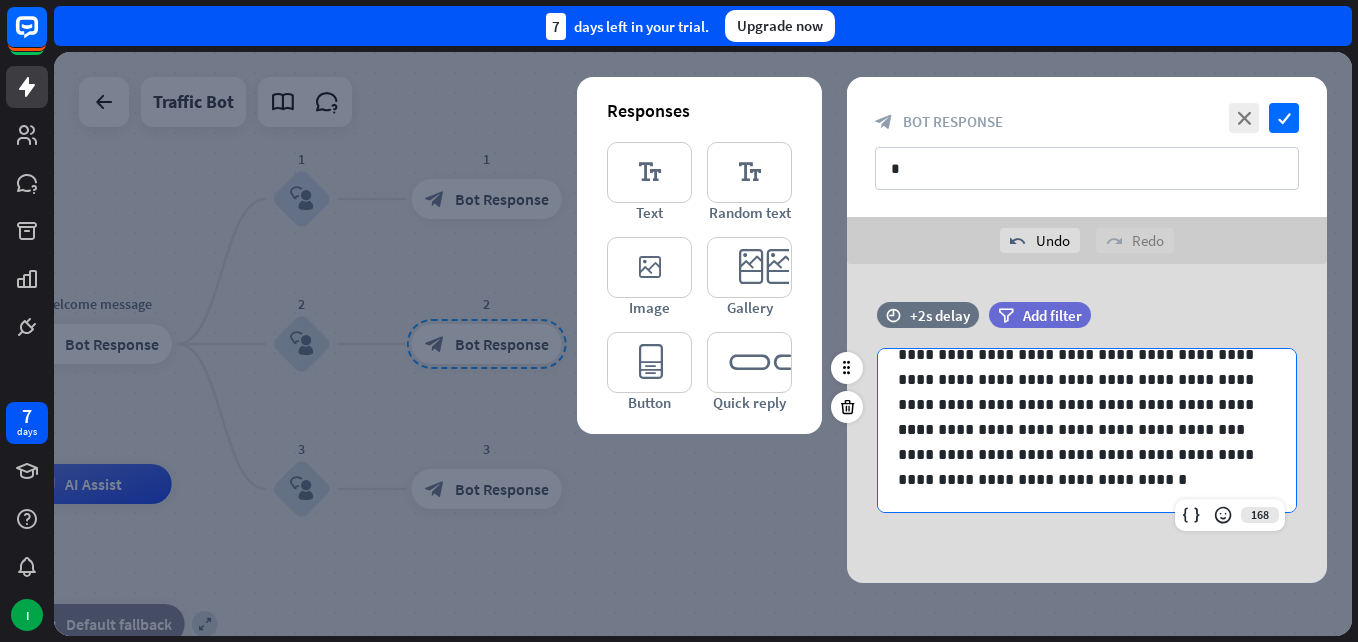click on "**********" at bounding box center (1079, 429) 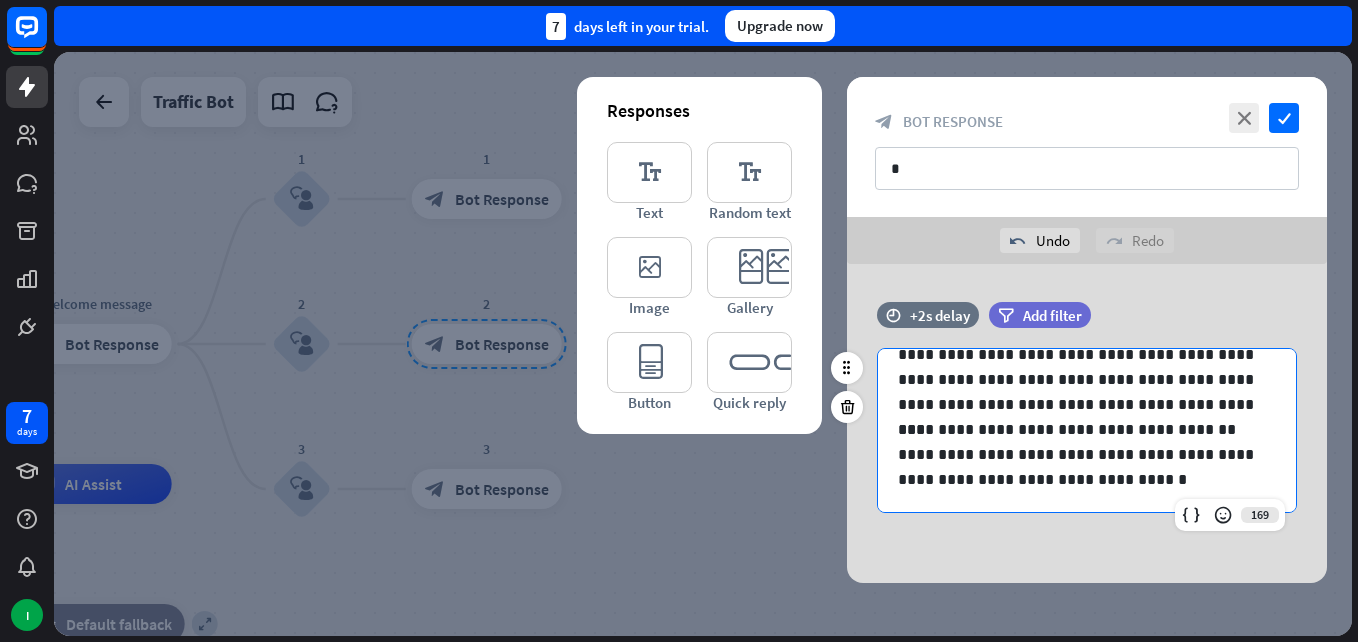 click on "**********" at bounding box center [1079, 467] 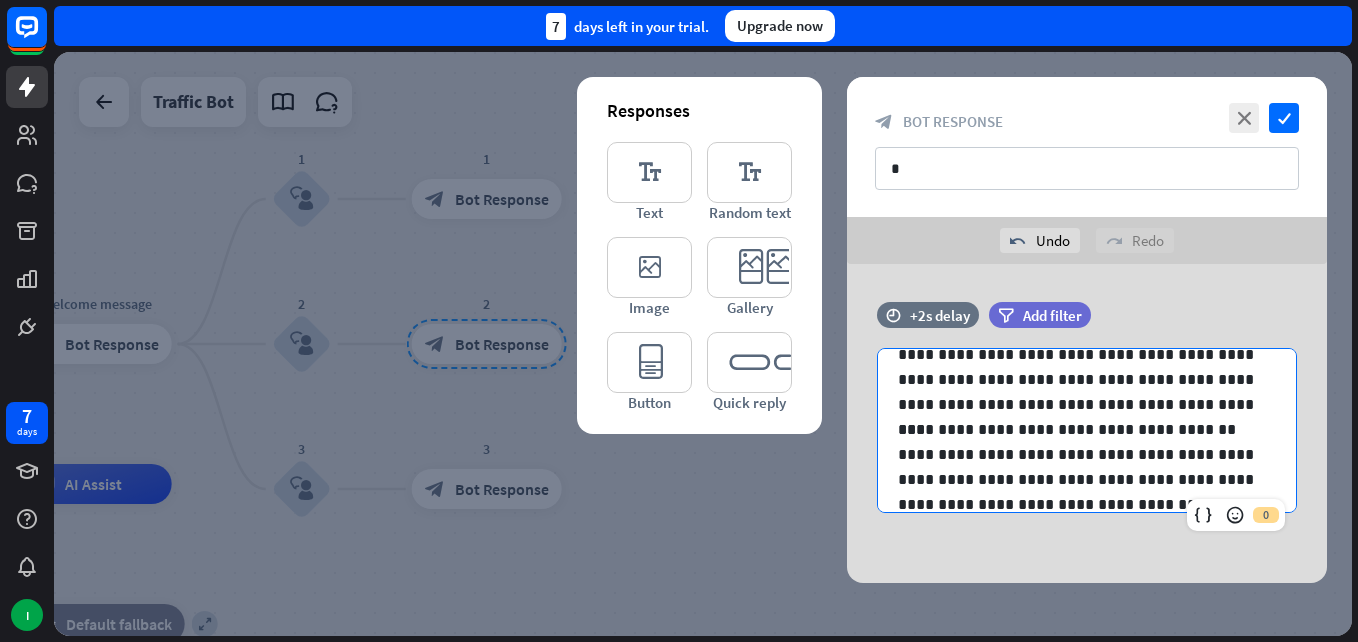 scroll, scrollTop: 435, scrollLeft: 0, axis: vertical 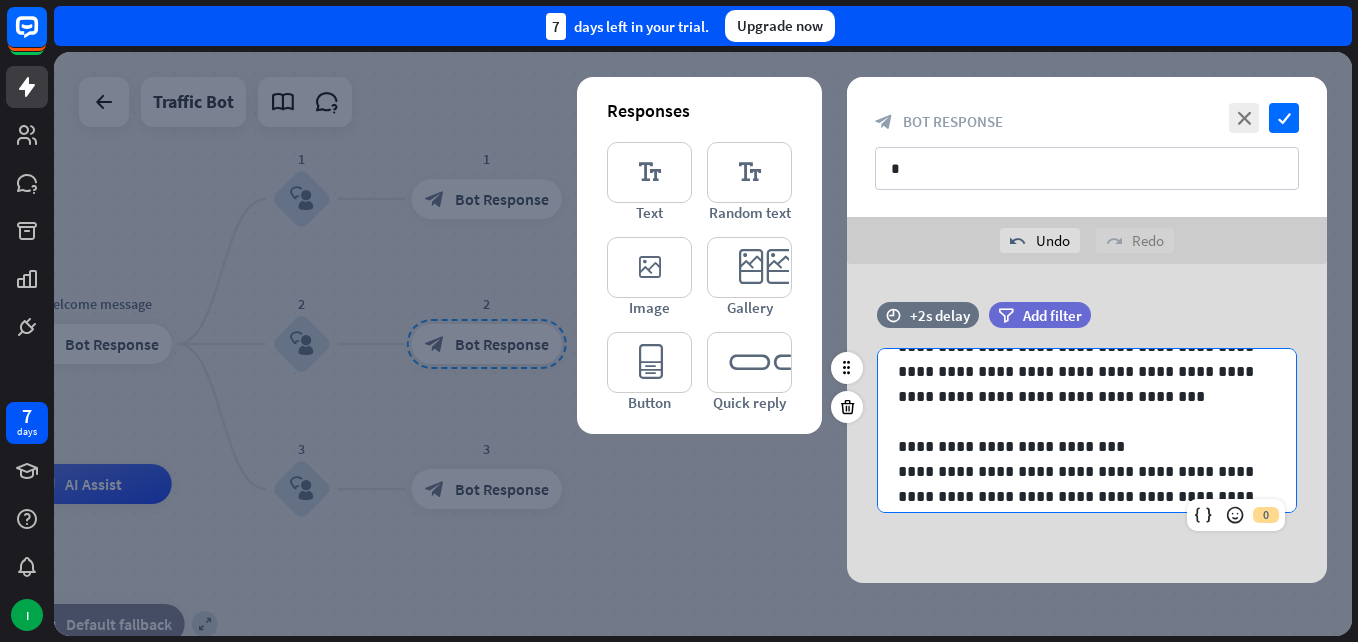 click on "**********" at bounding box center (1079, 446) 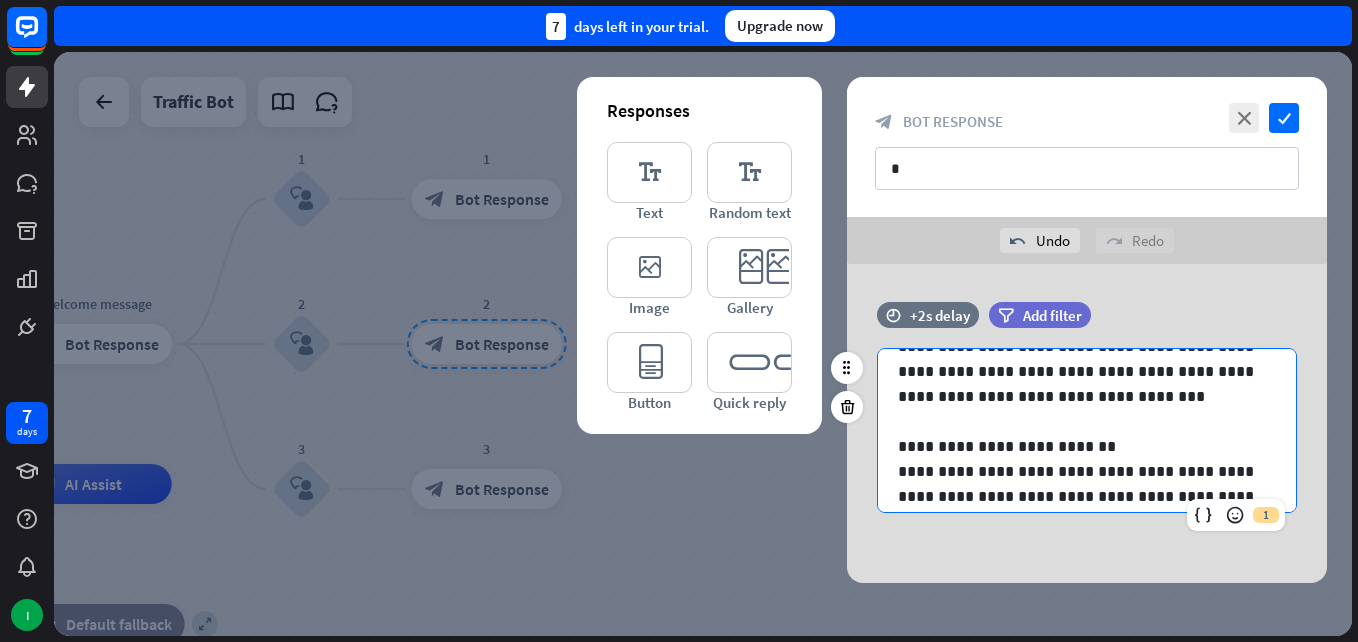 click on "**********" at bounding box center [1087, 221] 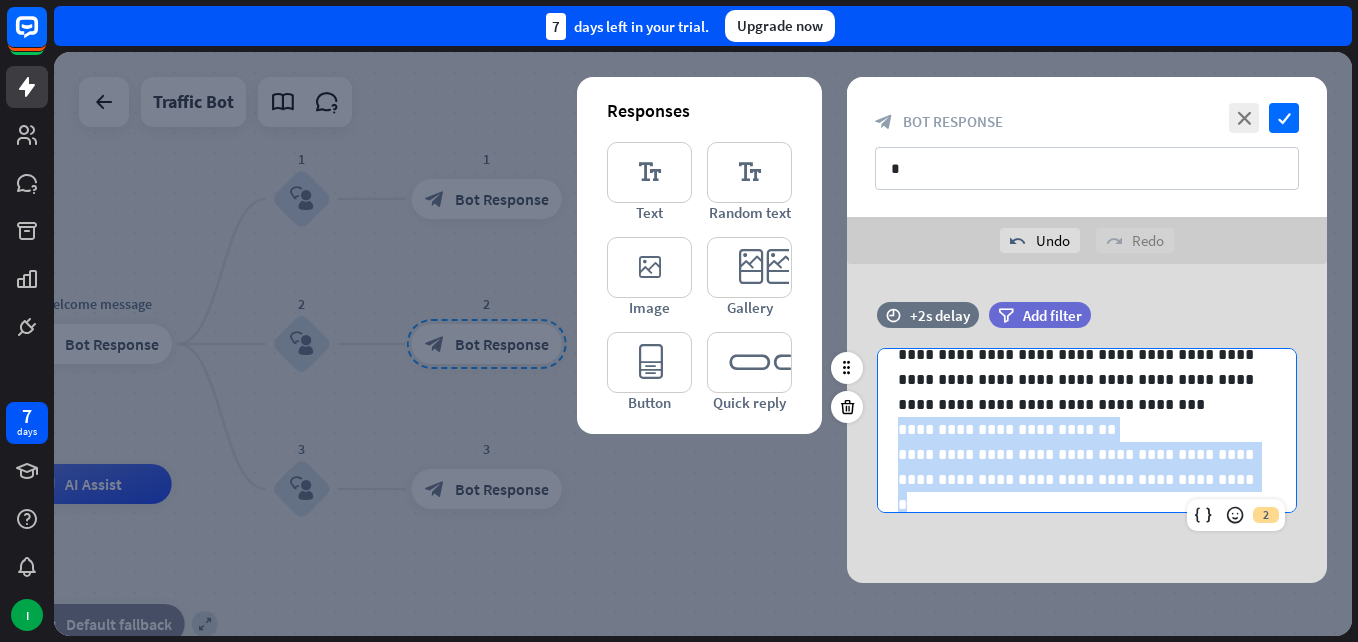 drag, startPoint x: 1147, startPoint y: 485, endPoint x: 890, endPoint y: 434, distance: 262.01144 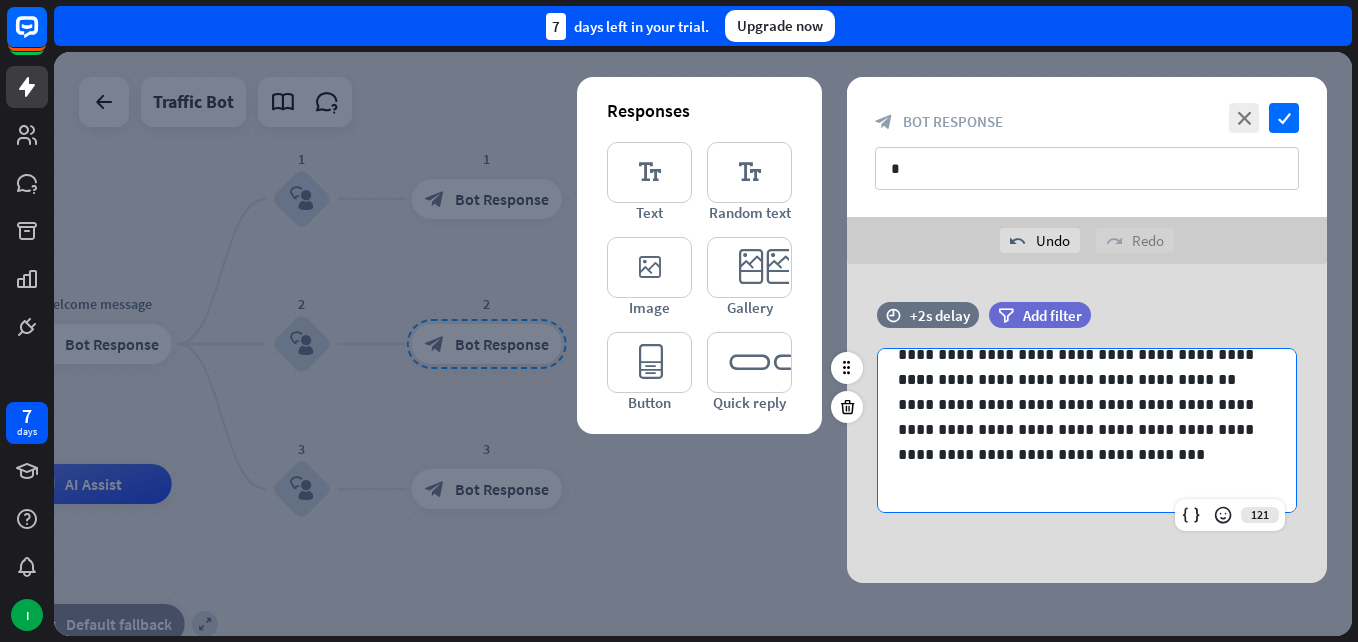 scroll, scrollTop: 352, scrollLeft: 0, axis: vertical 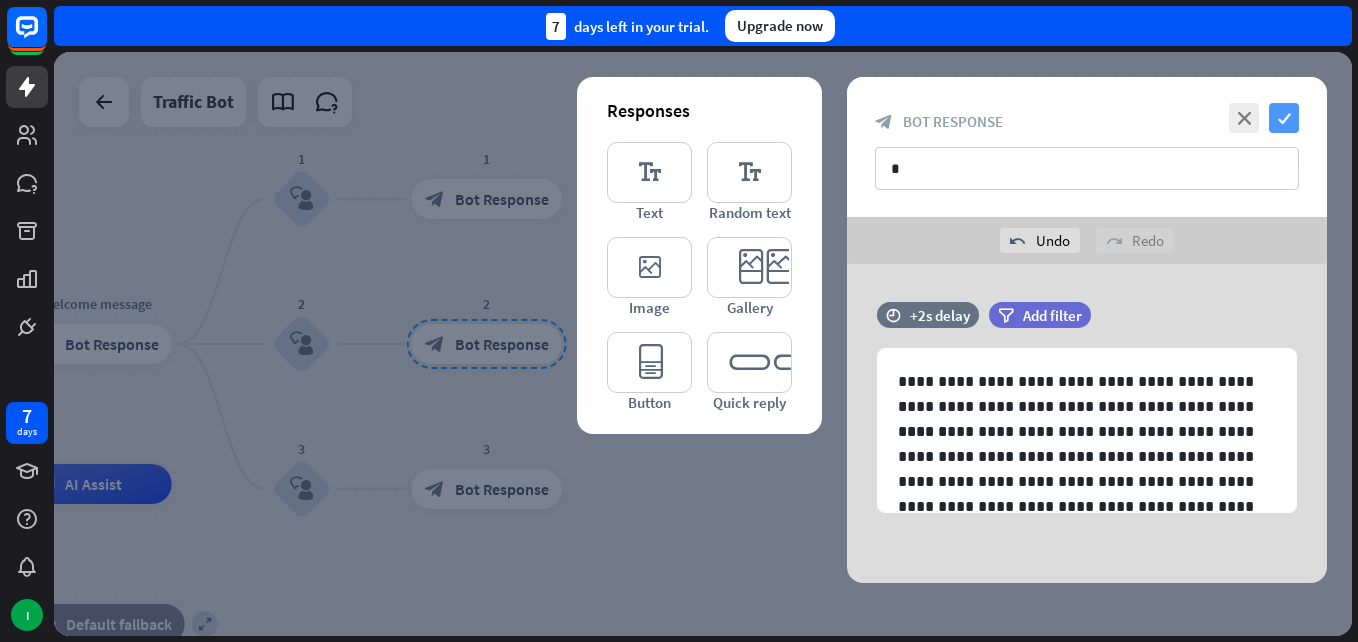 click on "check" at bounding box center (1284, 118) 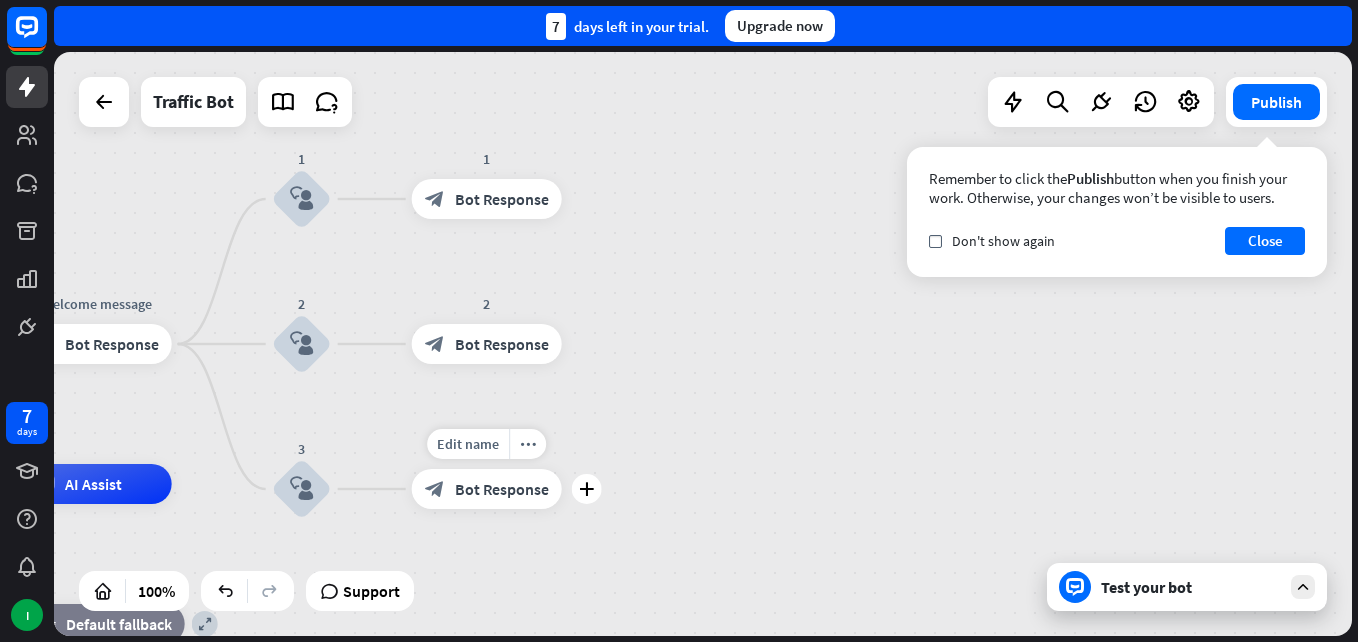 click on "Bot Response" at bounding box center [502, 489] 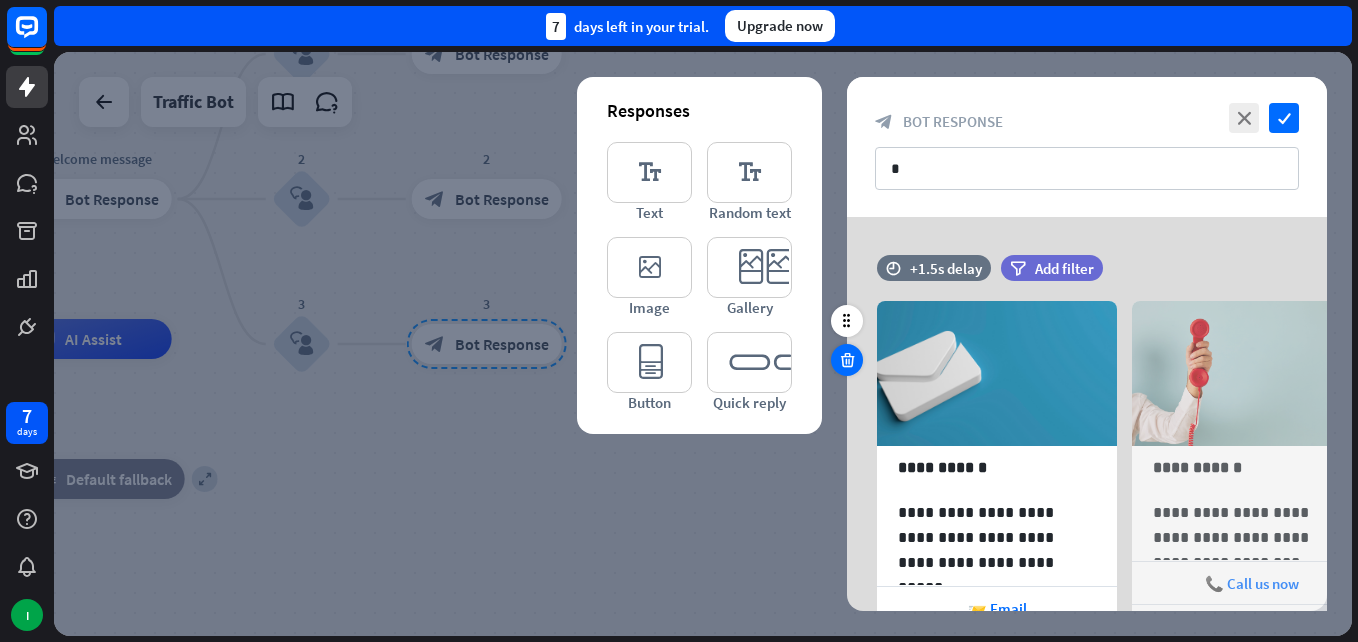 click at bounding box center [847, 360] 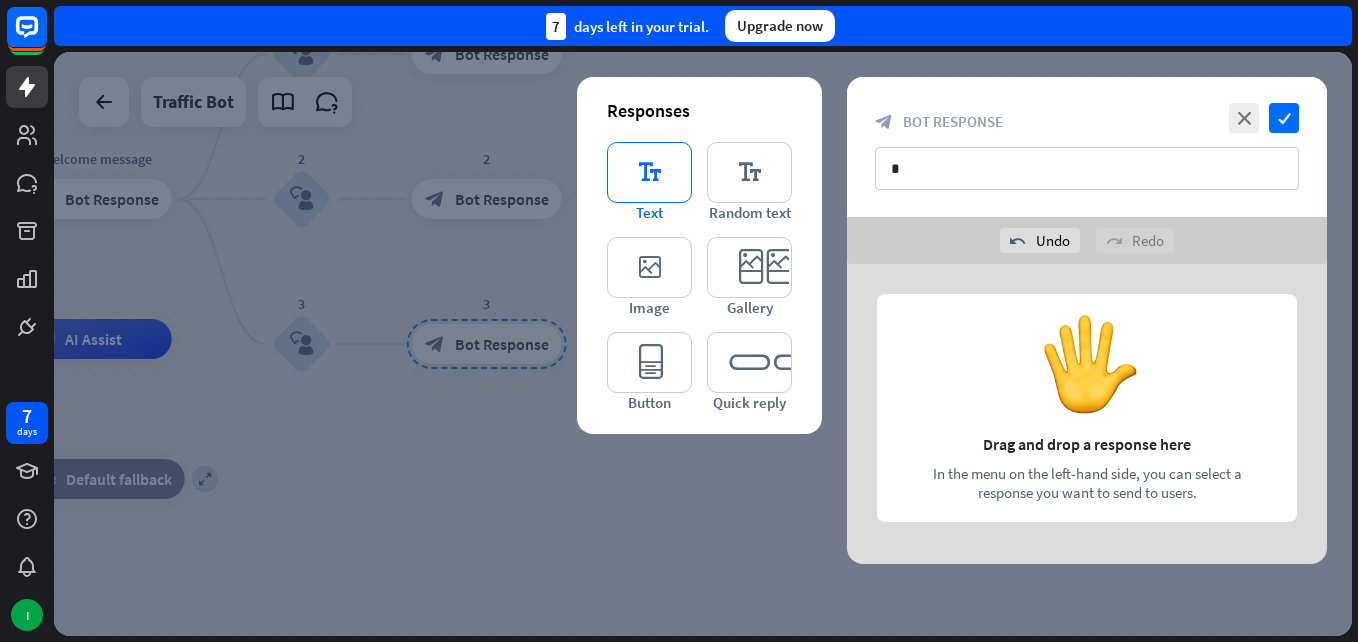 click on "editor_text" at bounding box center (649, 172) 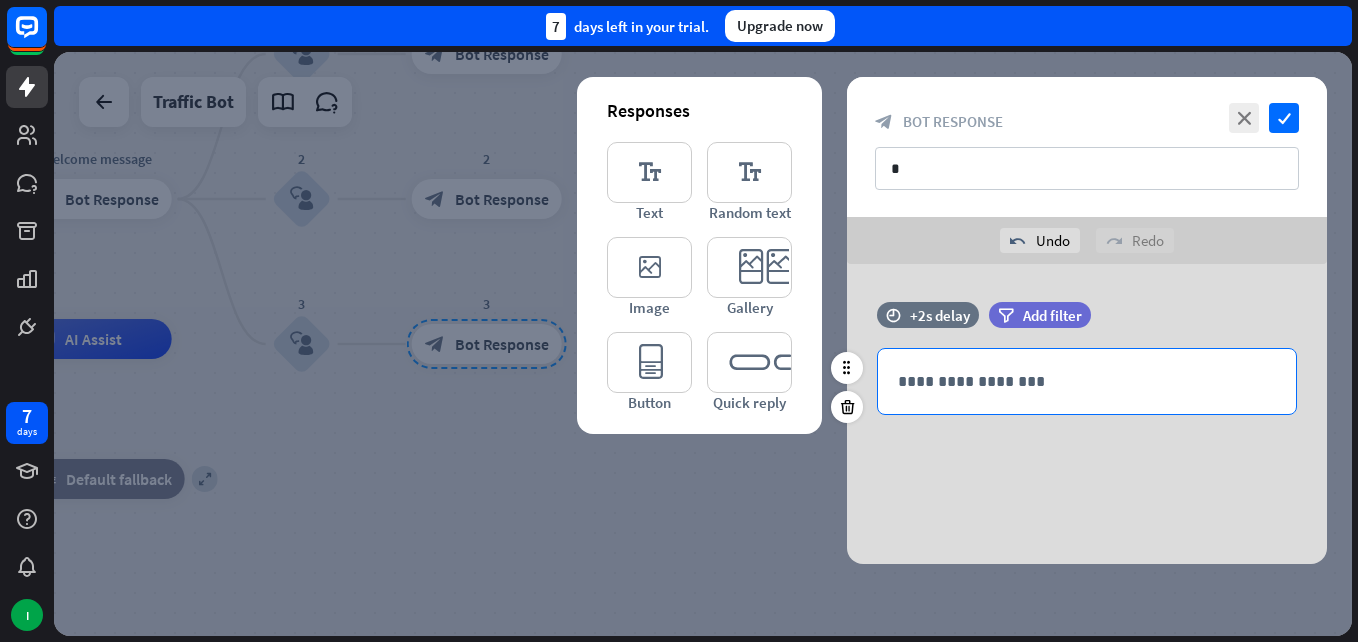 click on "**********" at bounding box center [1087, 381] 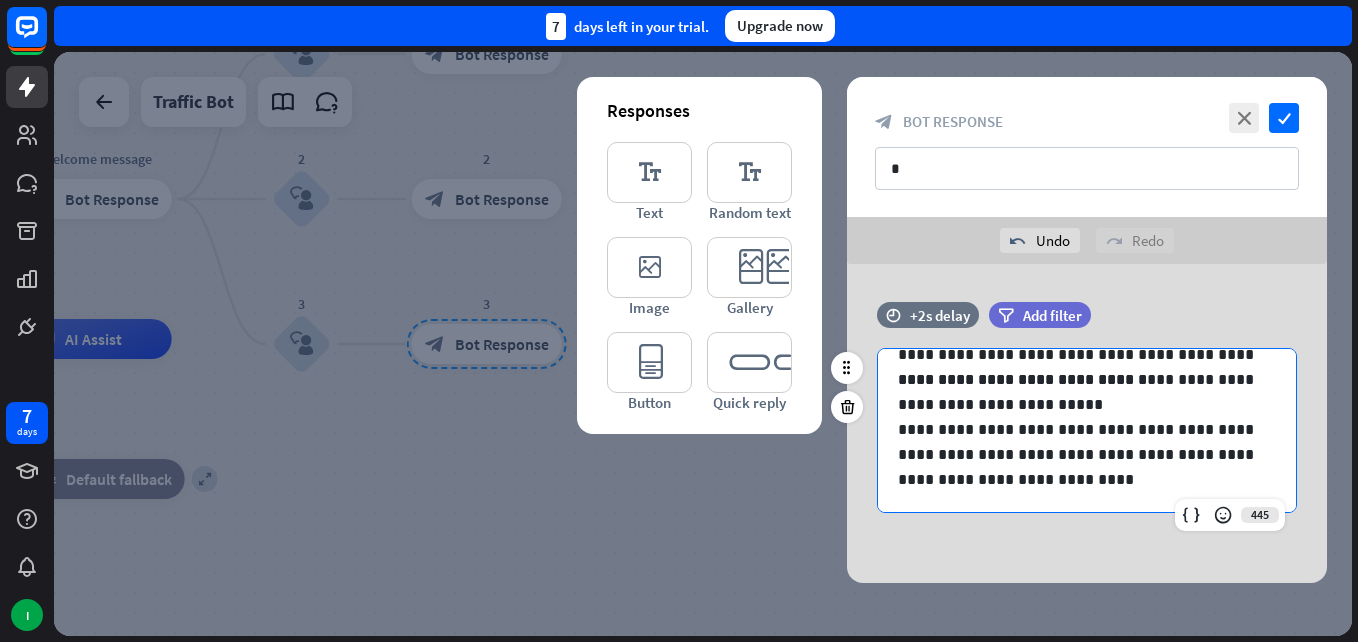 scroll, scrollTop: 227, scrollLeft: 0, axis: vertical 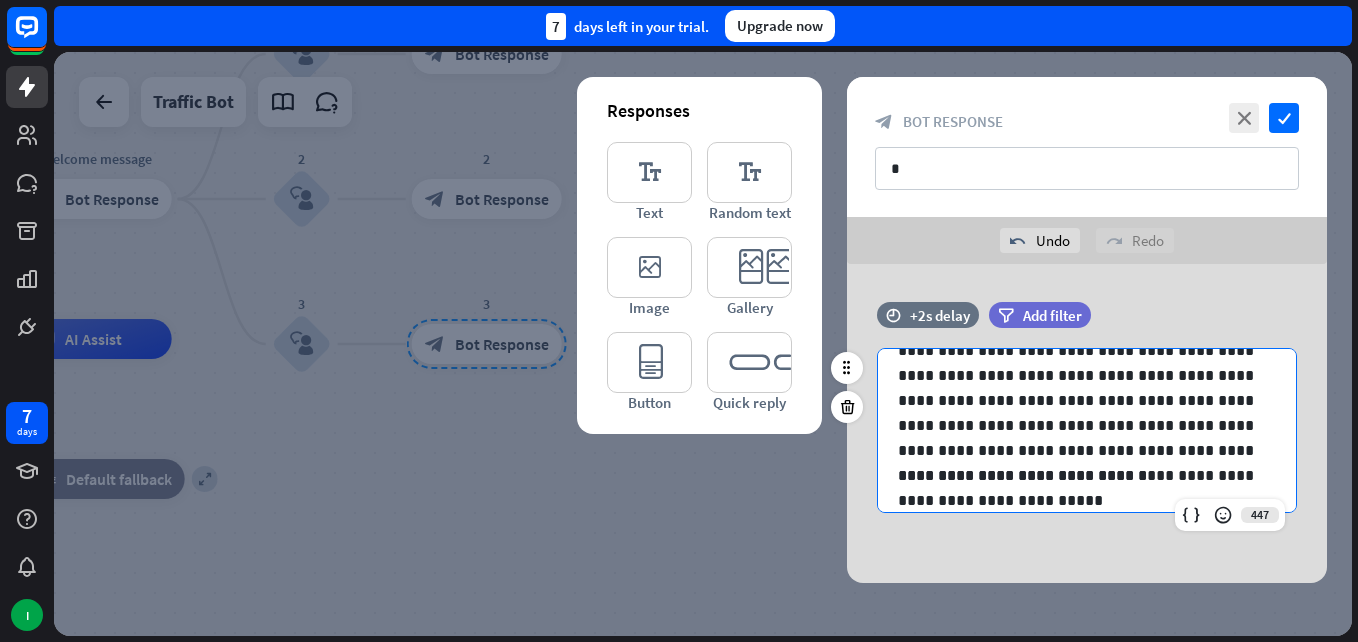 click on "**********" at bounding box center [1087, 430] 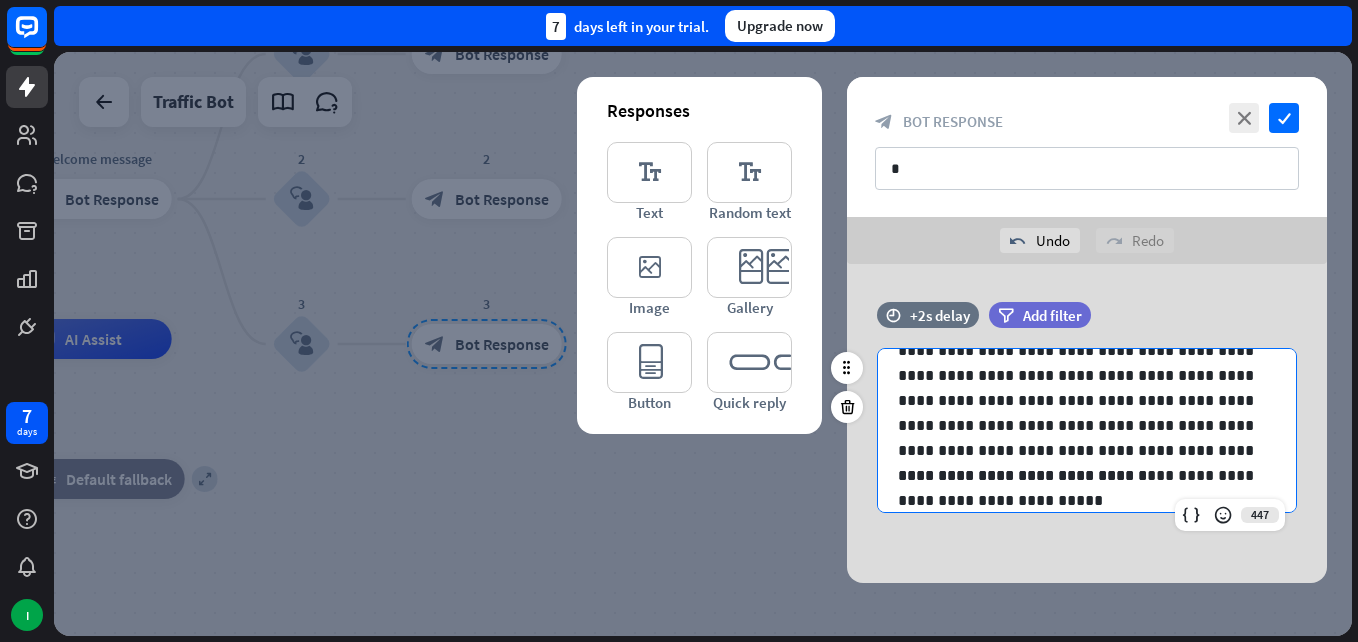 click on "**********" at bounding box center [1079, 388] 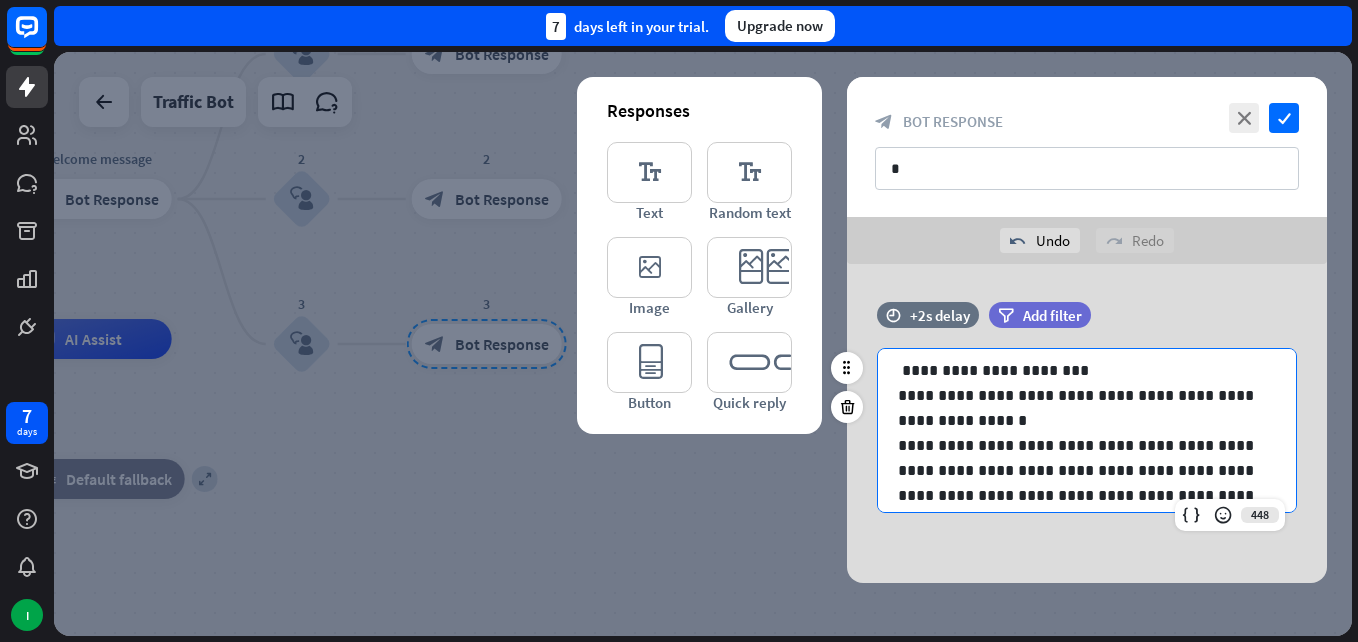 scroll, scrollTop: 5, scrollLeft: 0, axis: vertical 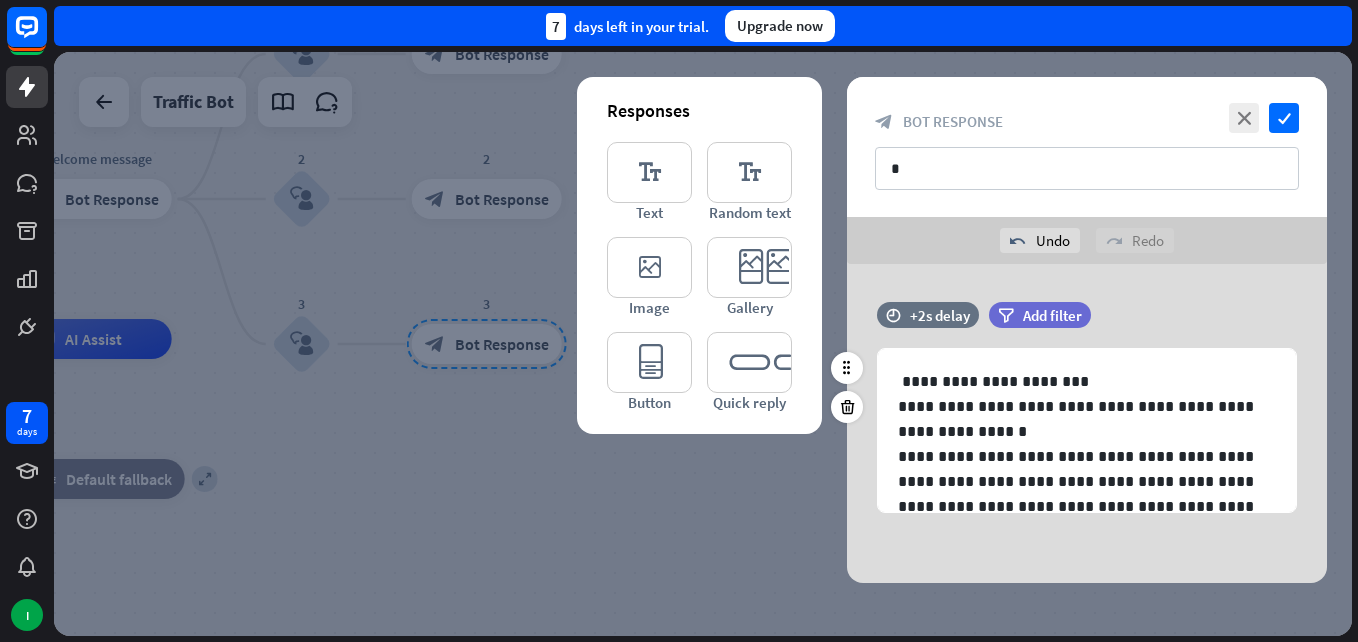 click on "filter   Add filter" at bounding box center (1090, 315) 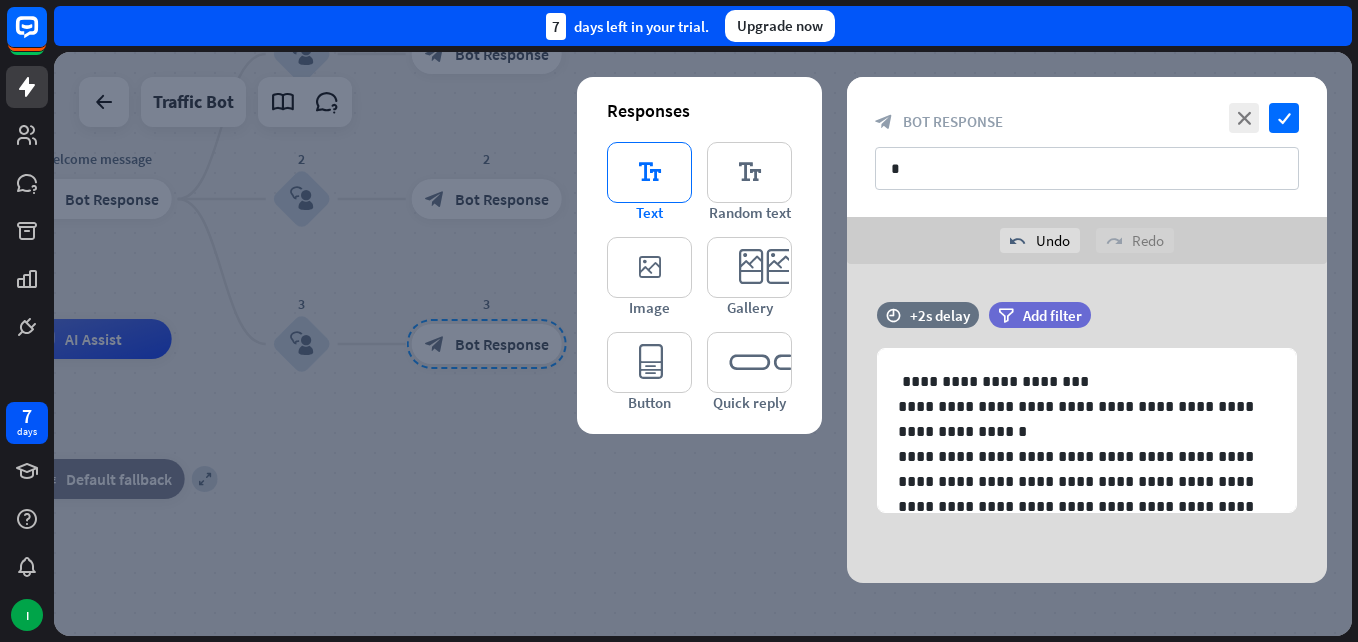 click on "editor_text" at bounding box center (649, 172) 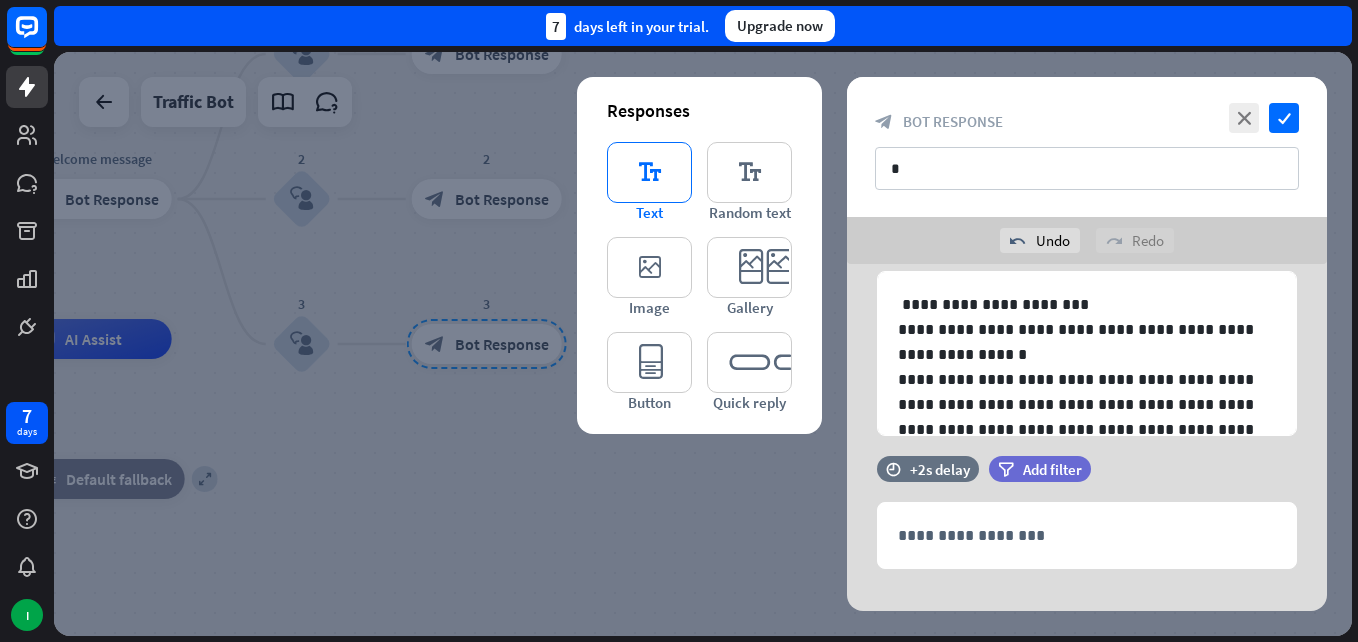 scroll, scrollTop: 105, scrollLeft: 0, axis: vertical 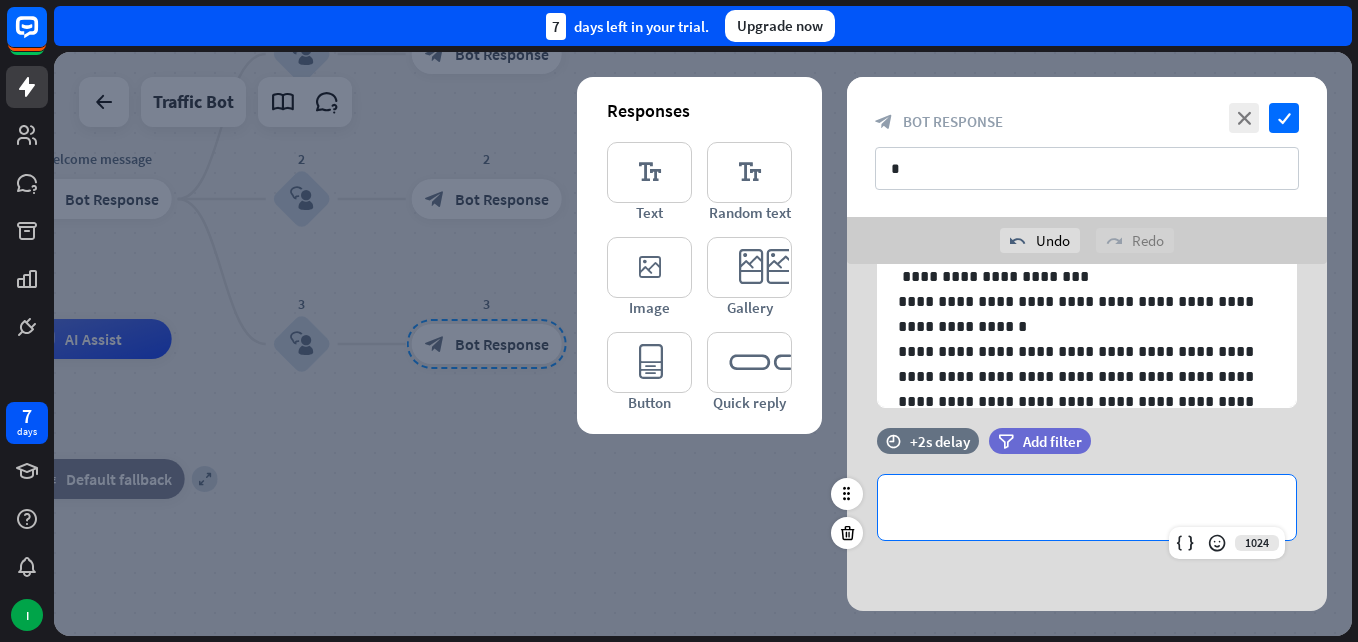 click on "**********" at bounding box center (1087, 507) 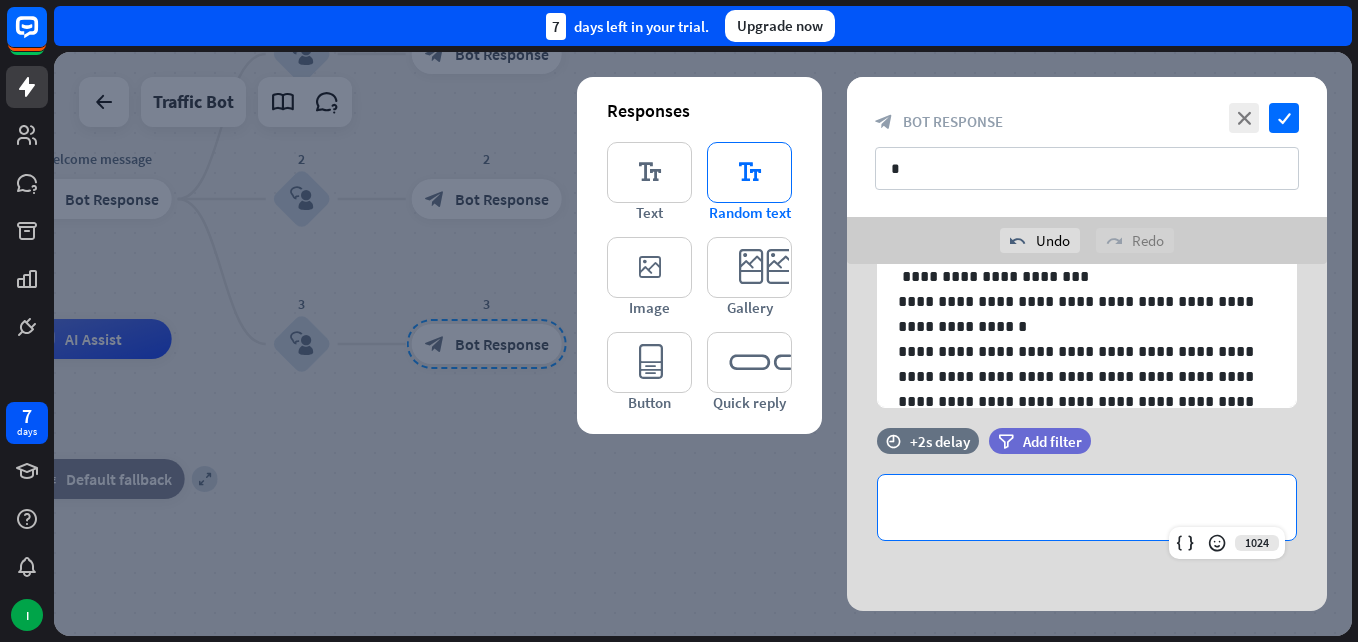 paste 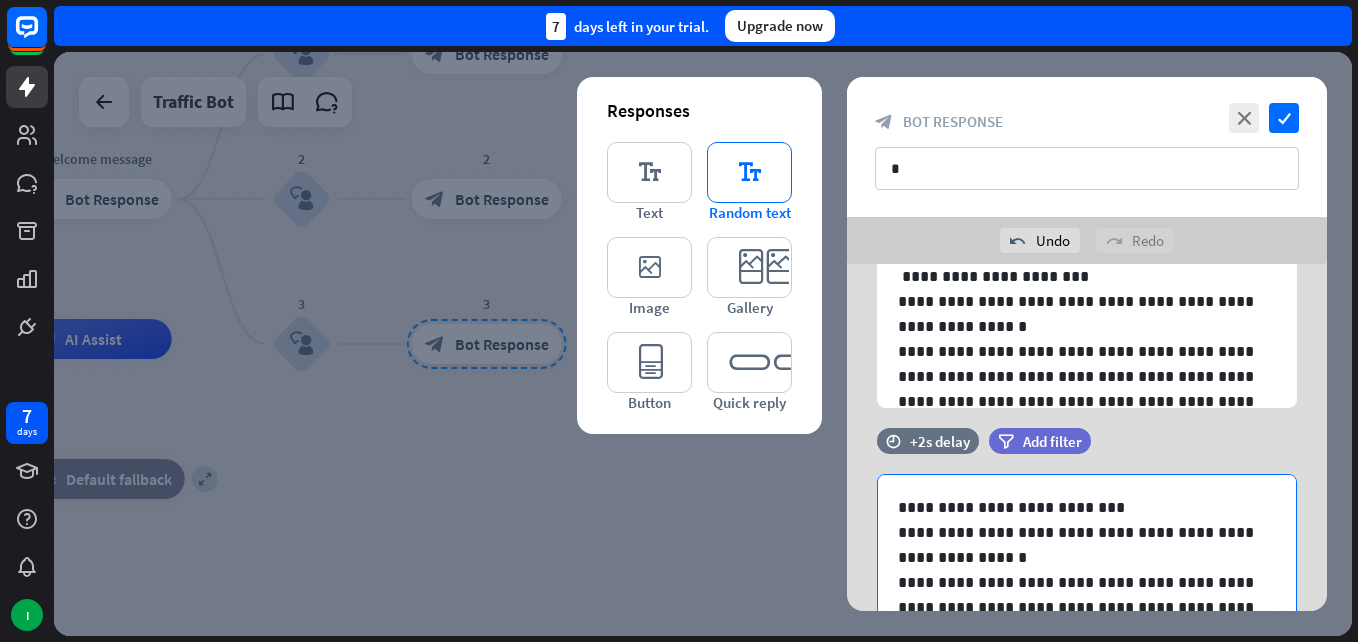 scroll, scrollTop: 360, scrollLeft: 0, axis: vertical 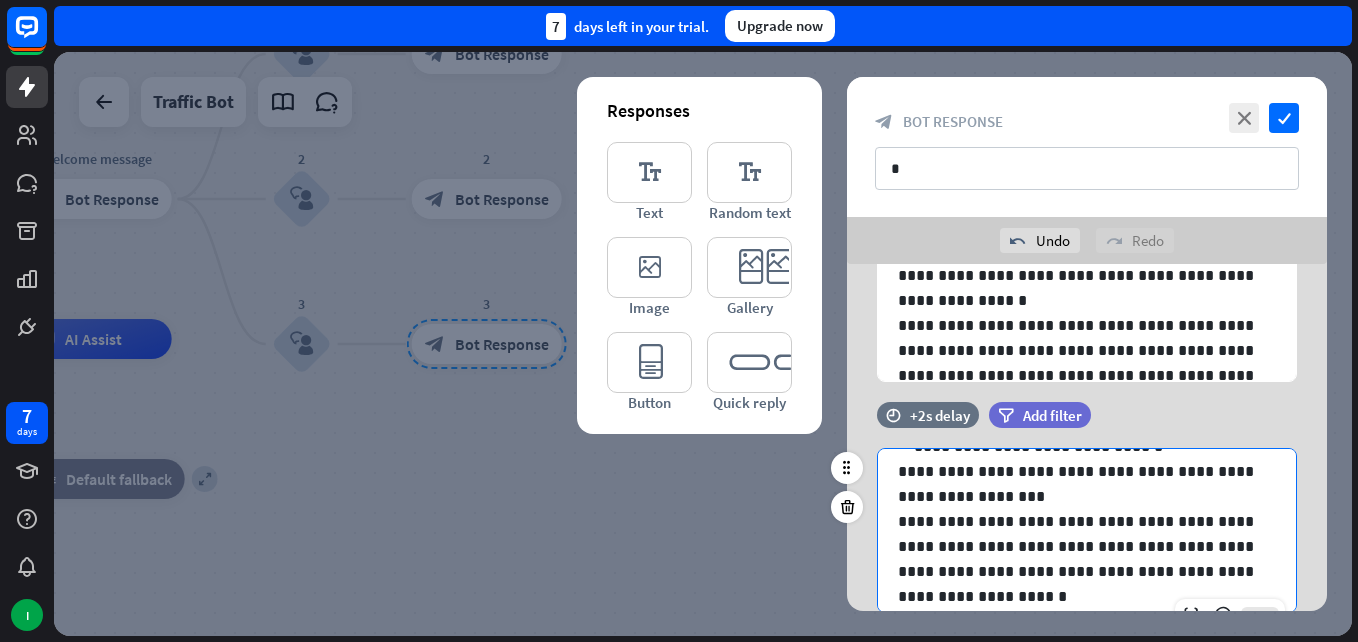 type 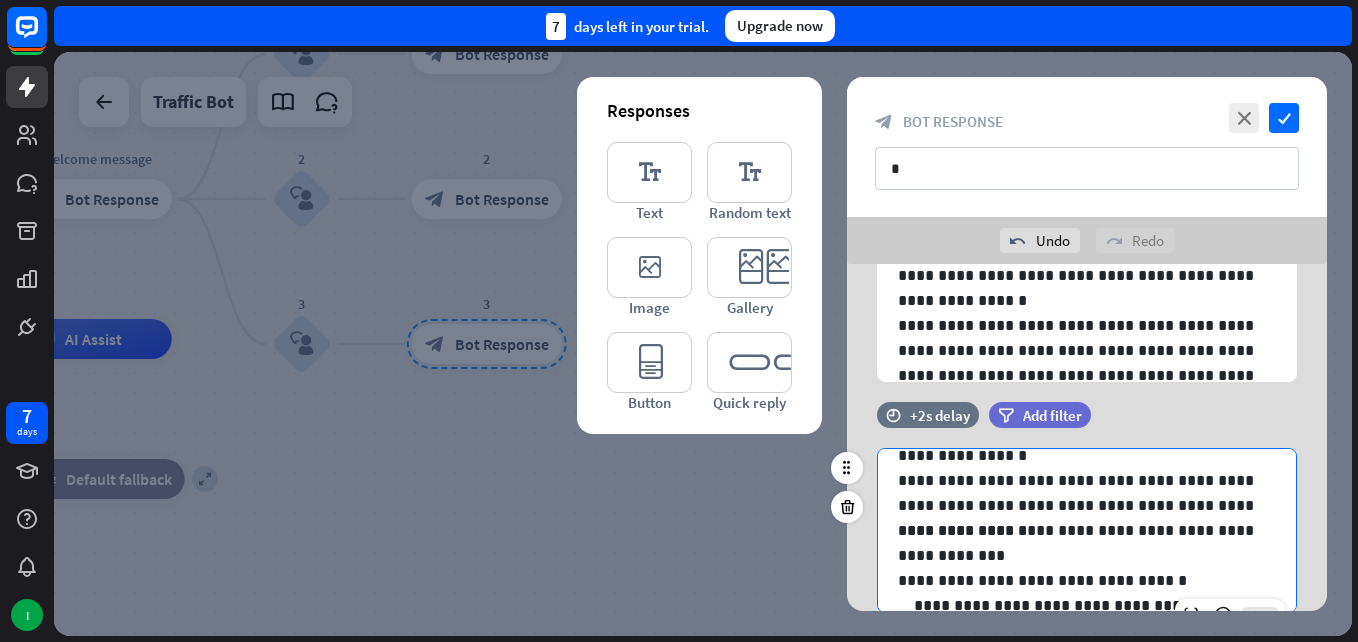 scroll, scrollTop: 75, scrollLeft: 0, axis: vertical 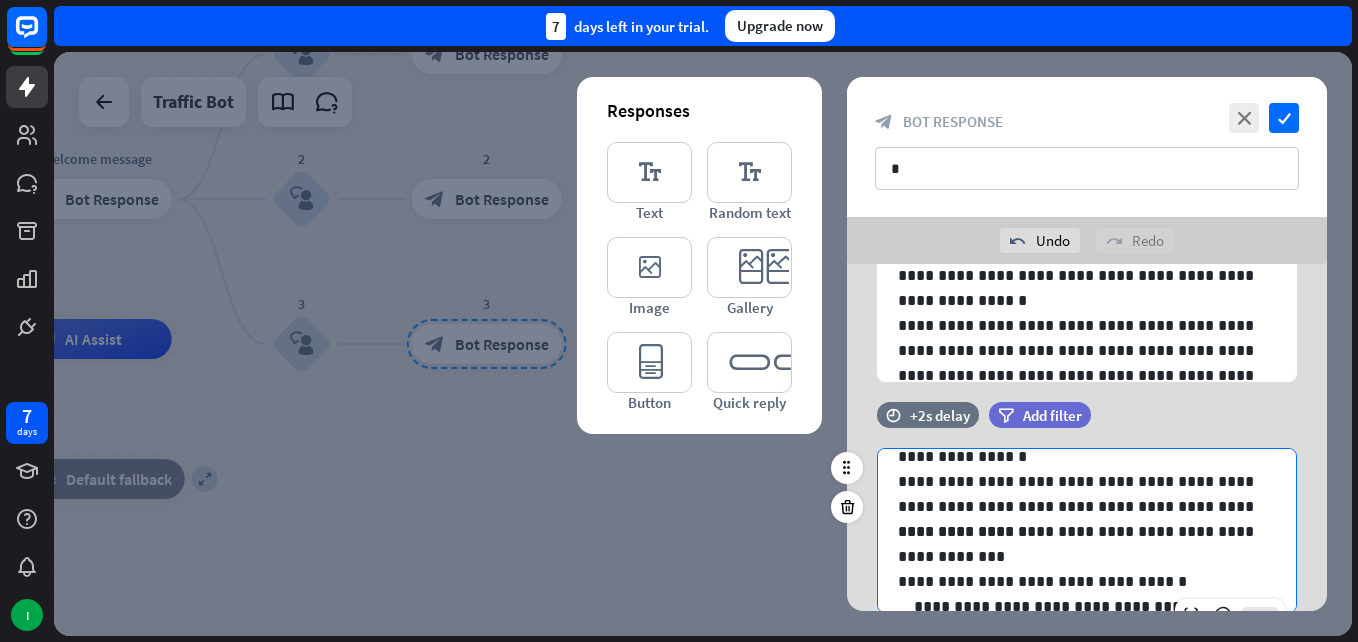 click on "**********" at bounding box center [1079, 494] 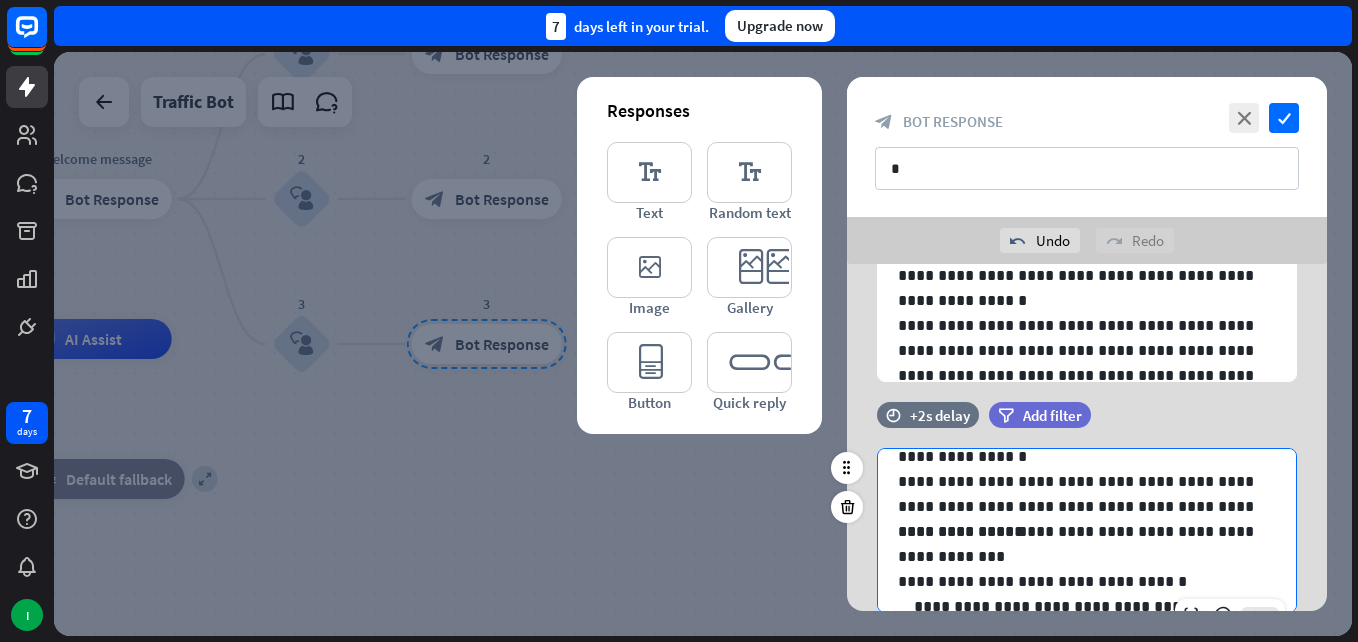 click on "**********" at bounding box center (1079, 581) 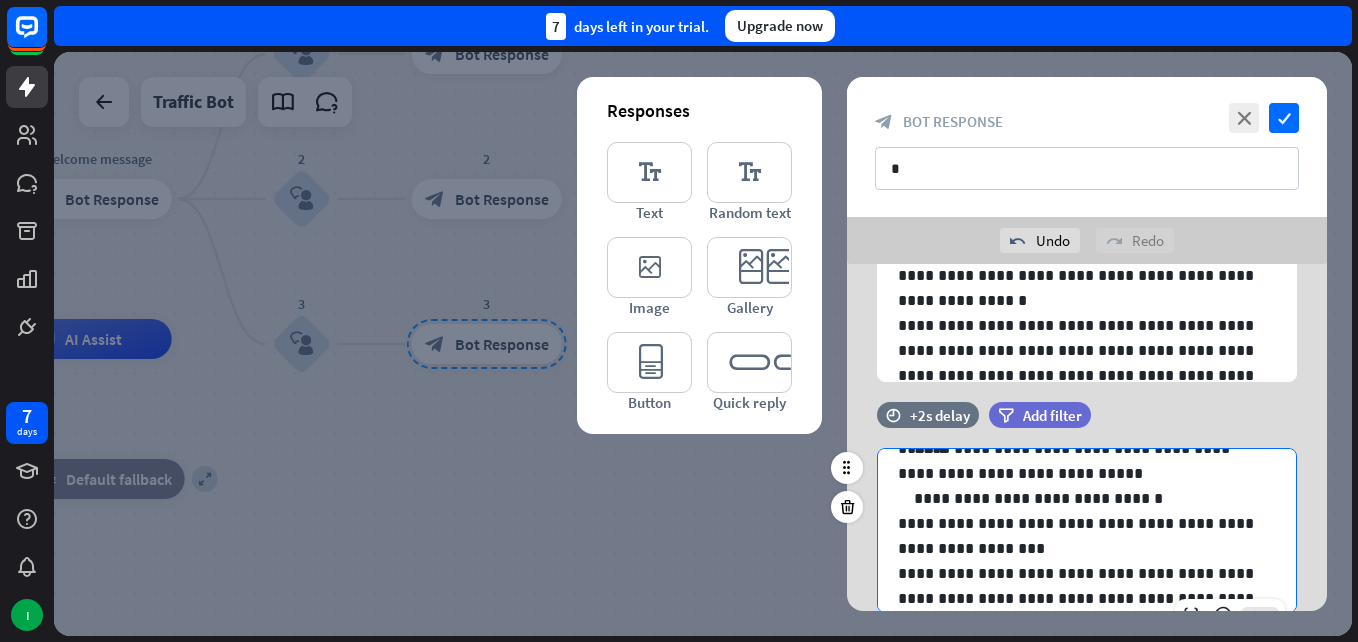 scroll, scrollTop: 377, scrollLeft: 0, axis: vertical 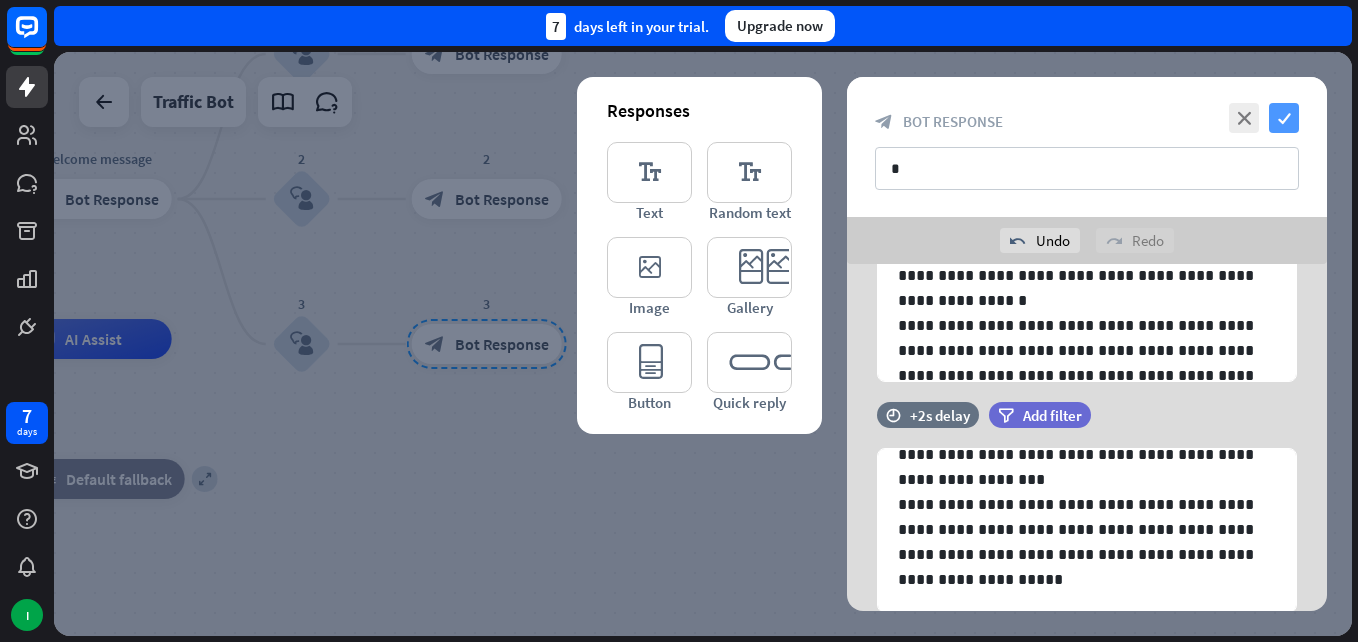 click on "check" at bounding box center (1284, 118) 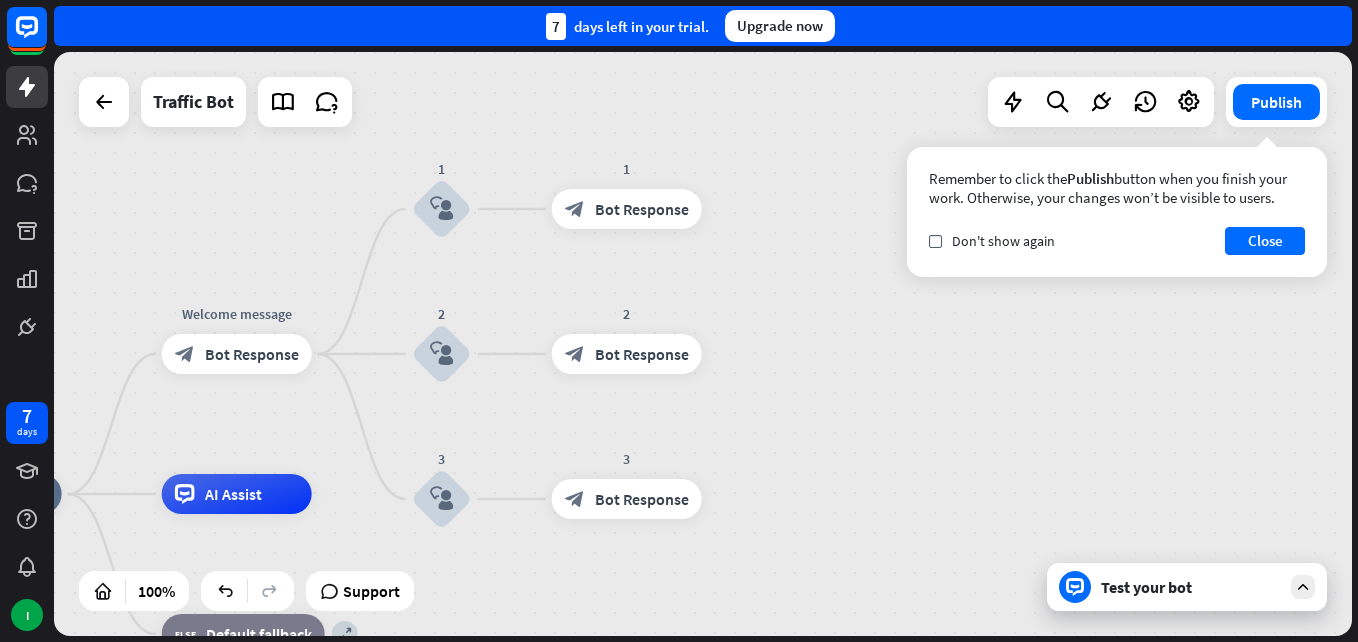 drag, startPoint x: 1030, startPoint y: 328, endPoint x: 1171, endPoint y: 484, distance: 210.27838 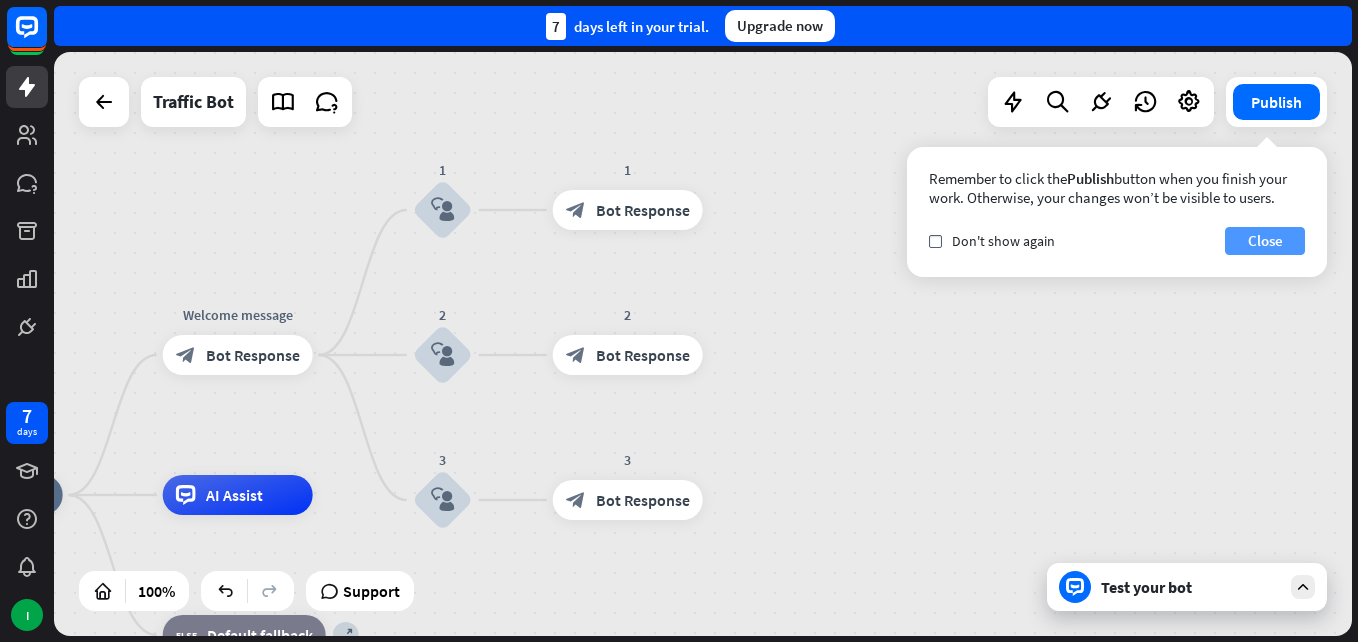 click on "Close" at bounding box center (1265, 241) 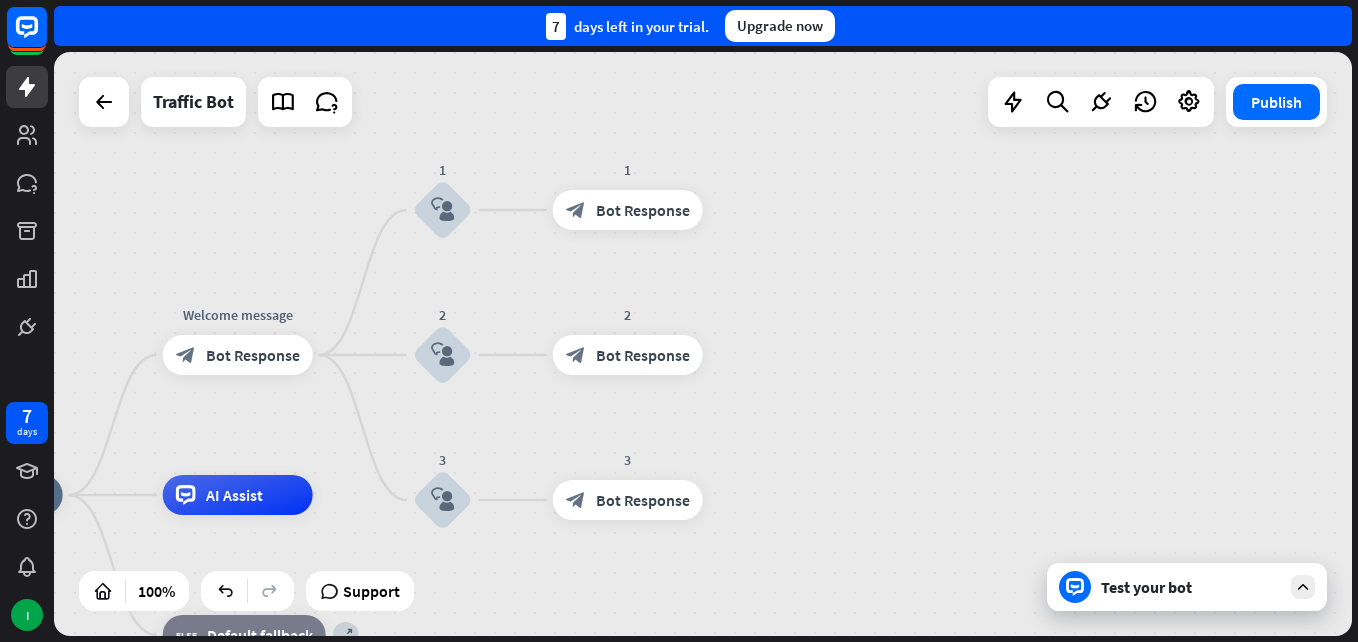 click on "Test your bot" at bounding box center [1187, 587] 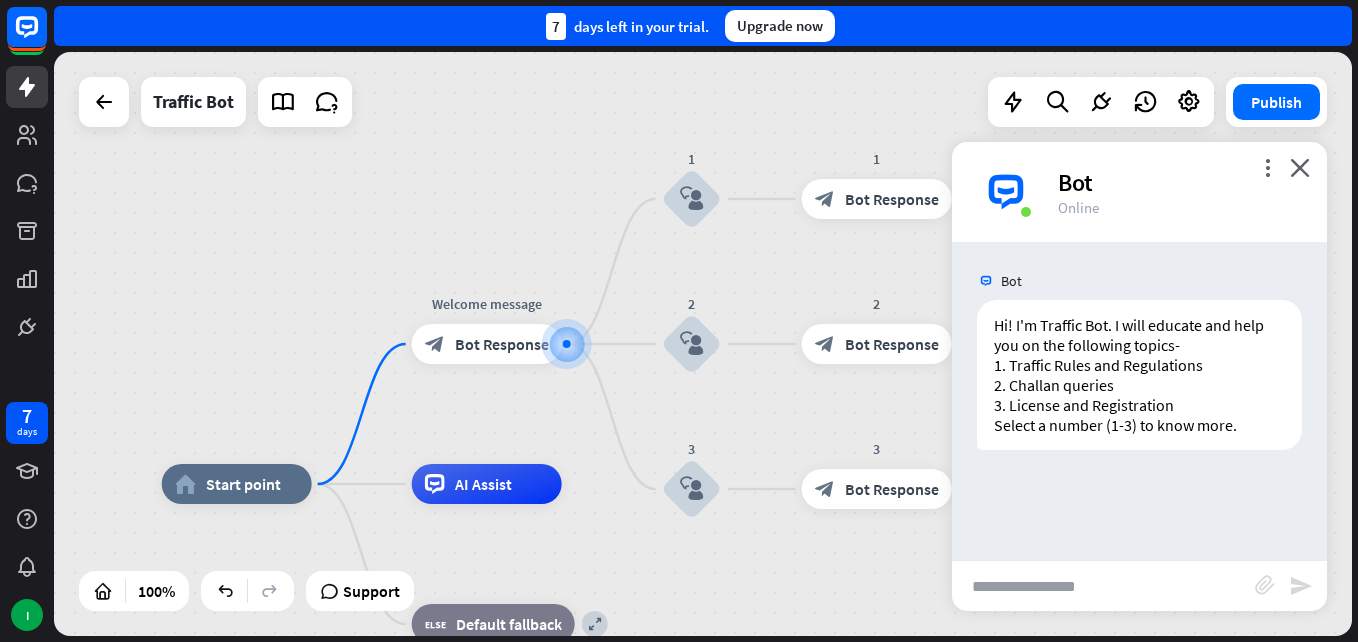 click at bounding box center [1103, 586] 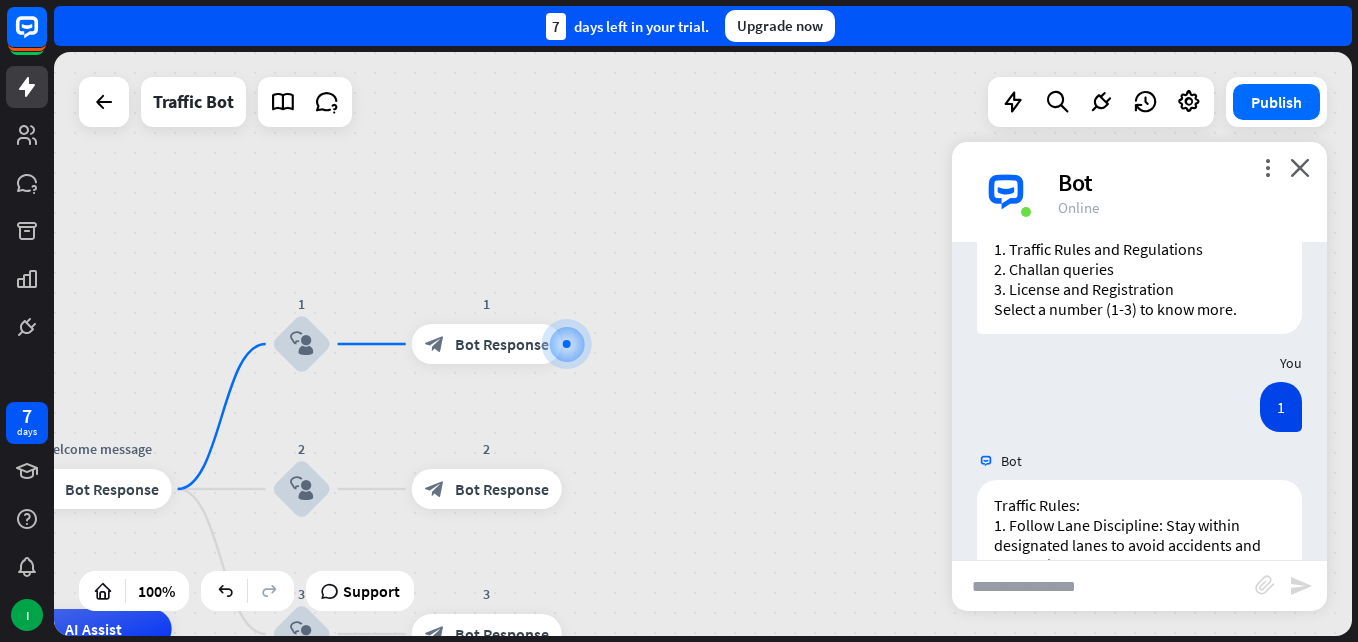 scroll, scrollTop: 696, scrollLeft: 0, axis: vertical 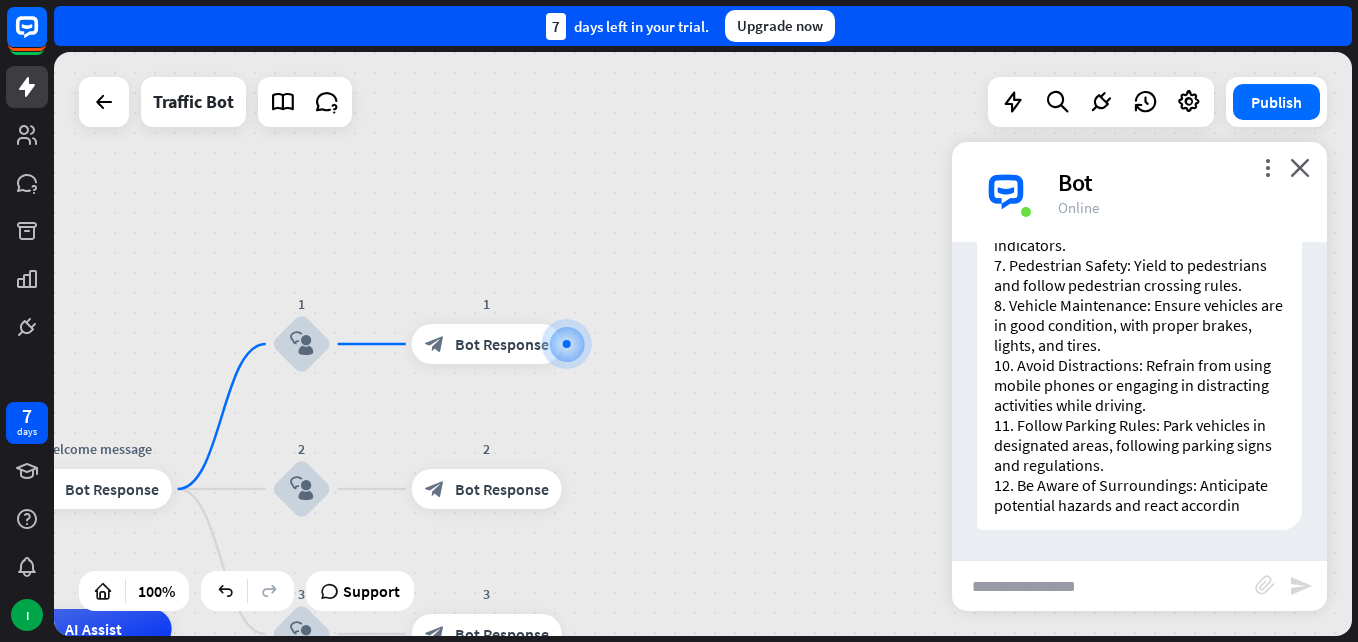 type on "*" 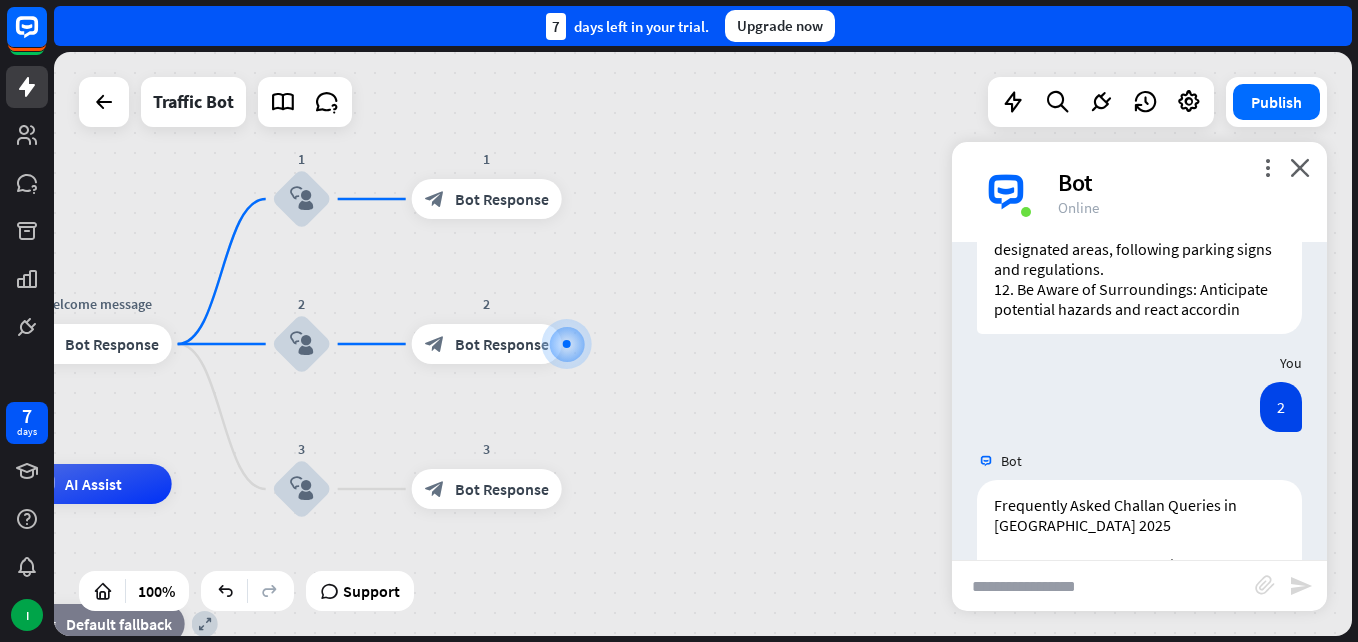 scroll, scrollTop: 1492, scrollLeft: 0, axis: vertical 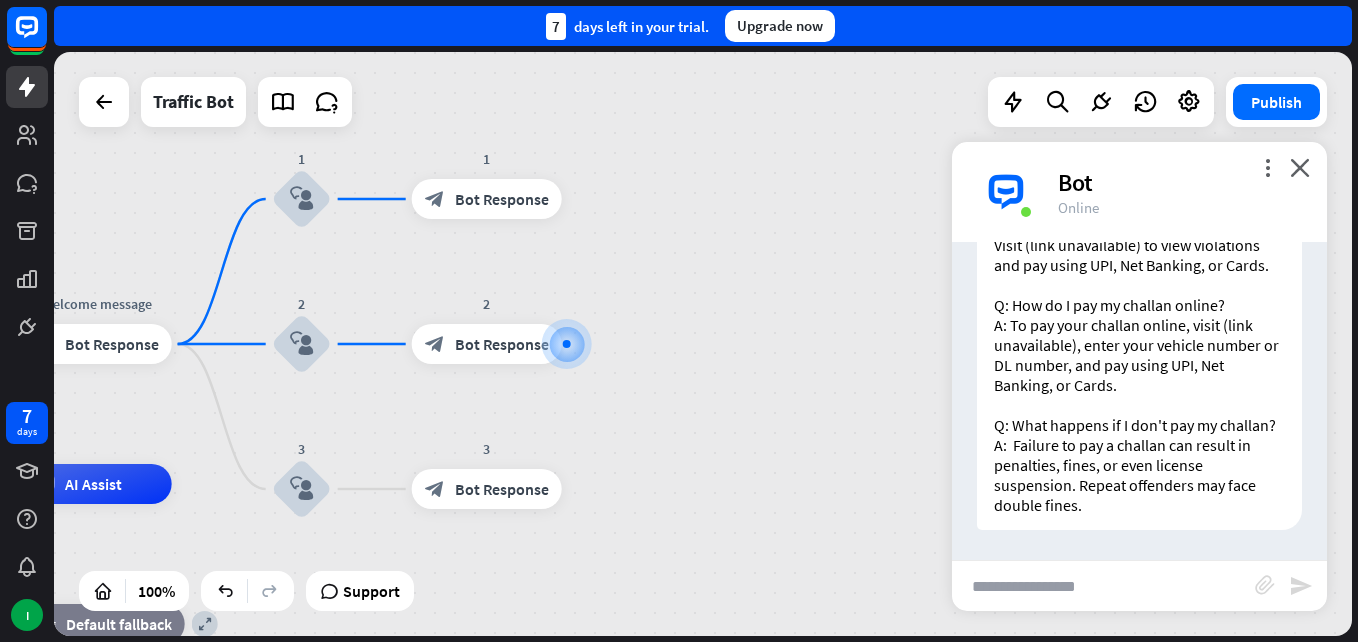 type on "*" 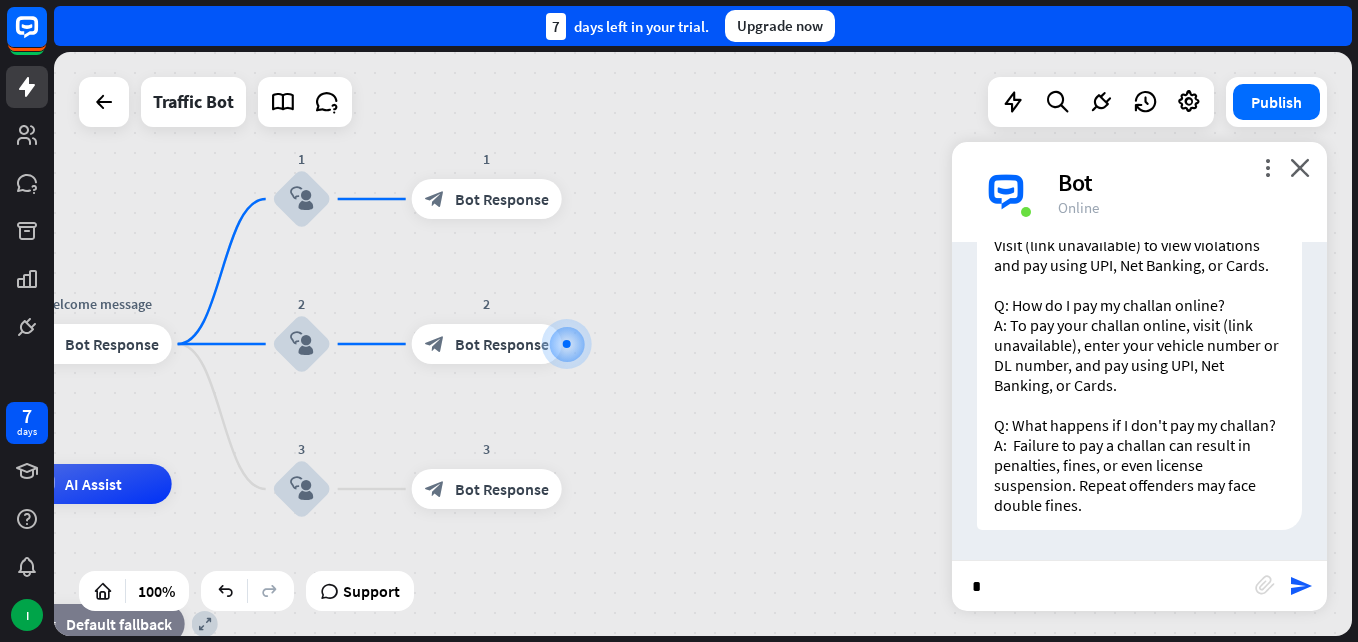 type 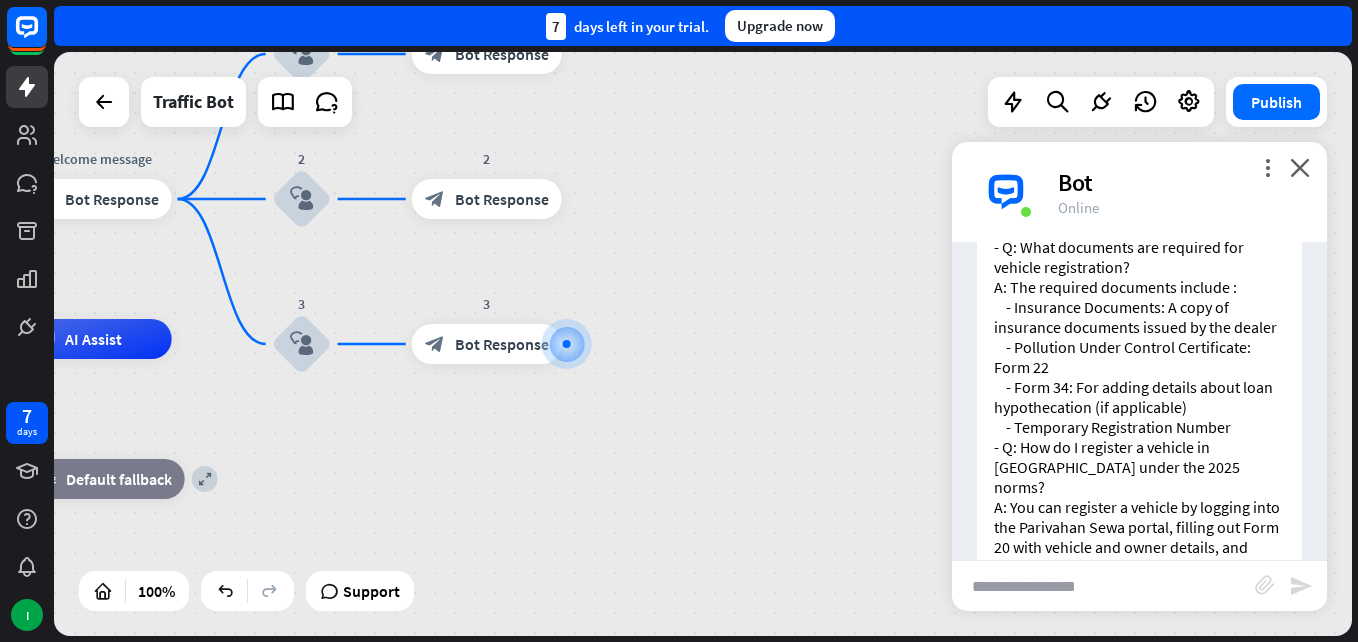 scroll, scrollTop: 2488, scrollLeft: 0, axis: vertical 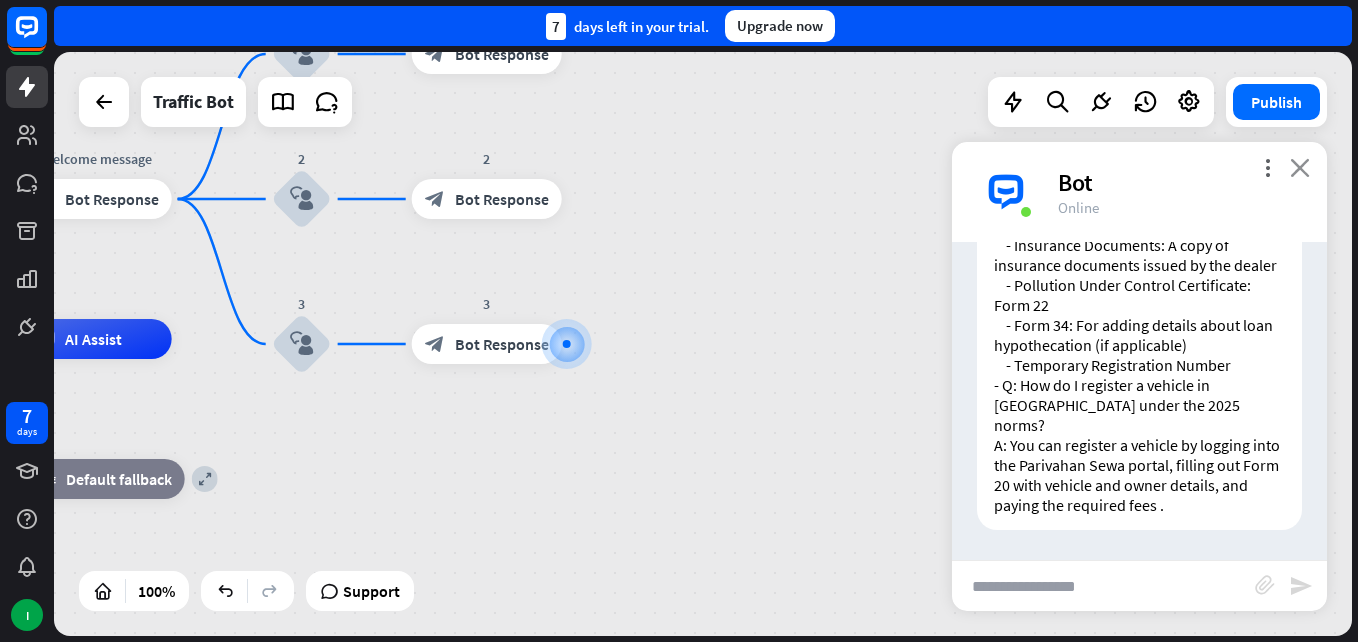 click on "close" at bounding box center (1300, 167) 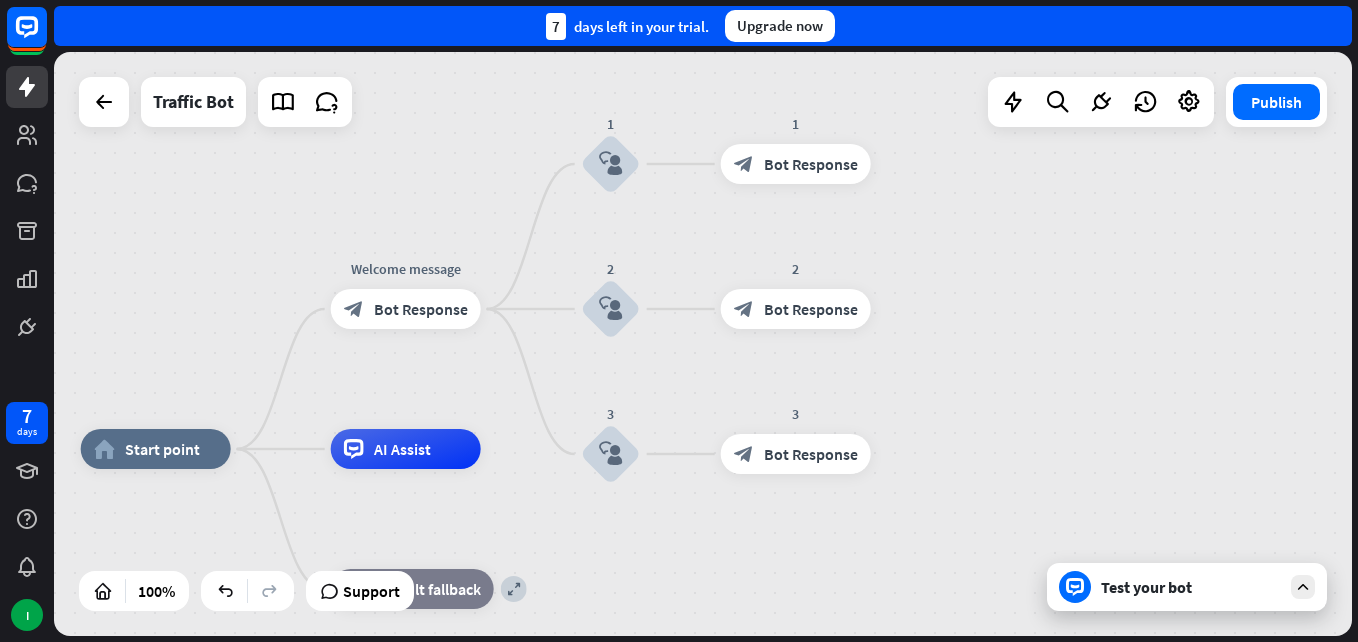 drag, startPoint x: 640, startPoint y: 250, endPoint x: 948, endPoint y: 360, distance: 327.0535 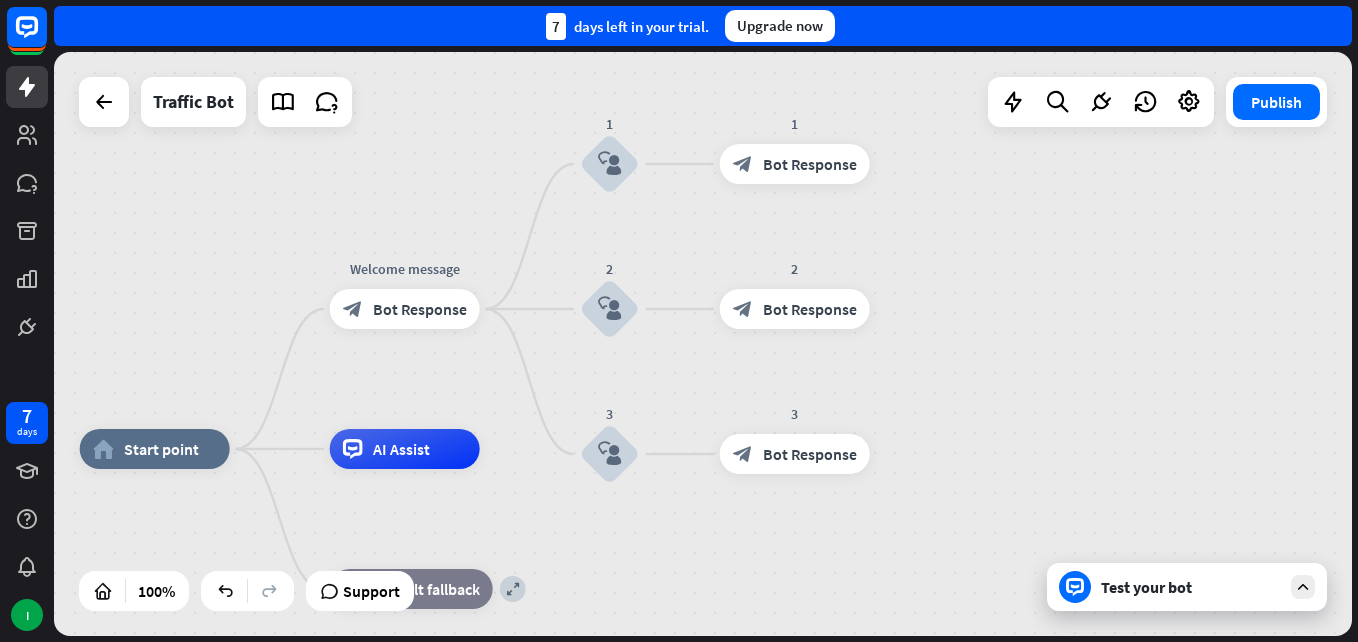 click on "Test your bot" at bounding box center (1191, 587) 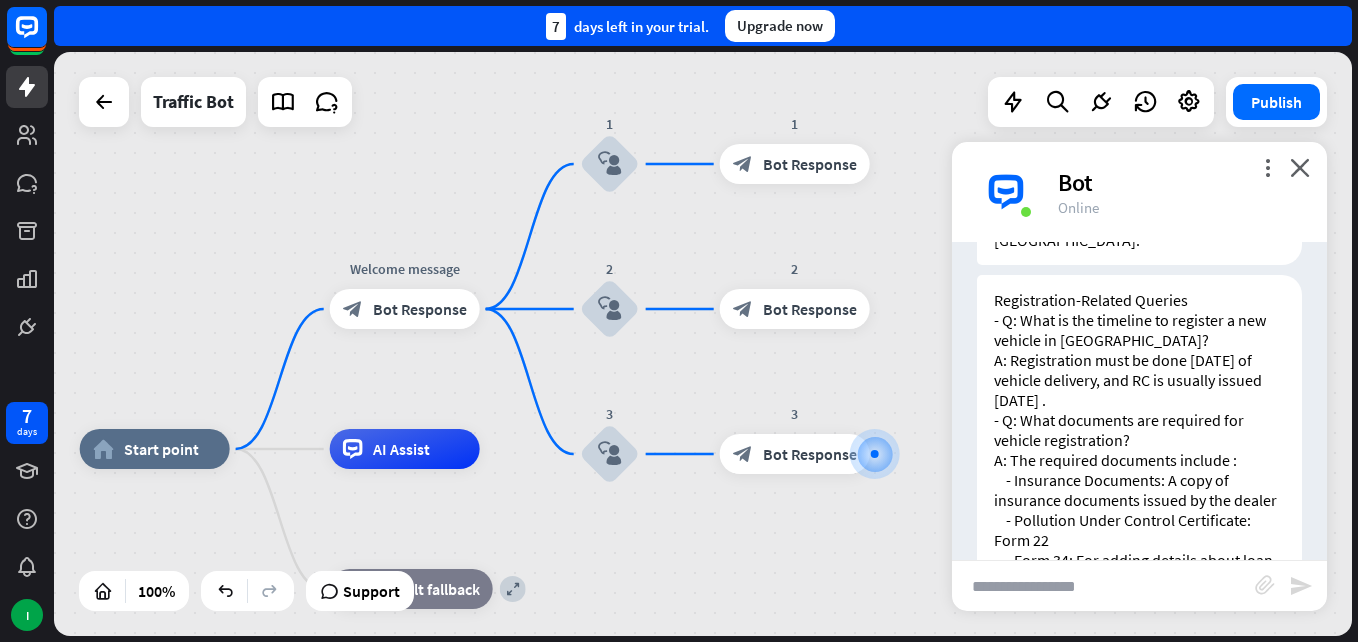 scroll, scrollTop: 2210, scrollLeft: 0, axis: vertical 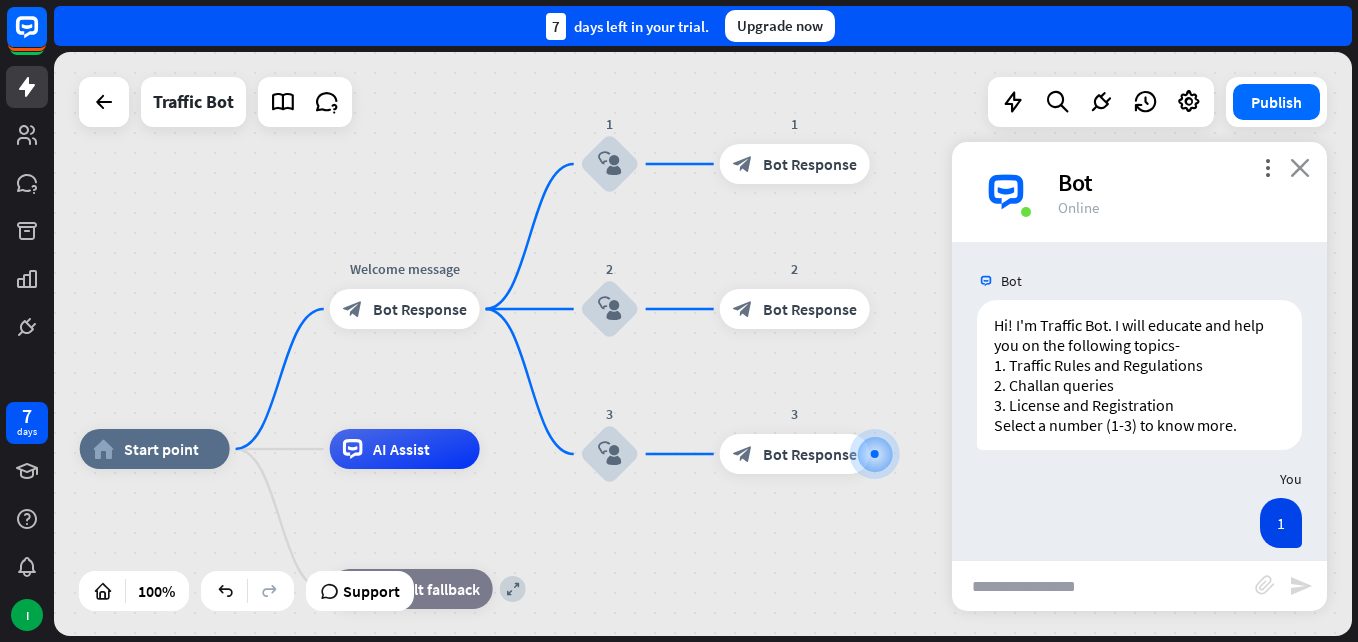 click on "close" at bounding box center (1300, 167) 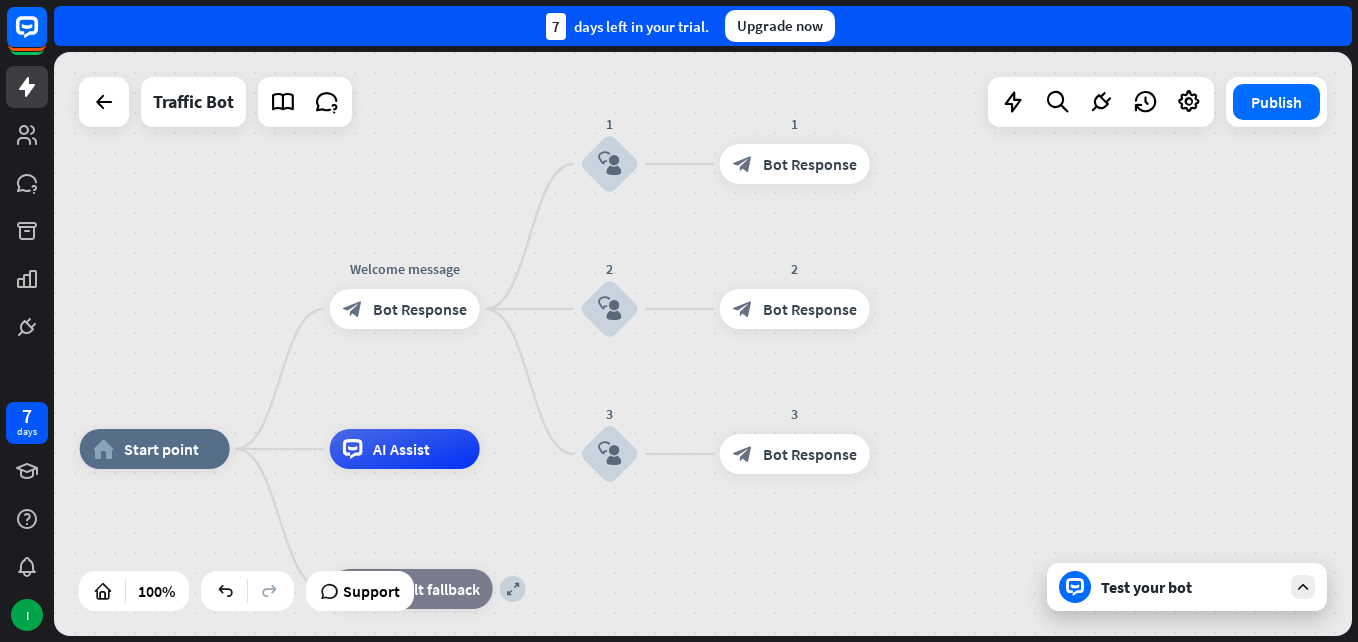 click on "Test your bot" at bounding box center [1191, 587] 